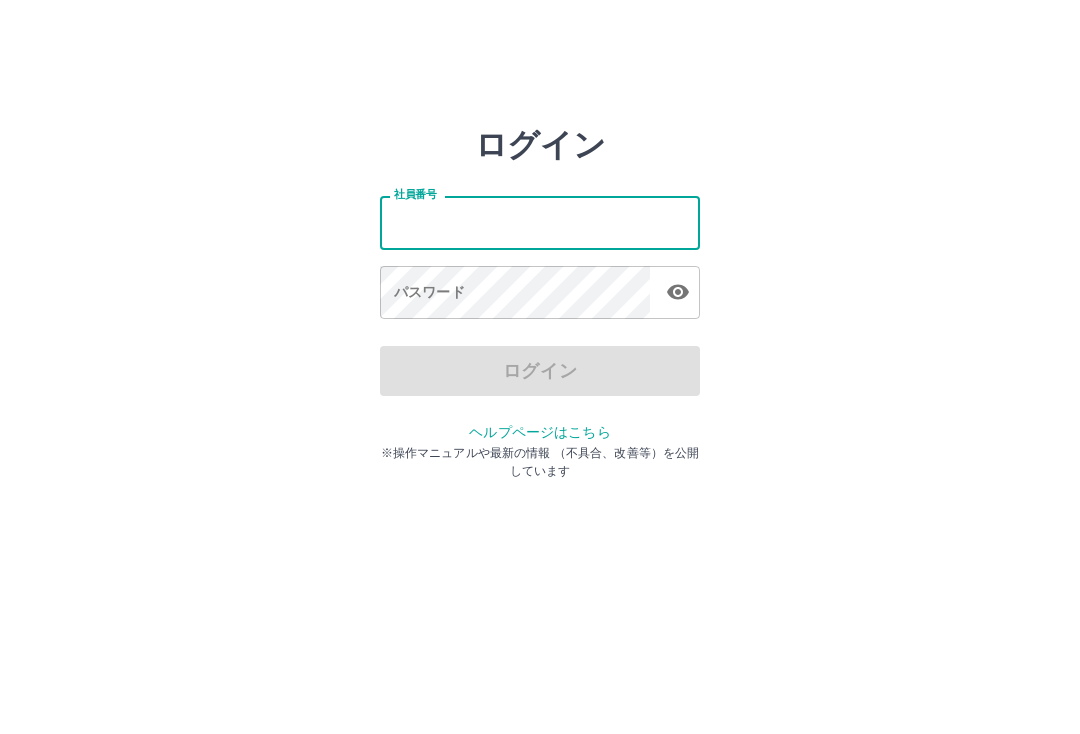scroll, scrollTop: 0, scrollLeft: 0, axis: both 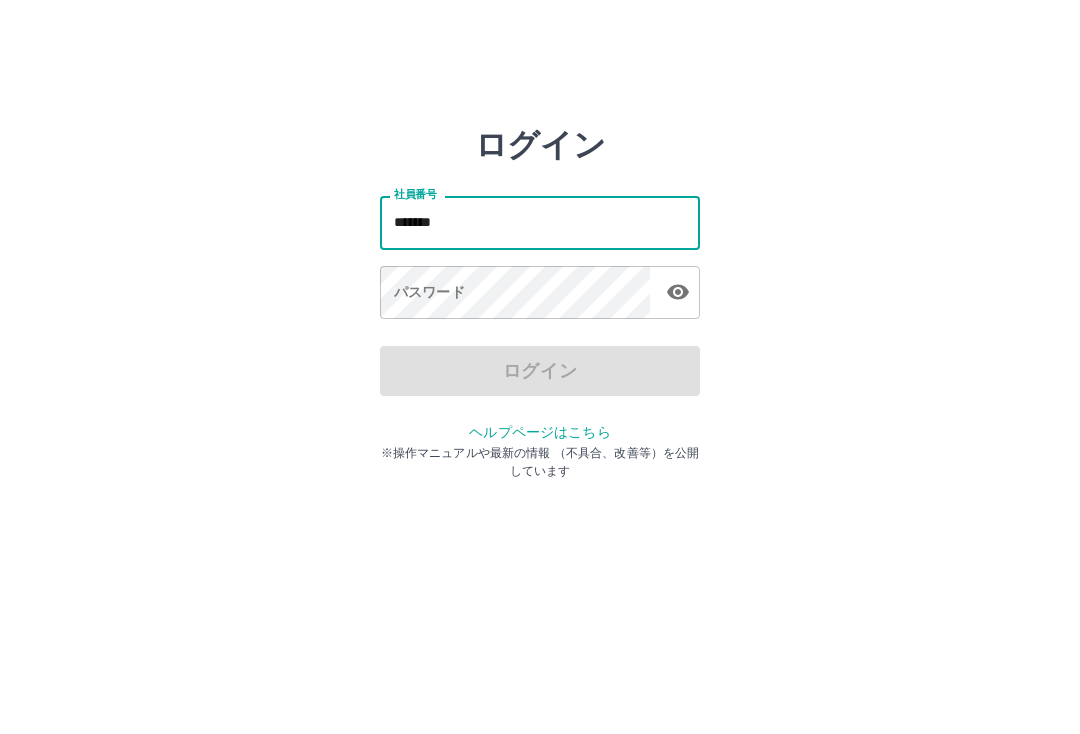 type on "*******" 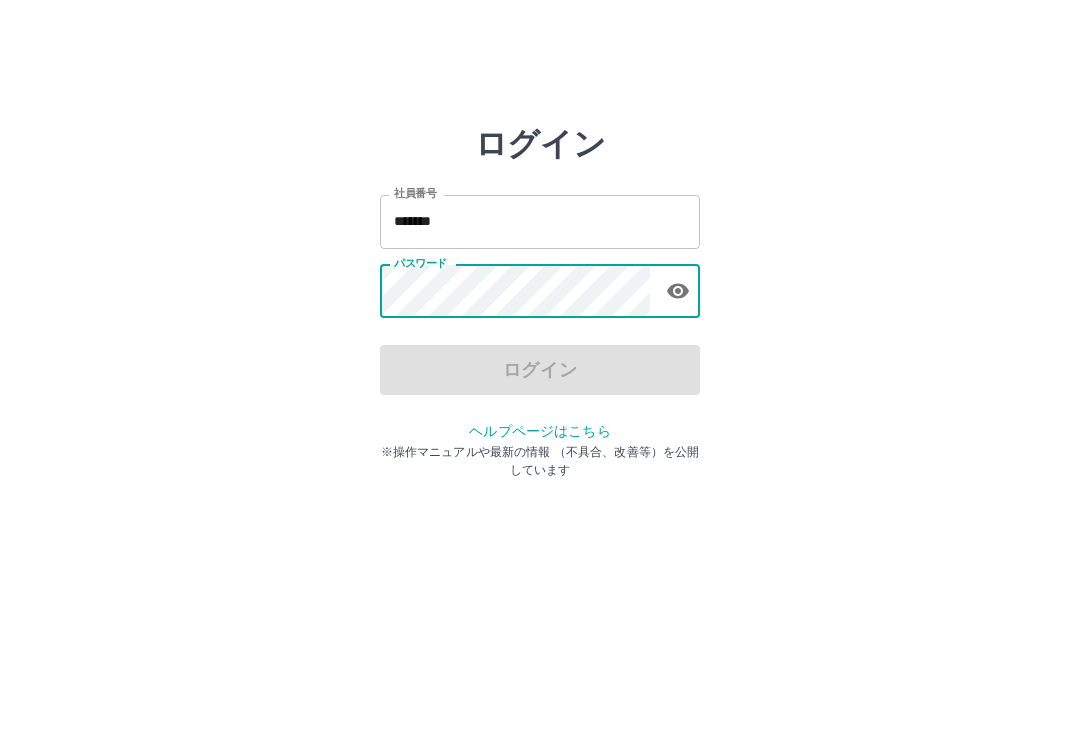 click on "社員番号 ******* 社員番号 パスワード パスワード" at bounding box center [540, 254] 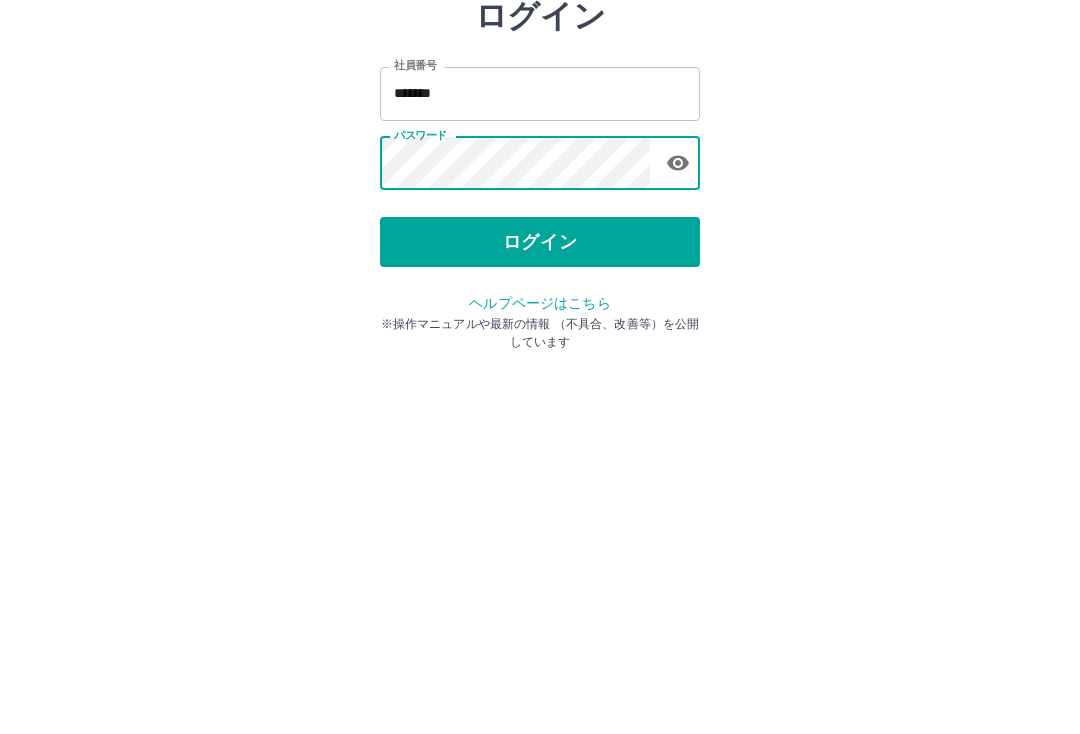 click on "ログイン" at bounding box center [540, 371] 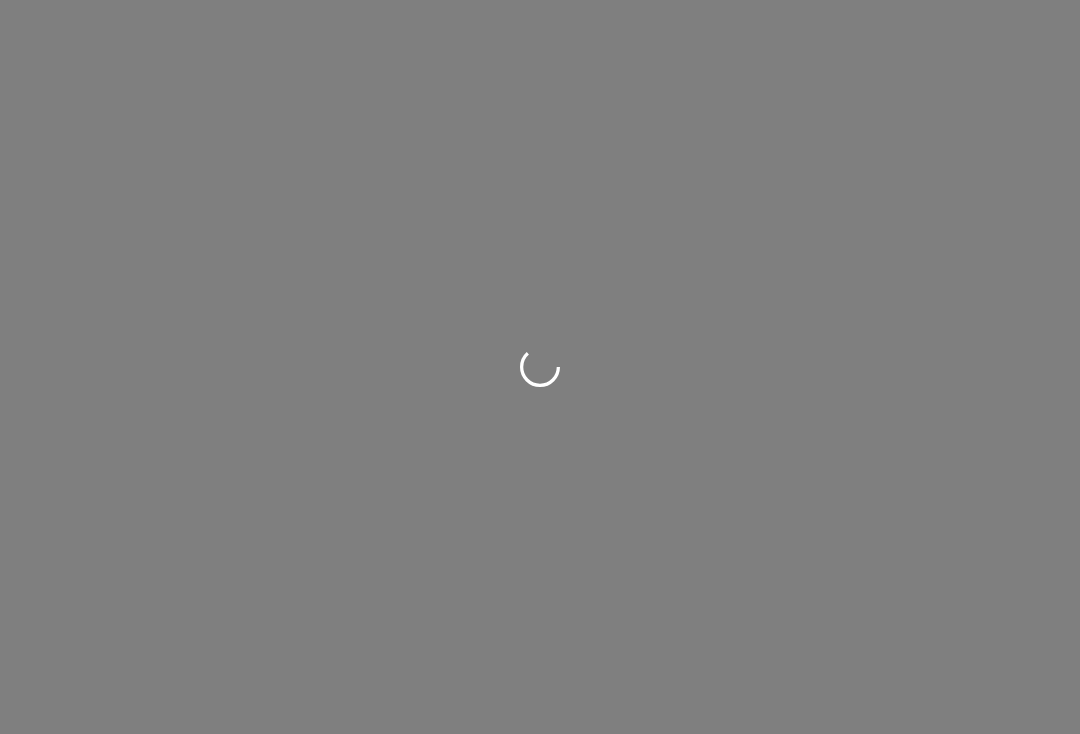 scroll, scrollTop: 0, scrollLeft: 0, axis: both 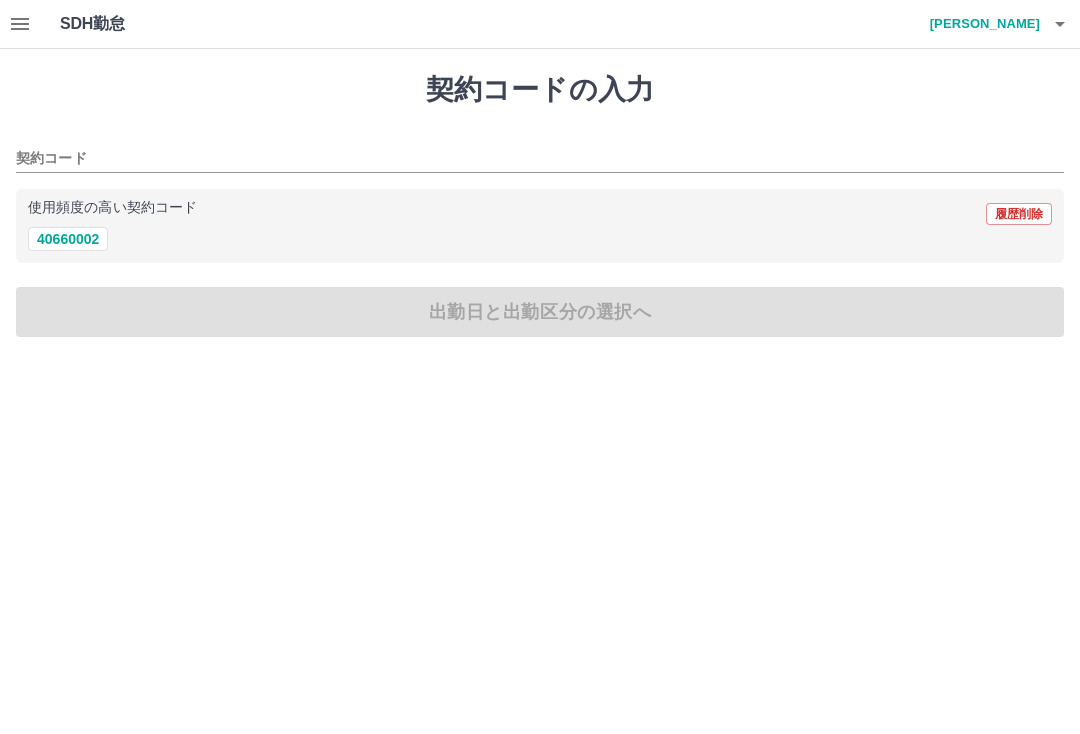 click on "40660002" at bounding box center [68, 239] 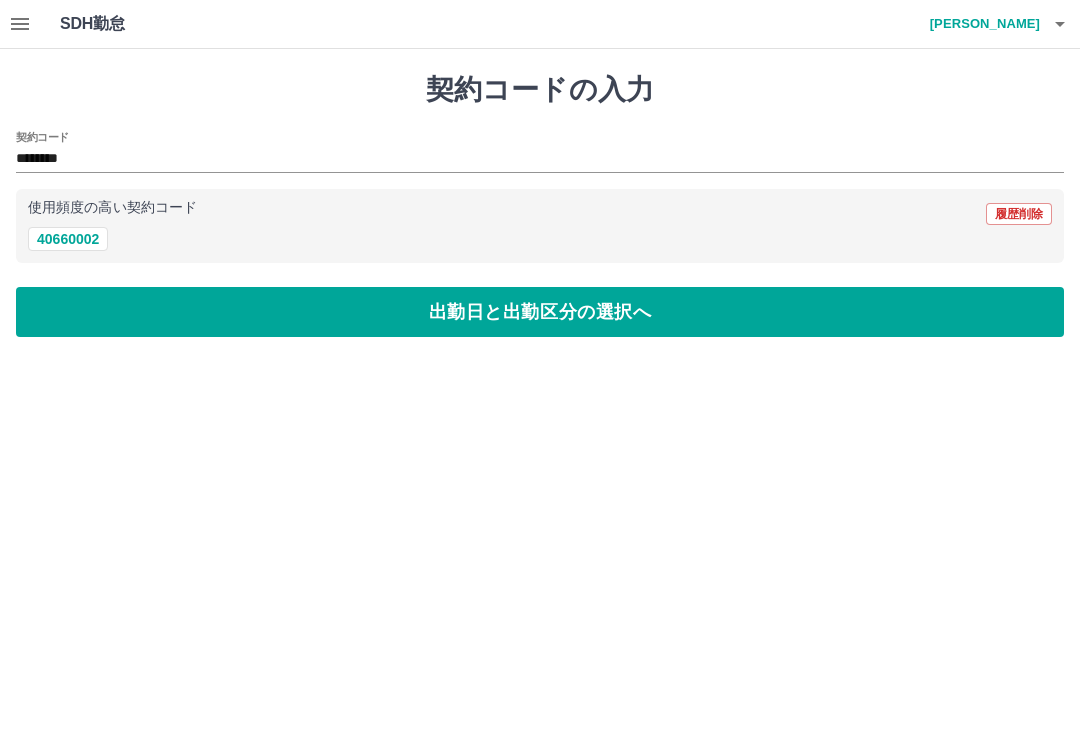 click on "出勤日と出勤区分の選択へ" at bounding box center [540, 312] 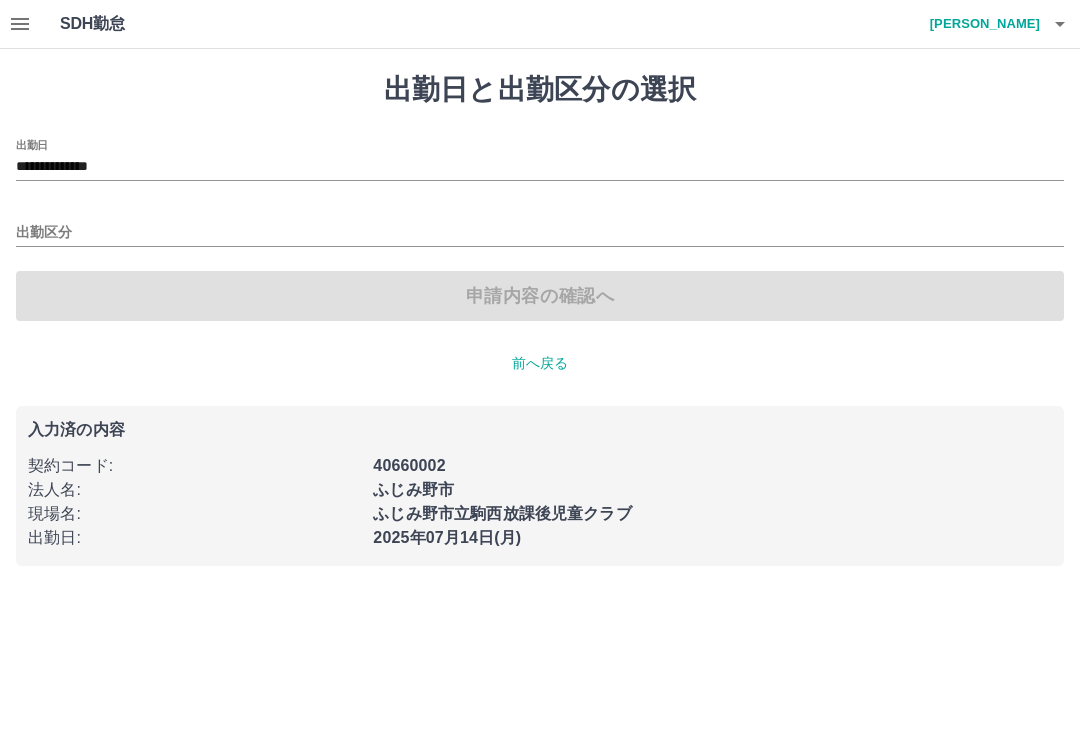 click on "出勤区分" at bounding box center [540, 233] 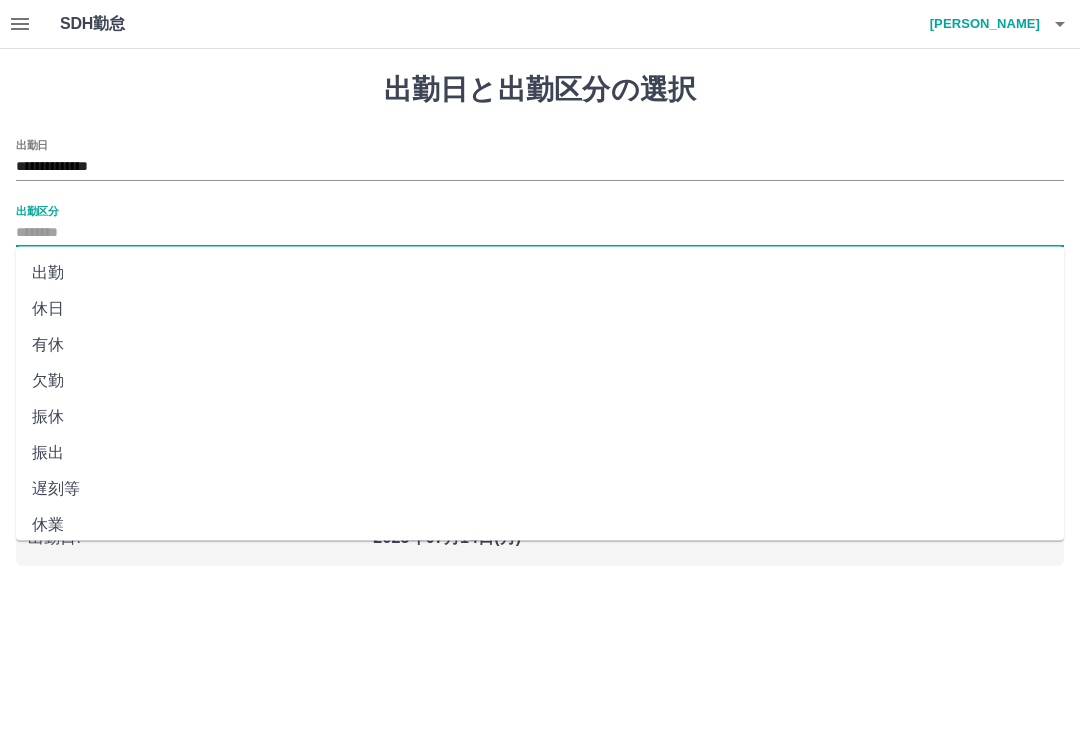 click on "出勤" at bounding box center (540, 273) 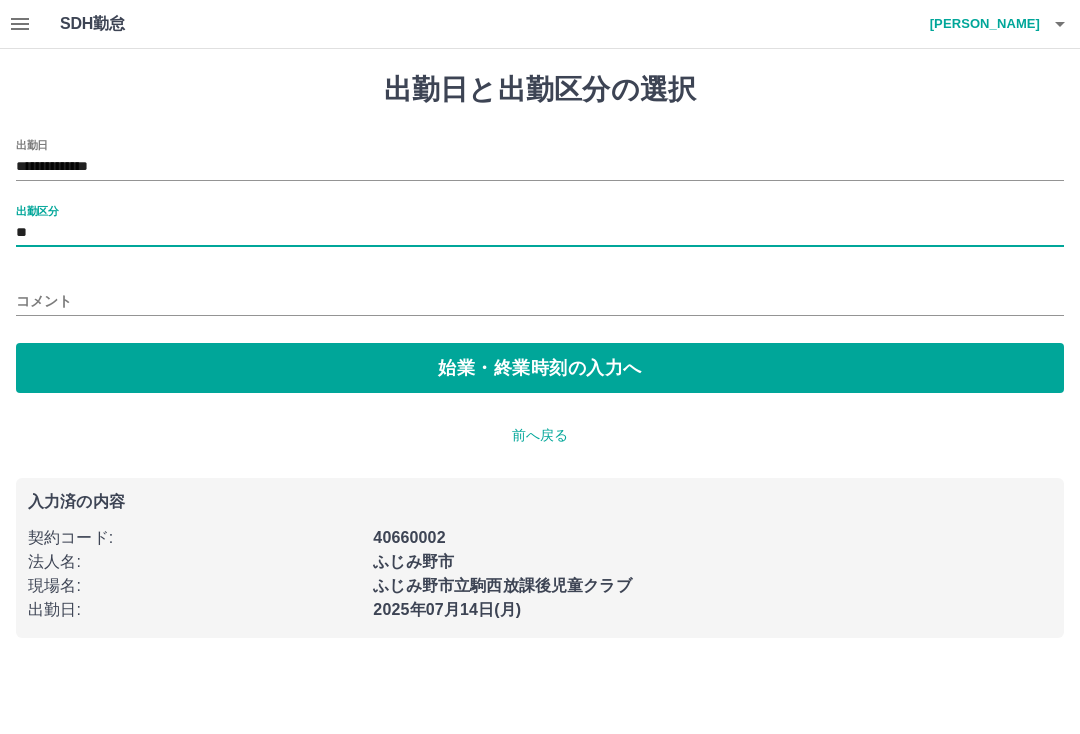 click on "始業・終業時刻の入力へ" at bounding box center [540, 368] 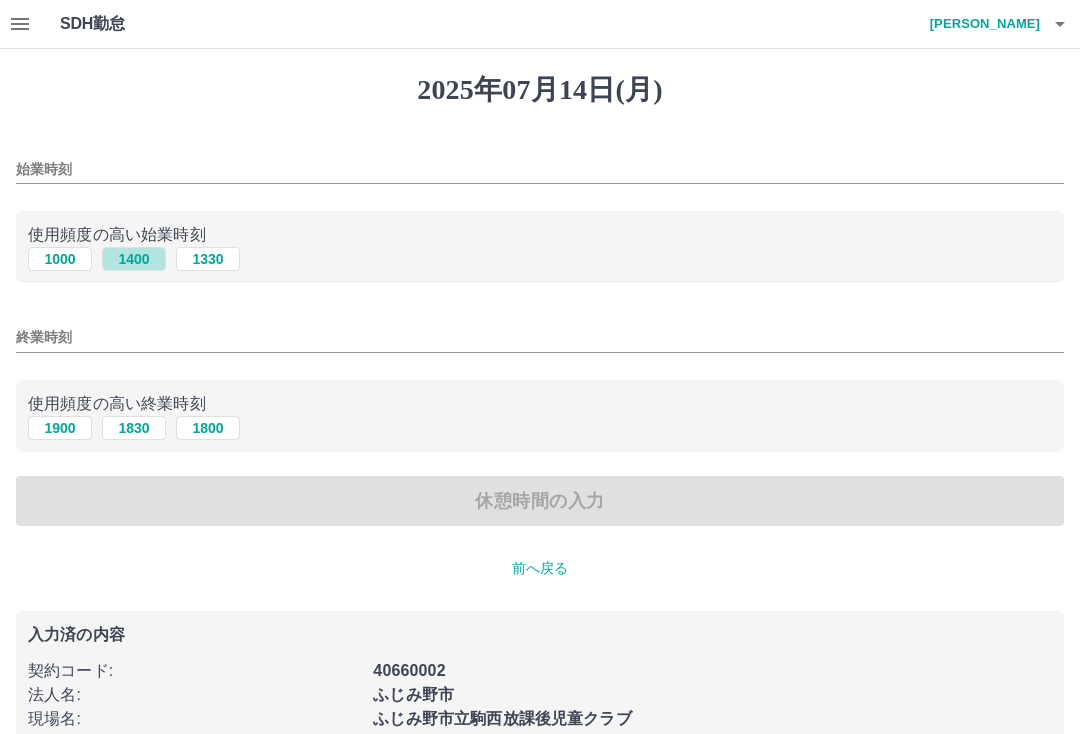 click on "1400" at bounding box center (134, 259) 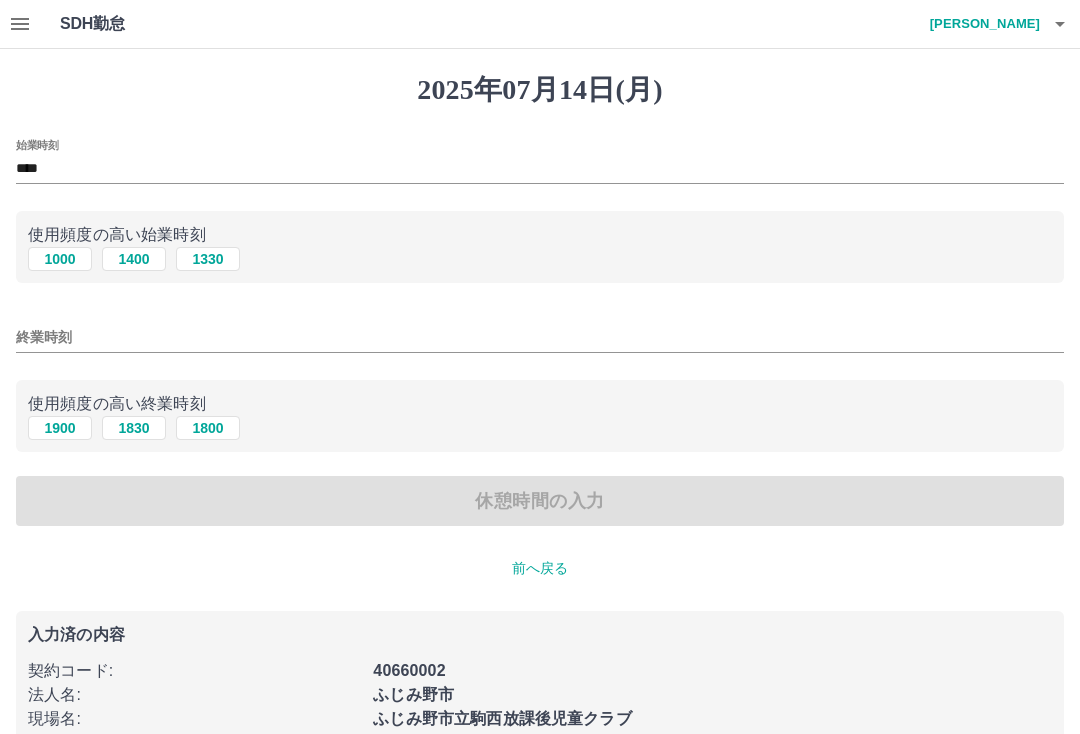 click on "****" at bounding box center (540, 169) 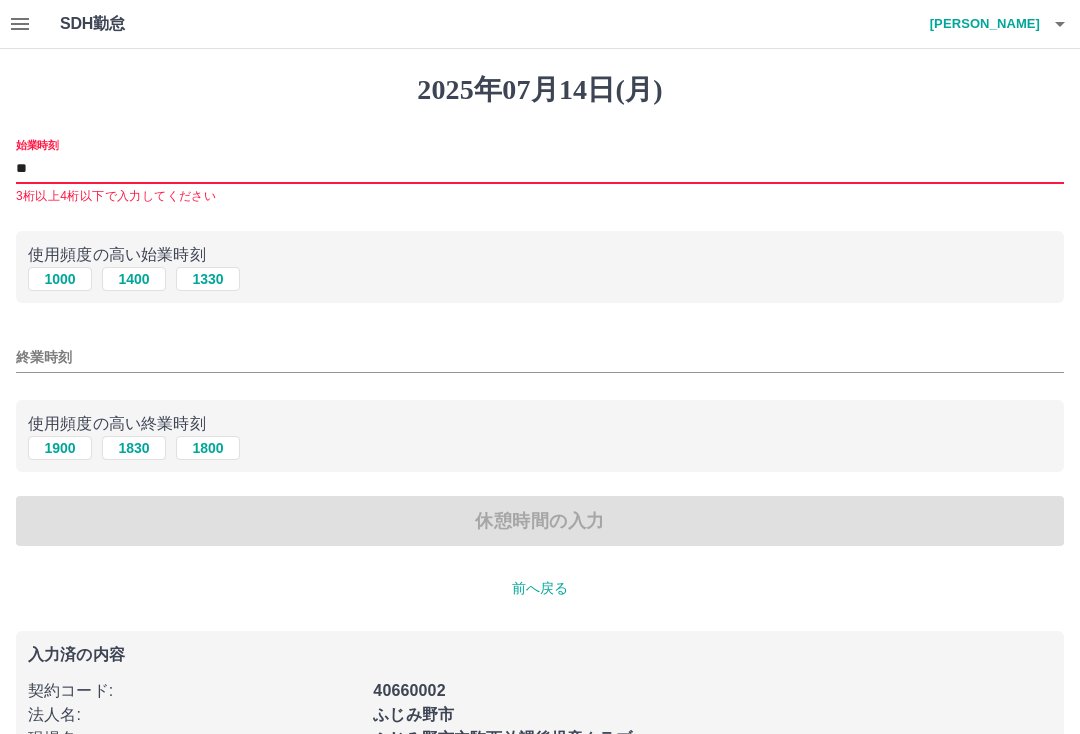 type on "*" 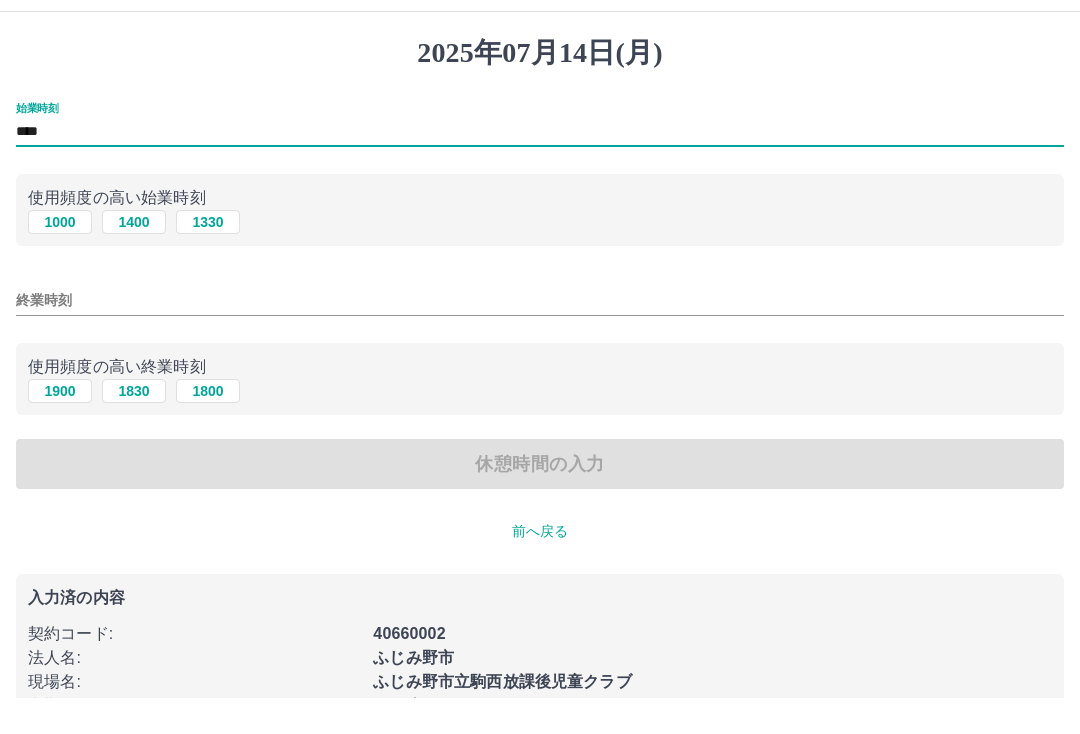 type on "****" 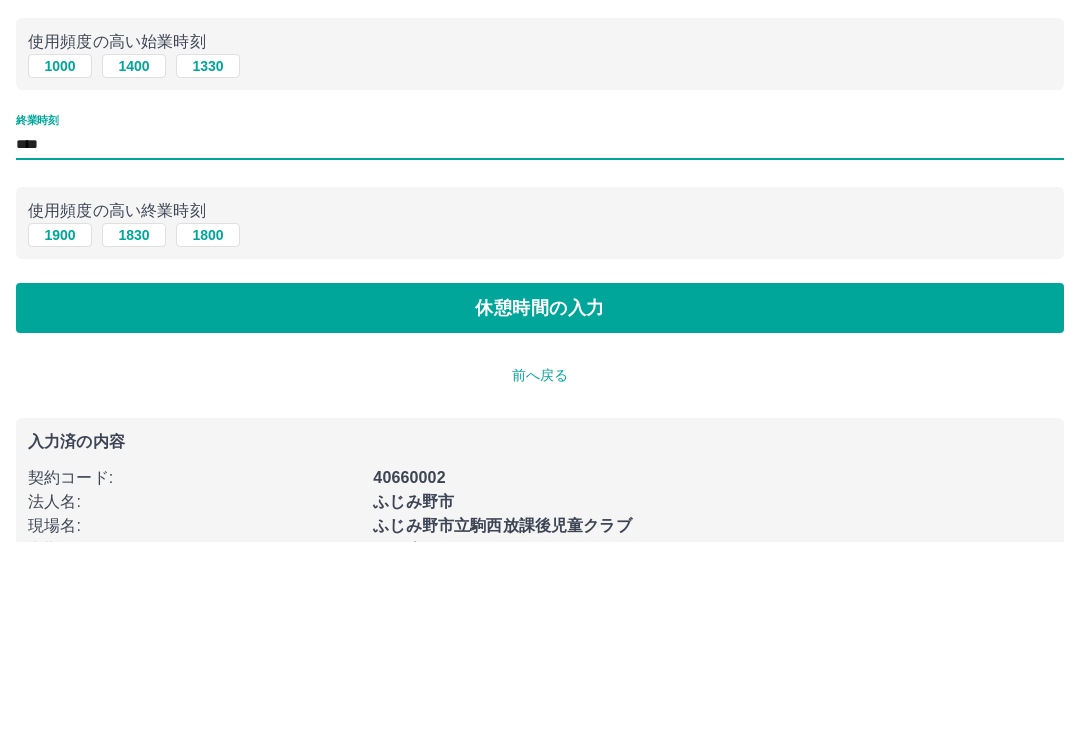 type on "****" 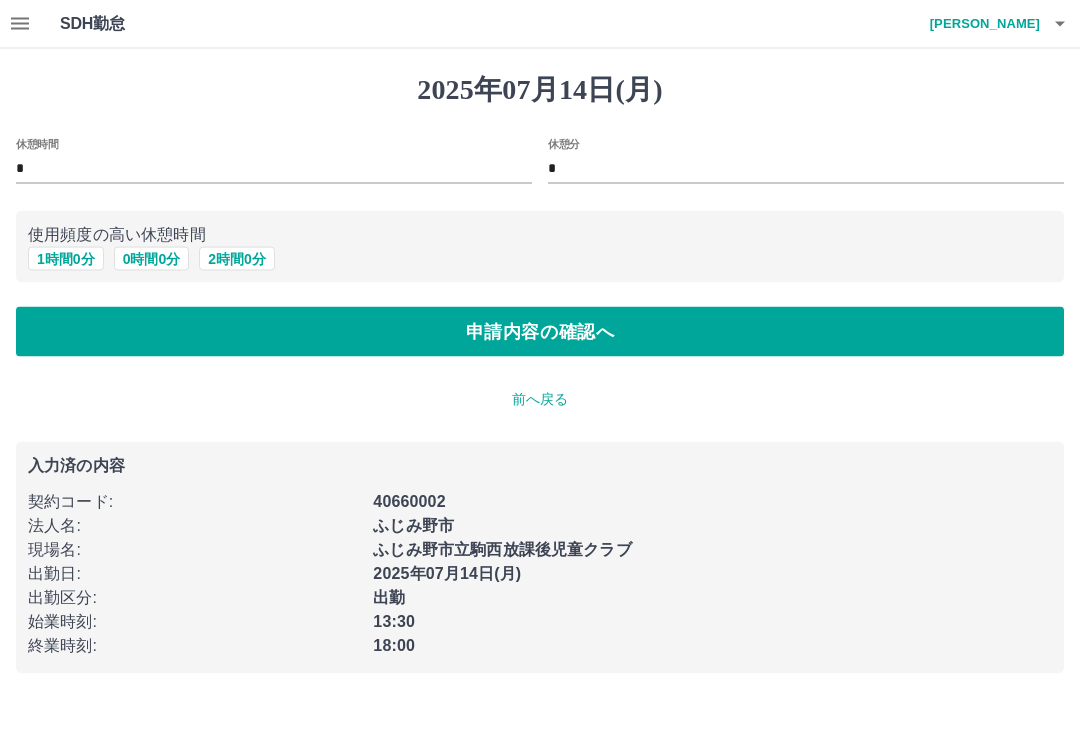 scroll, scrollTop: 0, scrollLeft: 0, axis: both 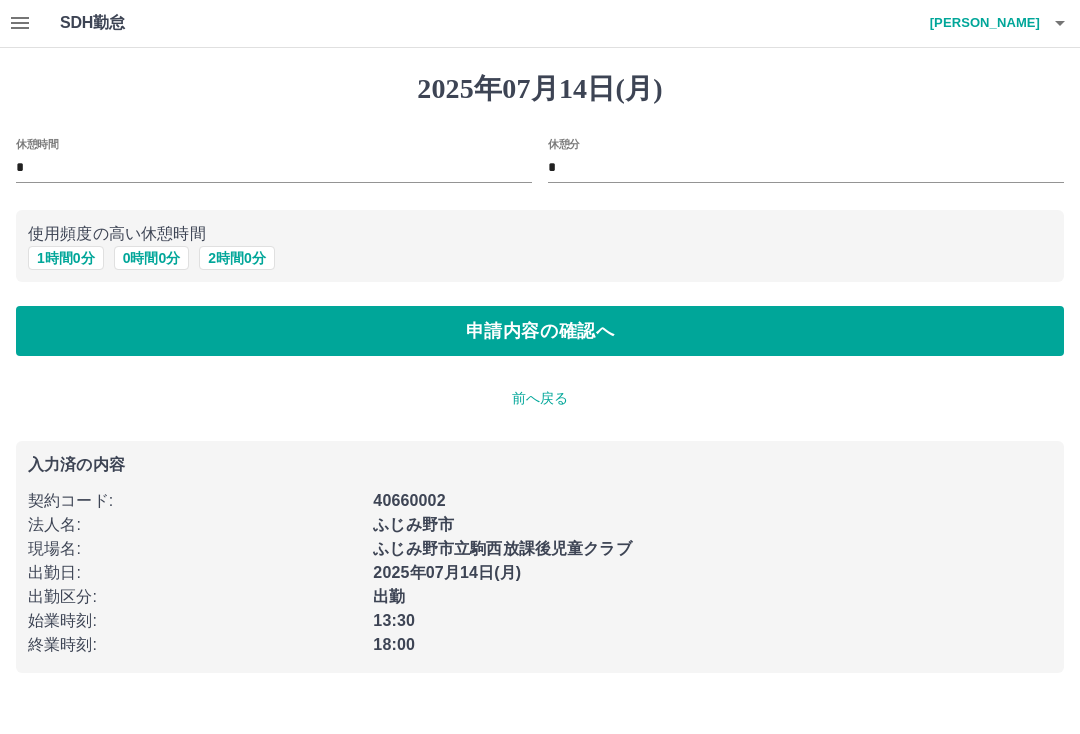 click on "0 時間 0 分" at bounding box center (152, 259) 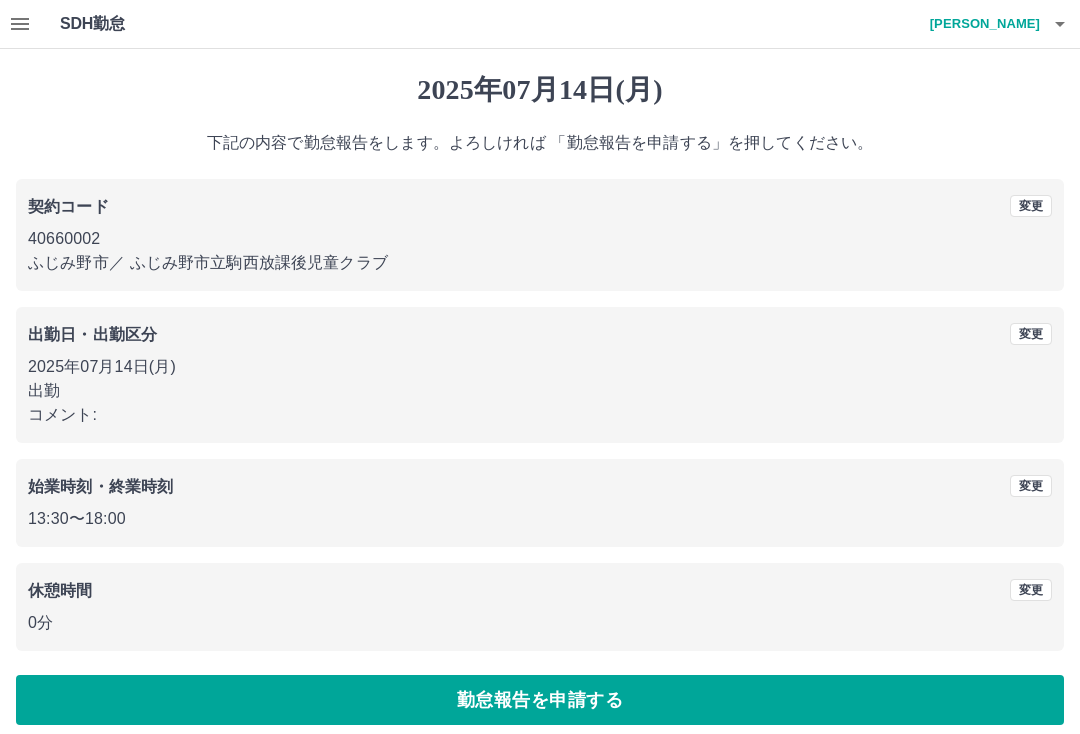 click on "勤怠報告を申請する" at bounding box center (540, 700) 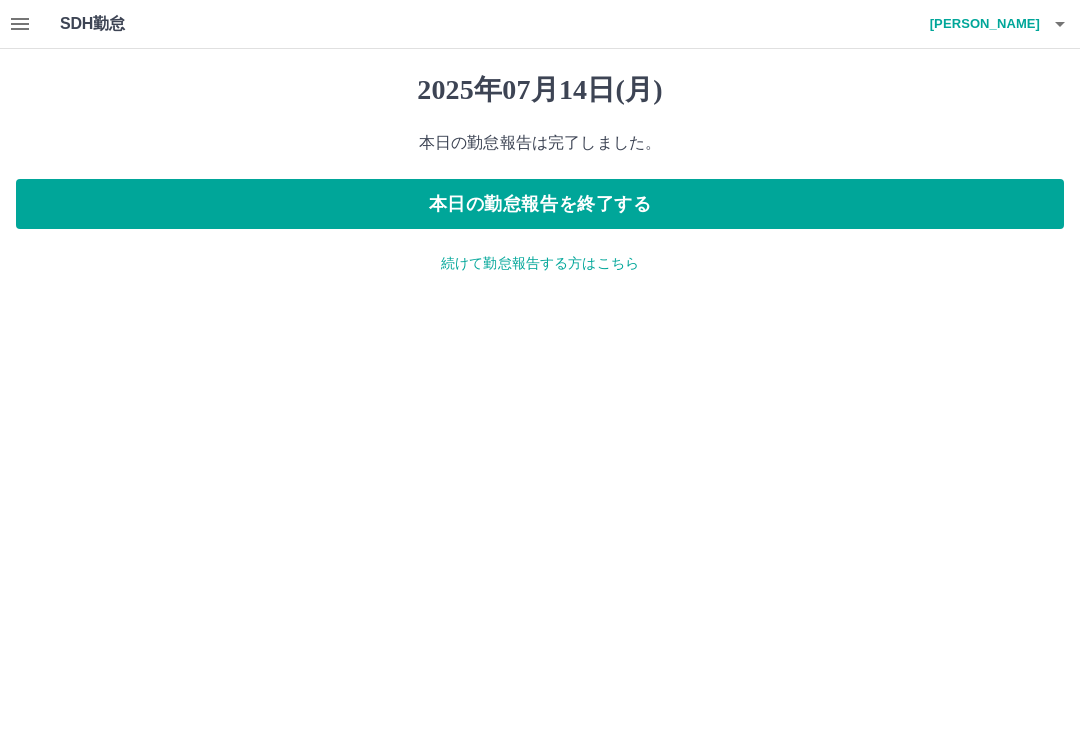 click on "続けて勤怠報告する方はこちら" at bounding box center [540, 263] 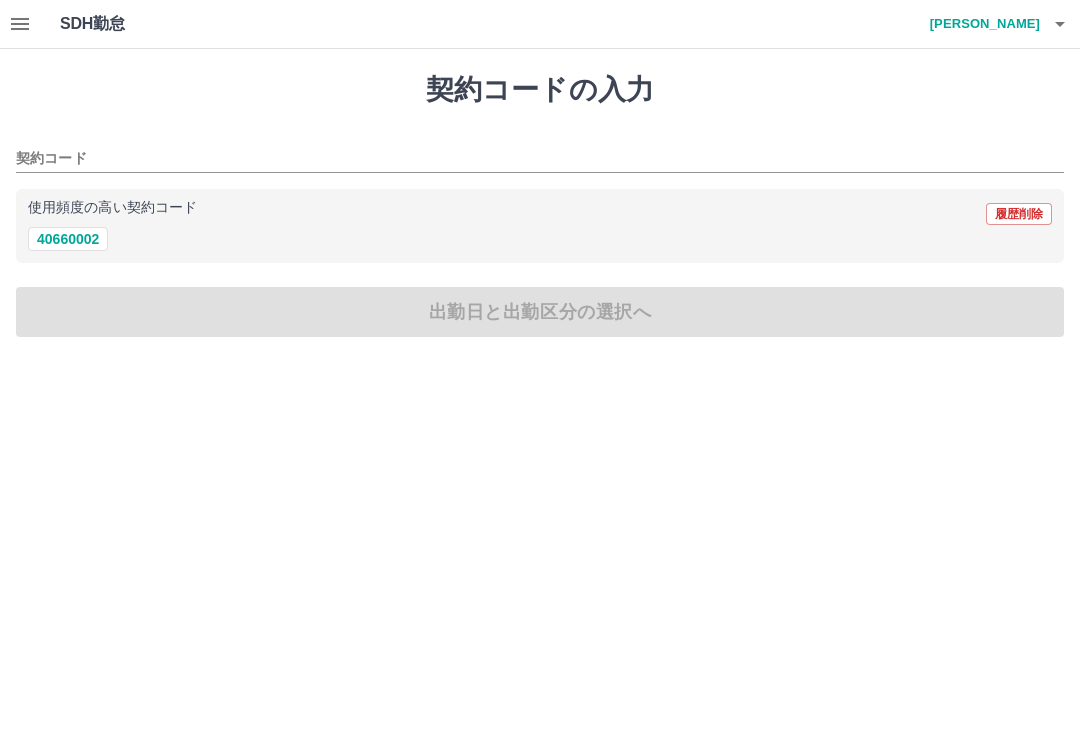 click on "40660002" at bounding box center (68, 239) 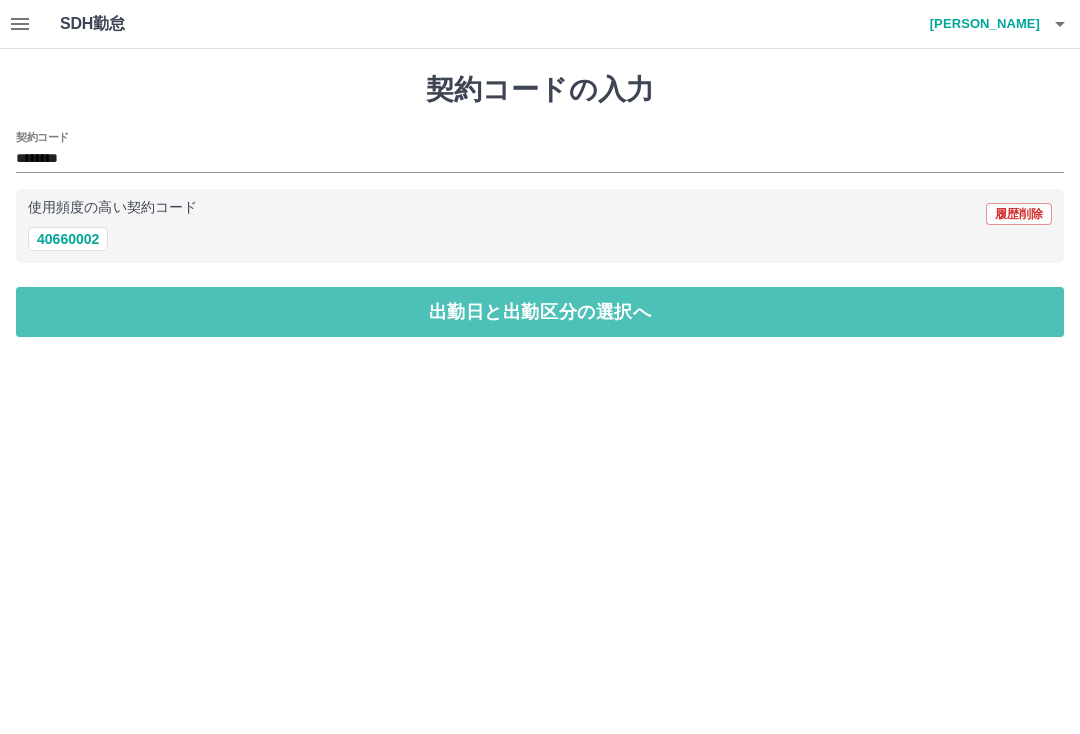 click on "出勤日と出勤区分の選択へ" at bounding box center [540, 312] 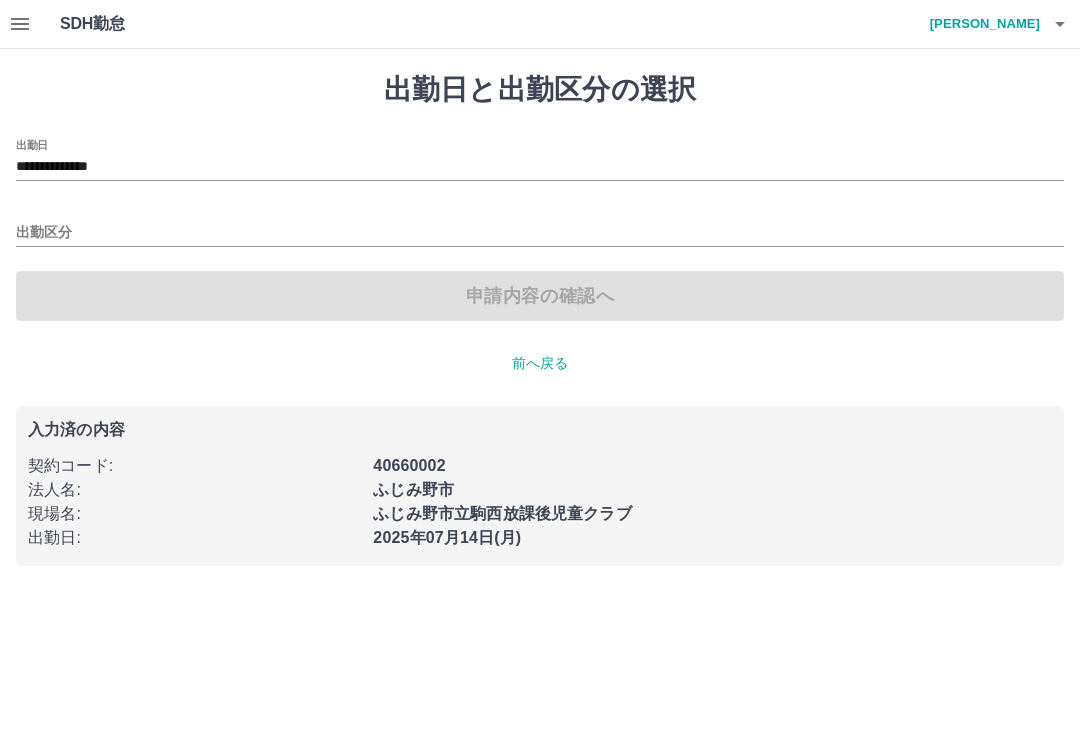 click on "**********" at bounding box center [540, 167] 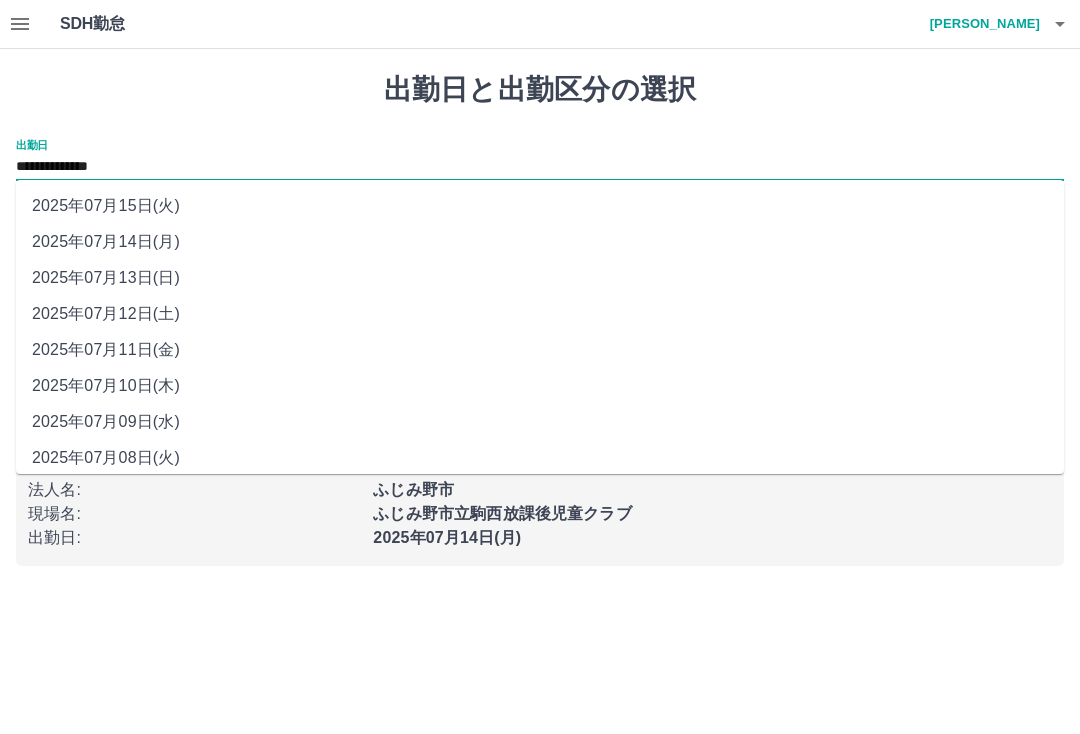 click on "2025年07月13日(日)" at bounding box center [540, 278] 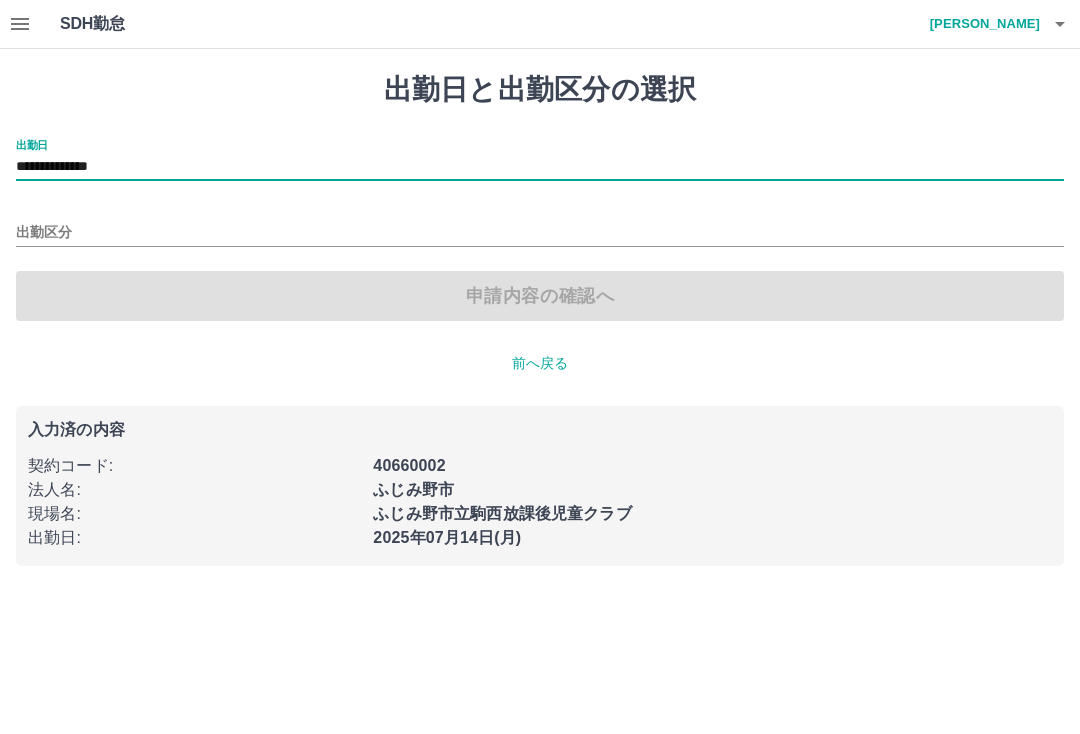 click on "出勤区分" at bounding box center [540, 233] 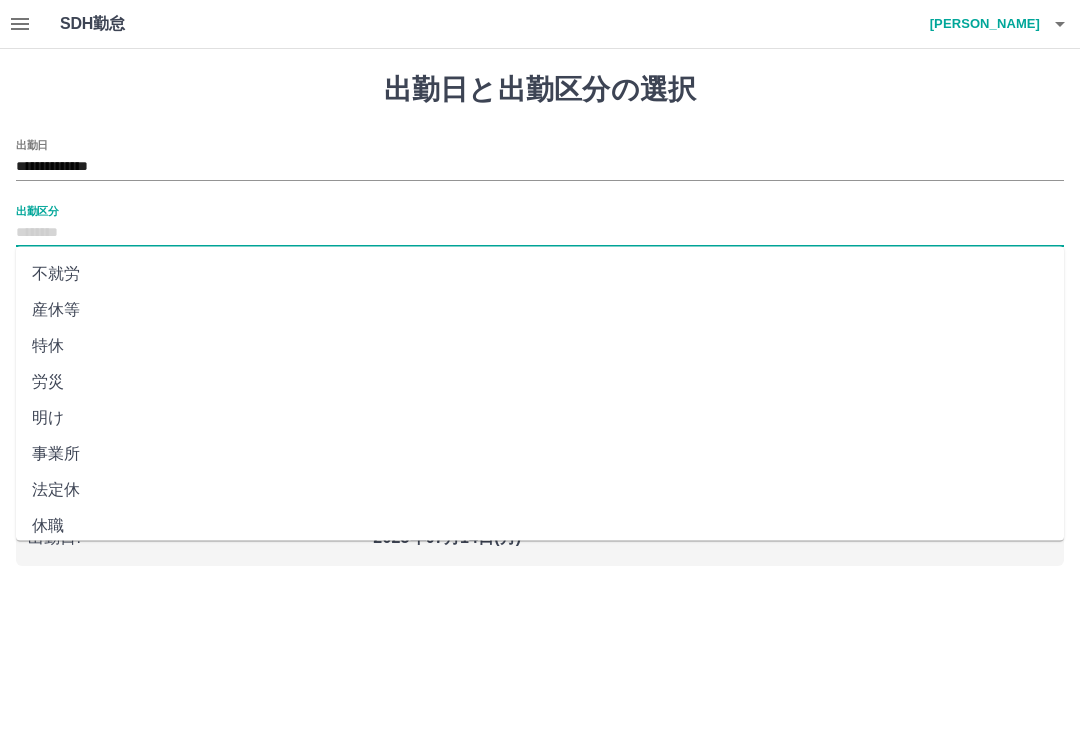 scroll, scrollTop: 357, scrollLeft: 0, axis: vertical 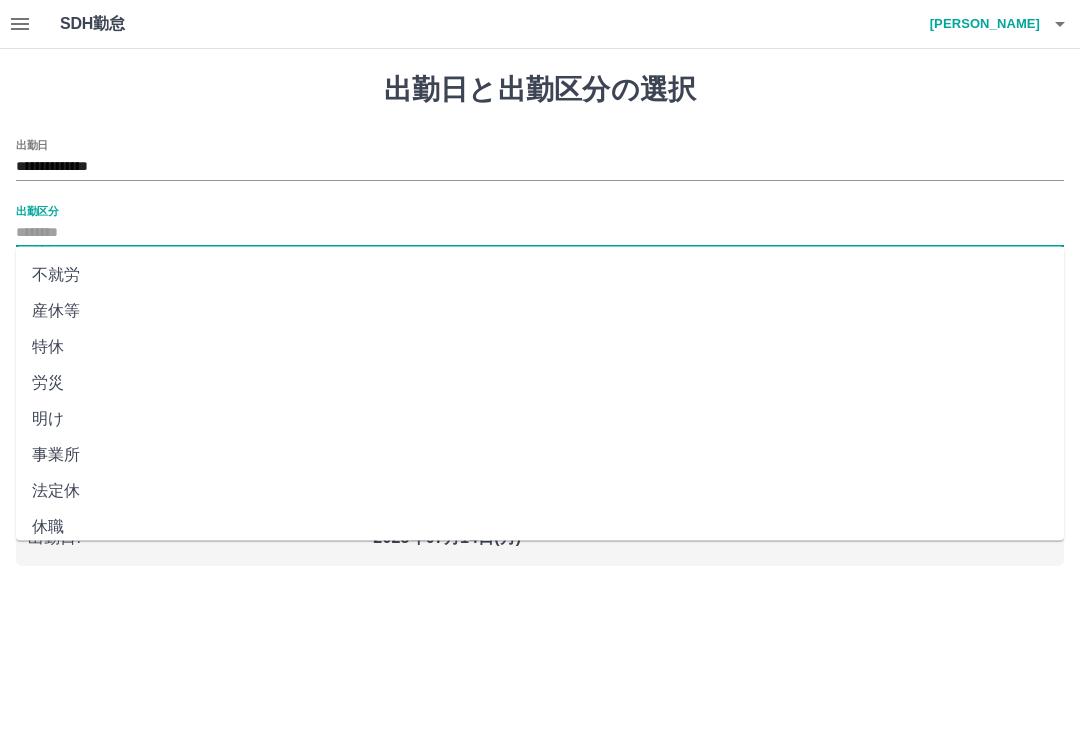 click on "法定休" at bounding box center (540, 492) 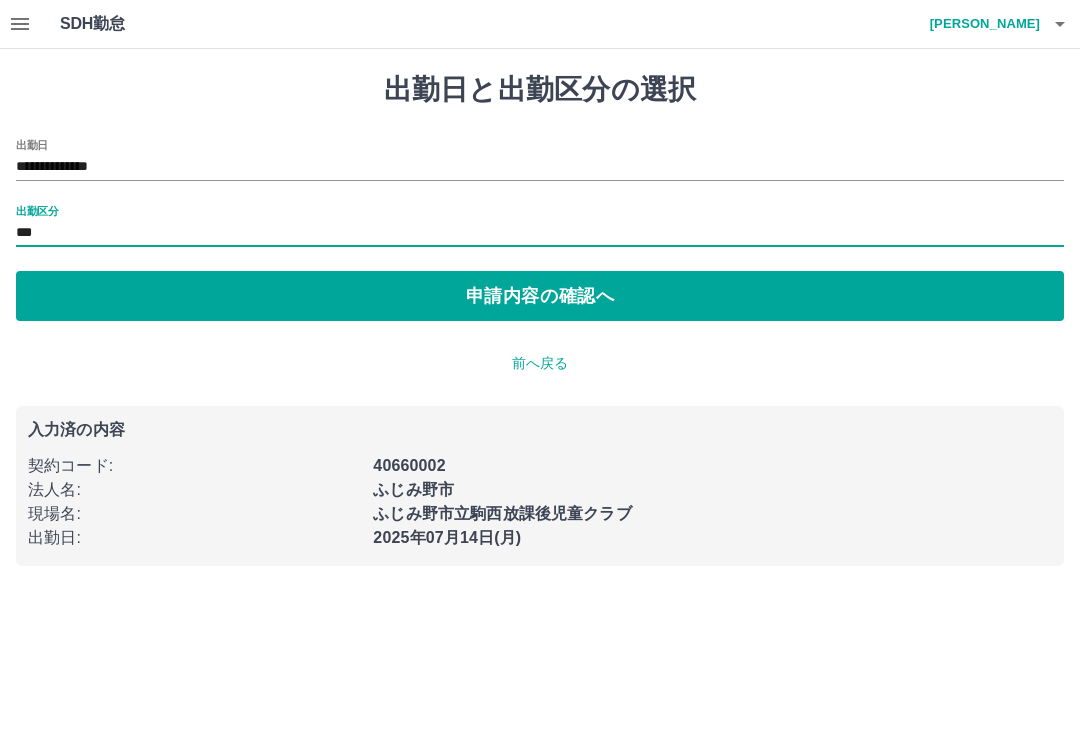 click on "申請内容の確認へ" at bounding box center (540, 296) 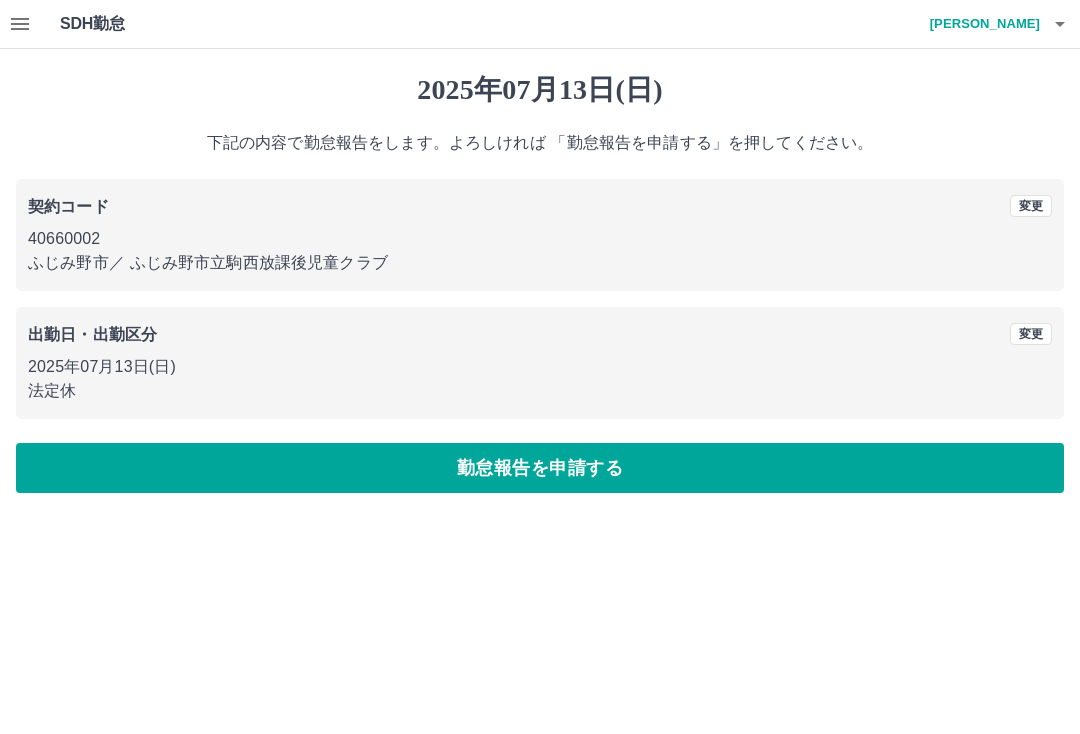 click on "勤怠報告を申請する" at bounding box center [540, 468] 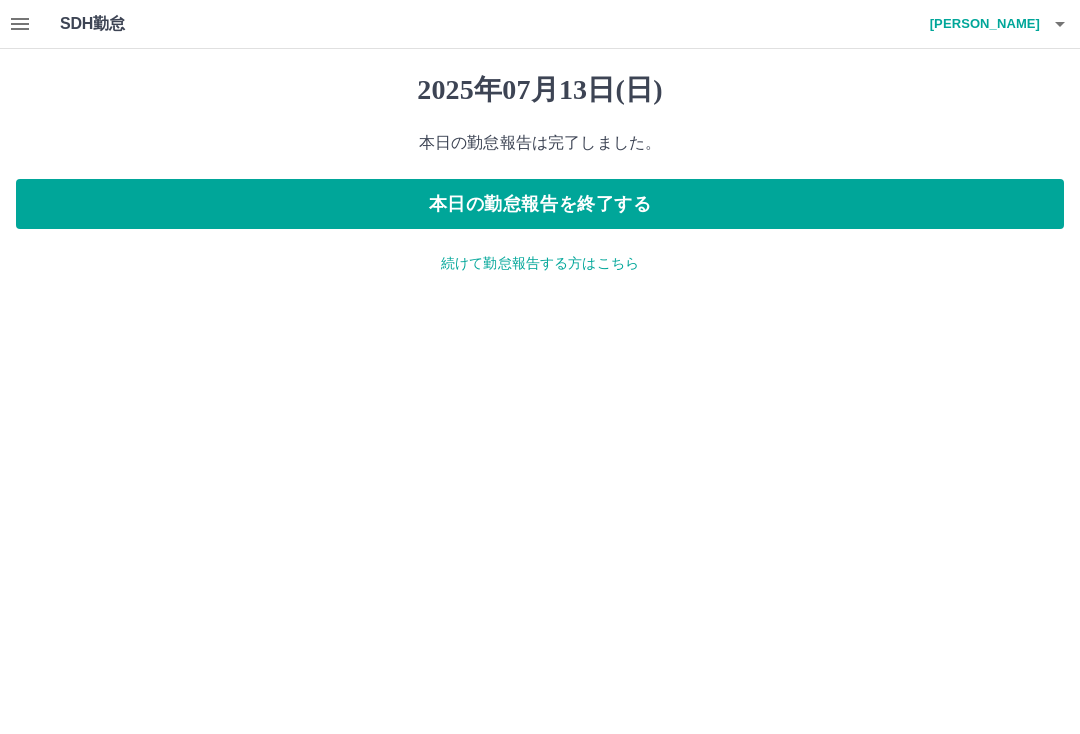 click on "続けて勤怠報告する方はこちら" at bounding box center (540, 263) 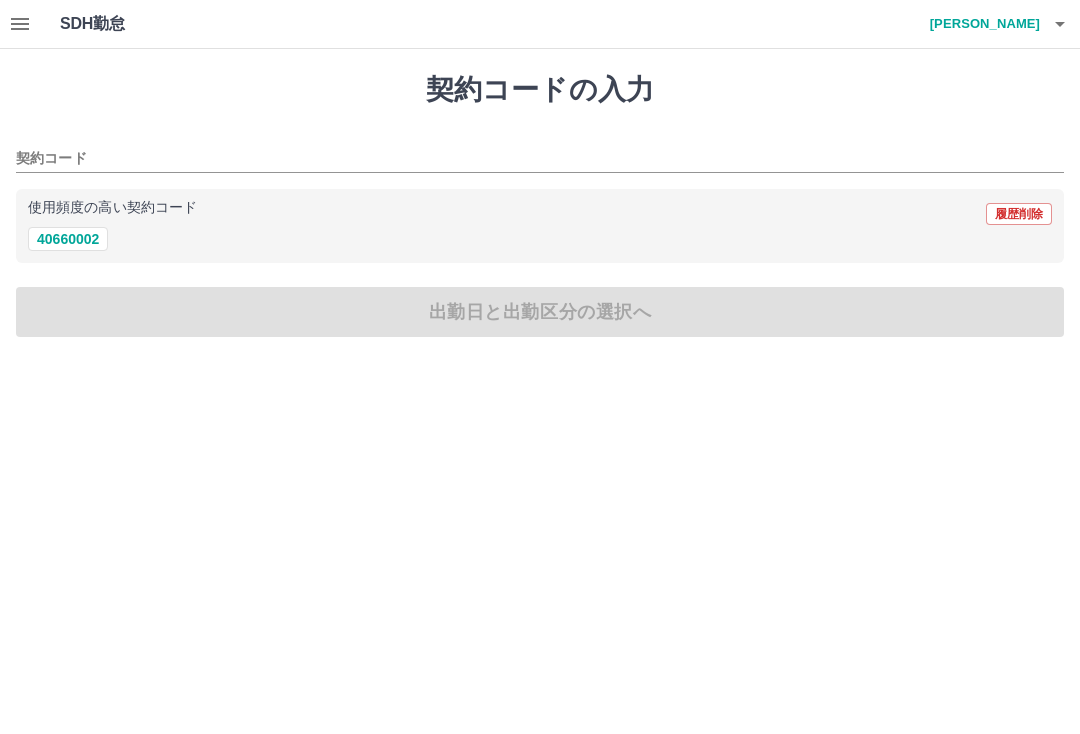 click on "40660002" at bounding box center [68, 239] 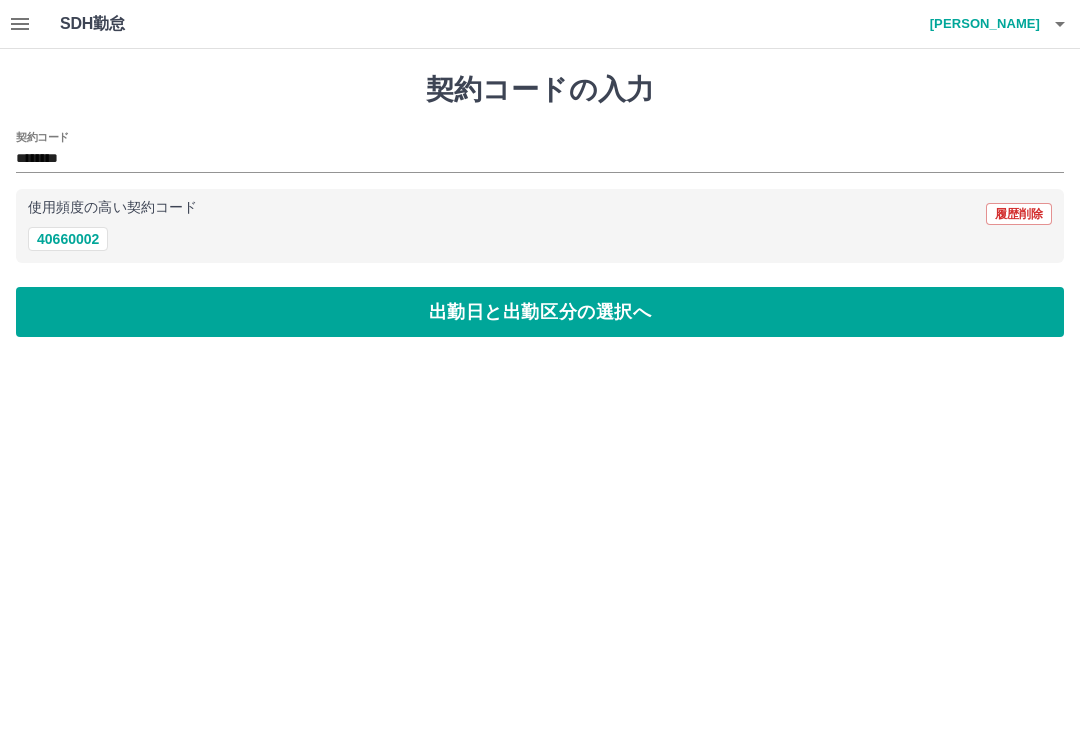 click on "出勤日と出勤区分の選択へ" at bounding box center (540, 312) 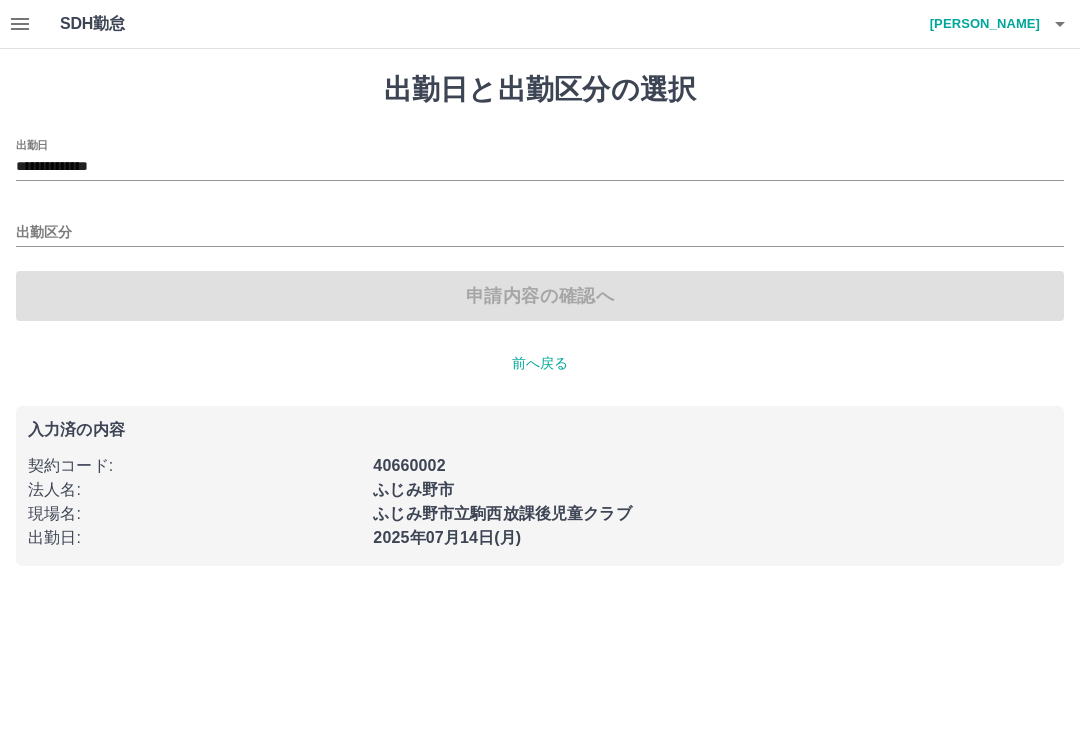 click on "**********" at bounding box center [540, 167] 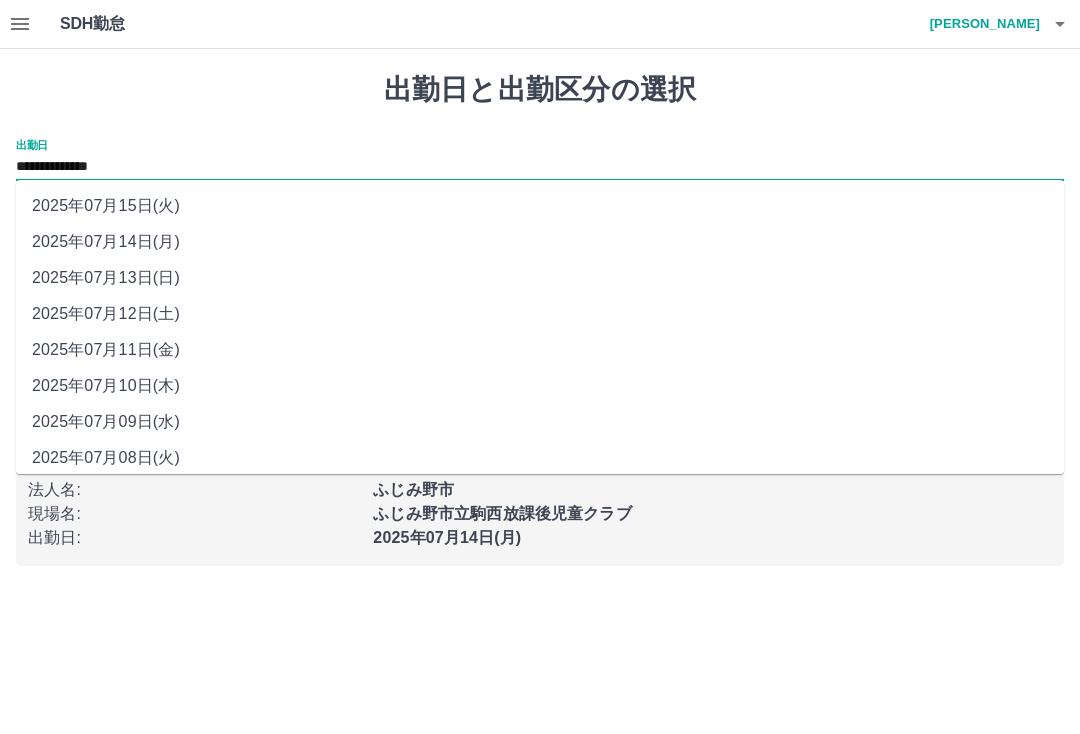 click on "2025年07月12日(土)" at bounding box center [540, 314] 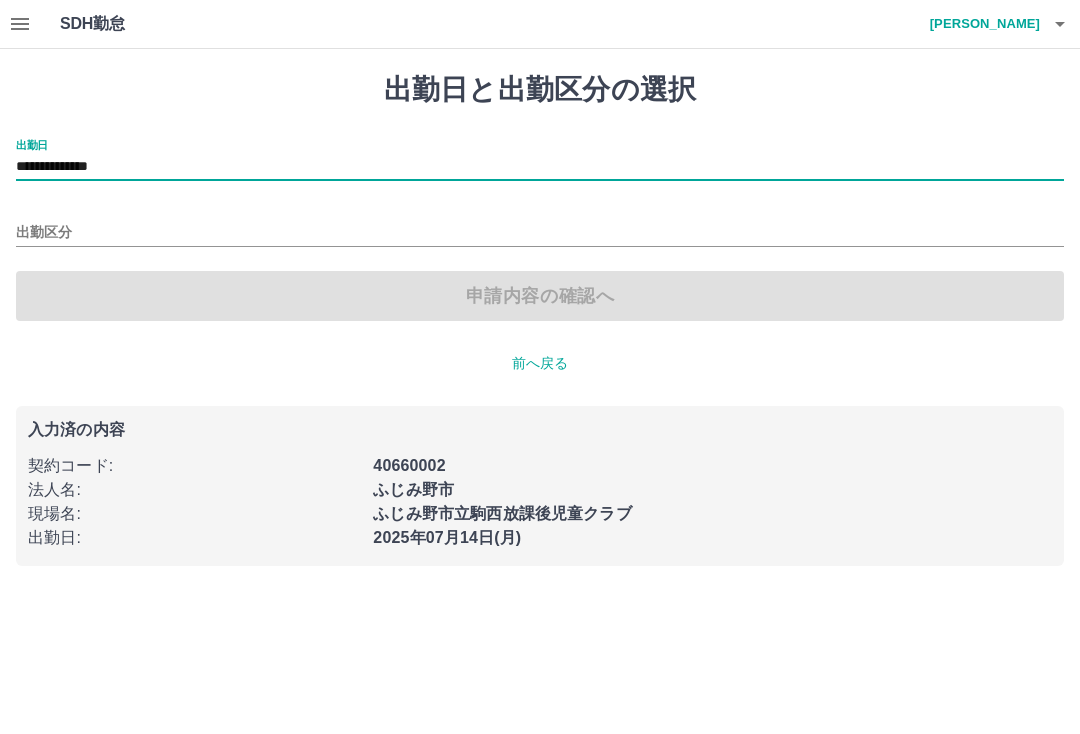 click on "出勤区分" at bounding box center (540, 233) 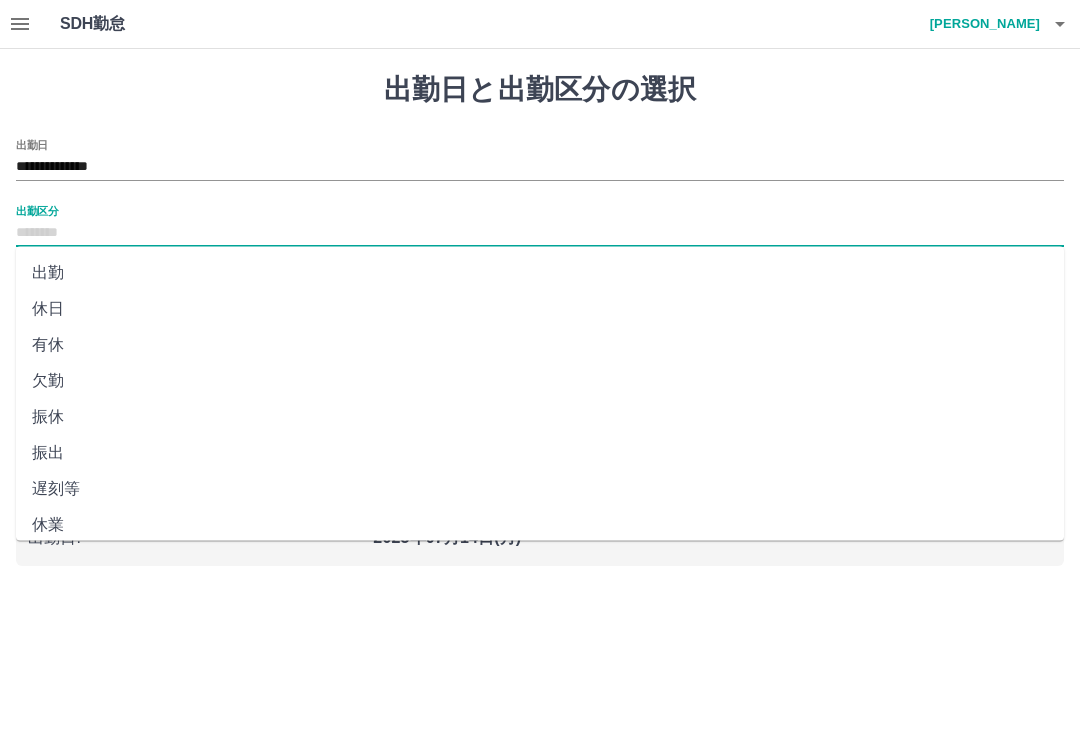 click on "休日" at bounding box center [540, 309] 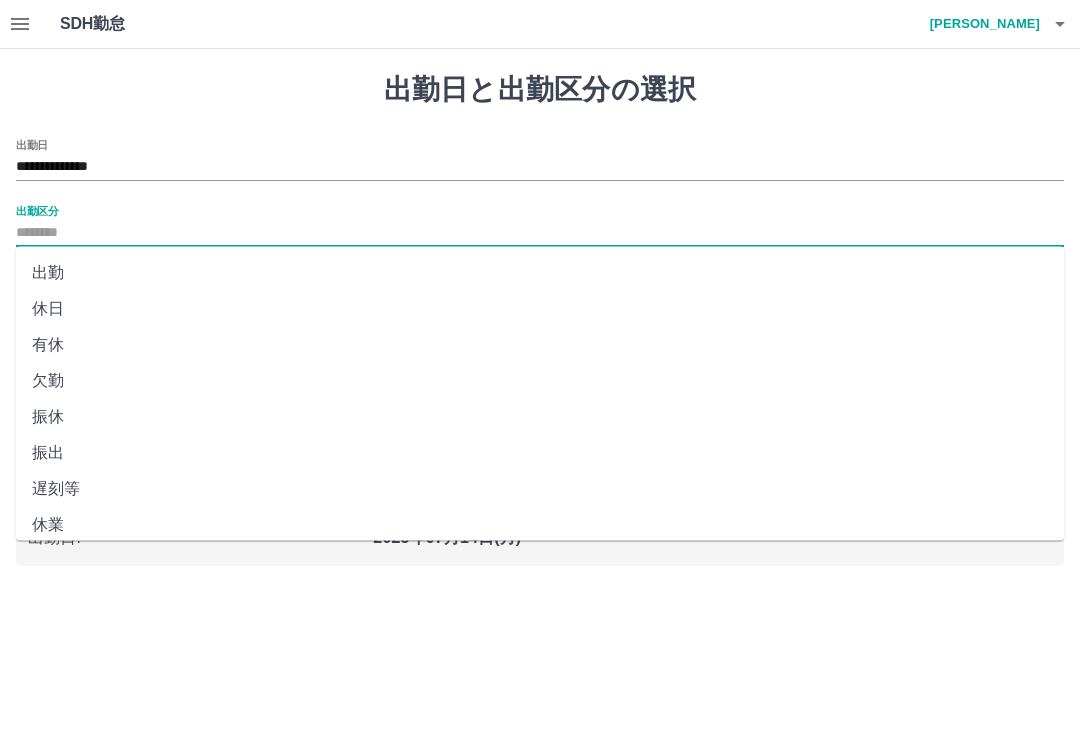 type on "**" 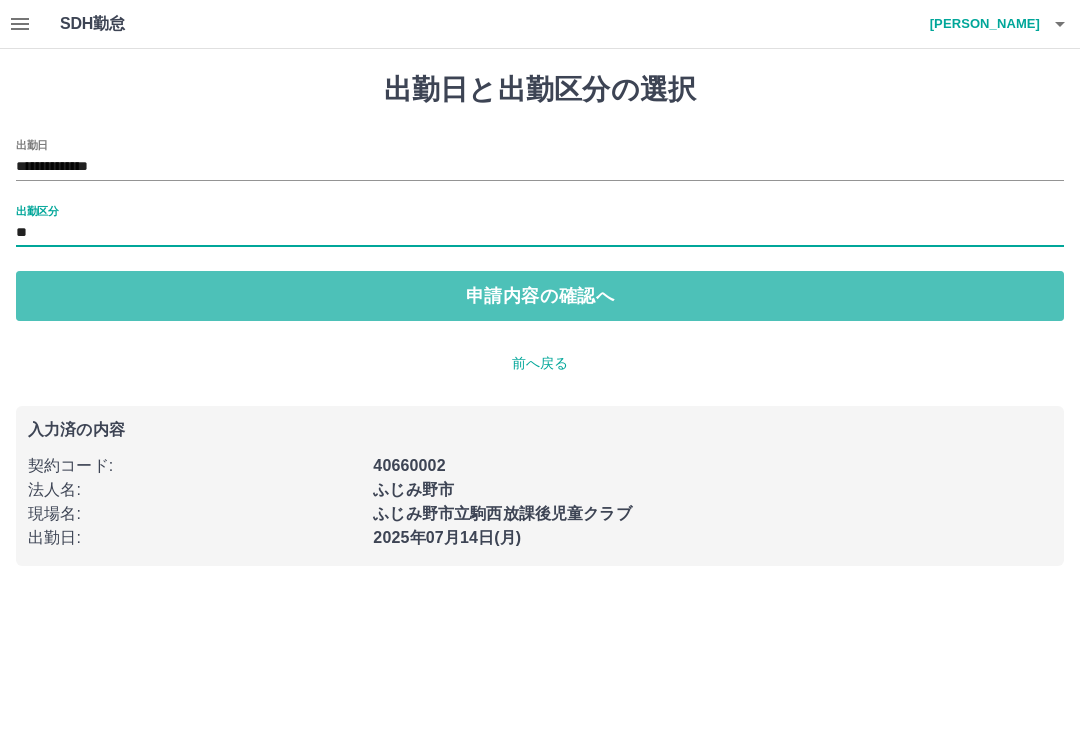 click on "申請内容の確認へ" at bounding box center (540, 296) 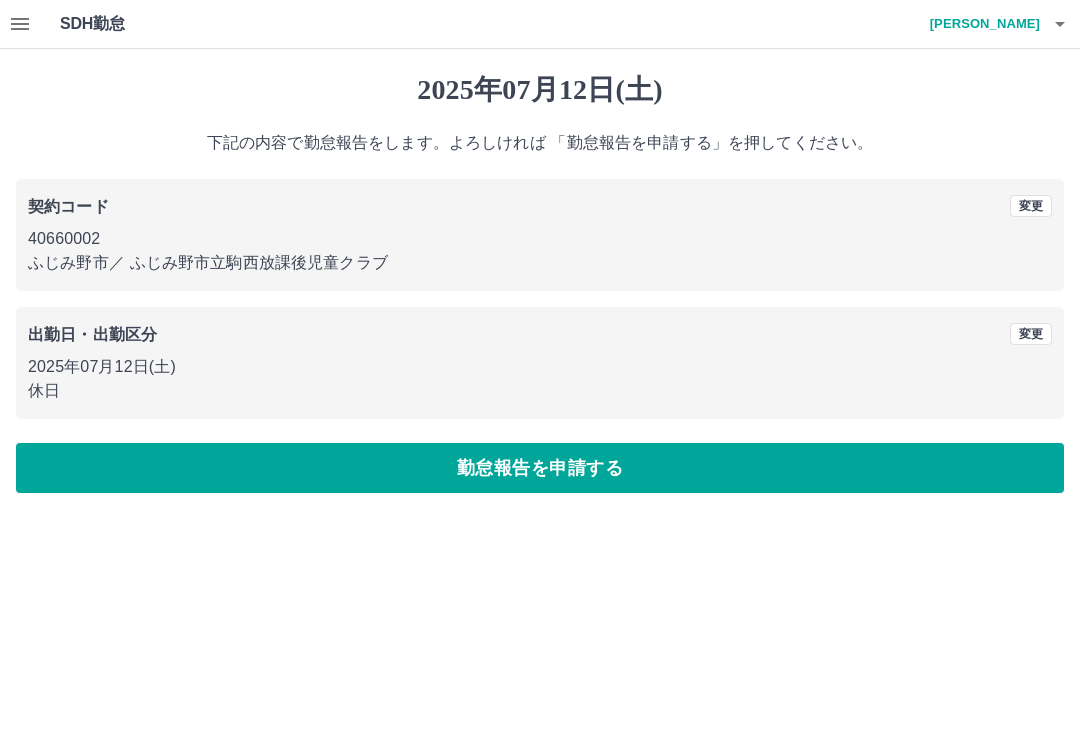 click on "勤怠報告を申請する" at bounding box center (540, 468) 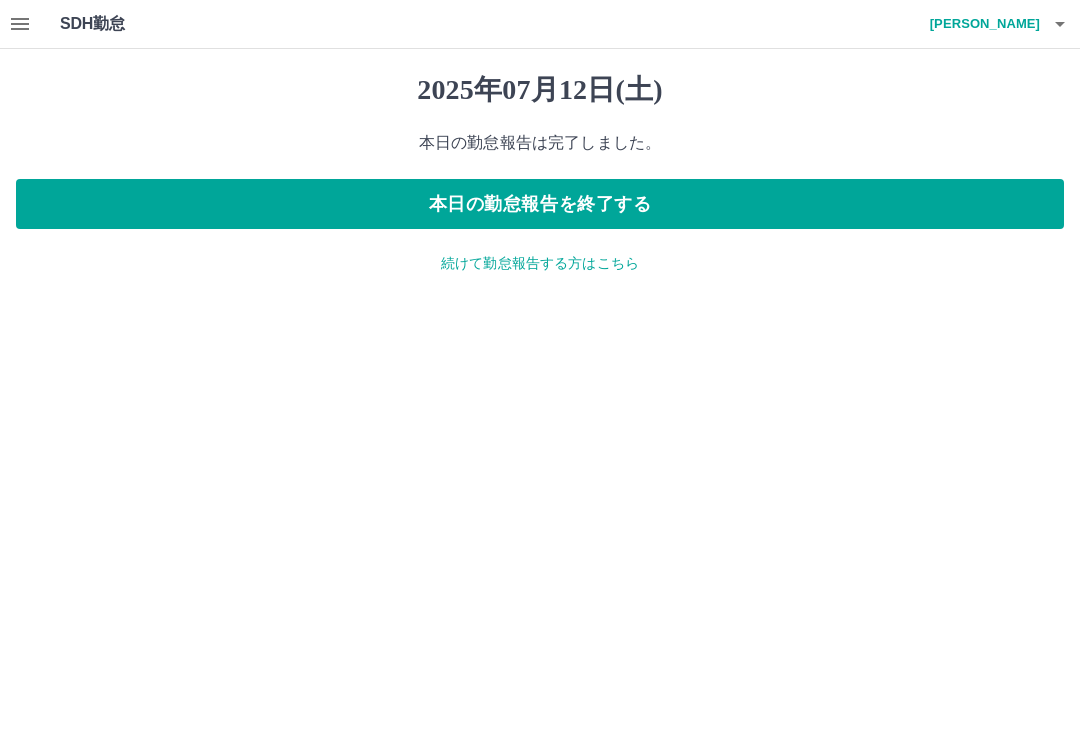 click 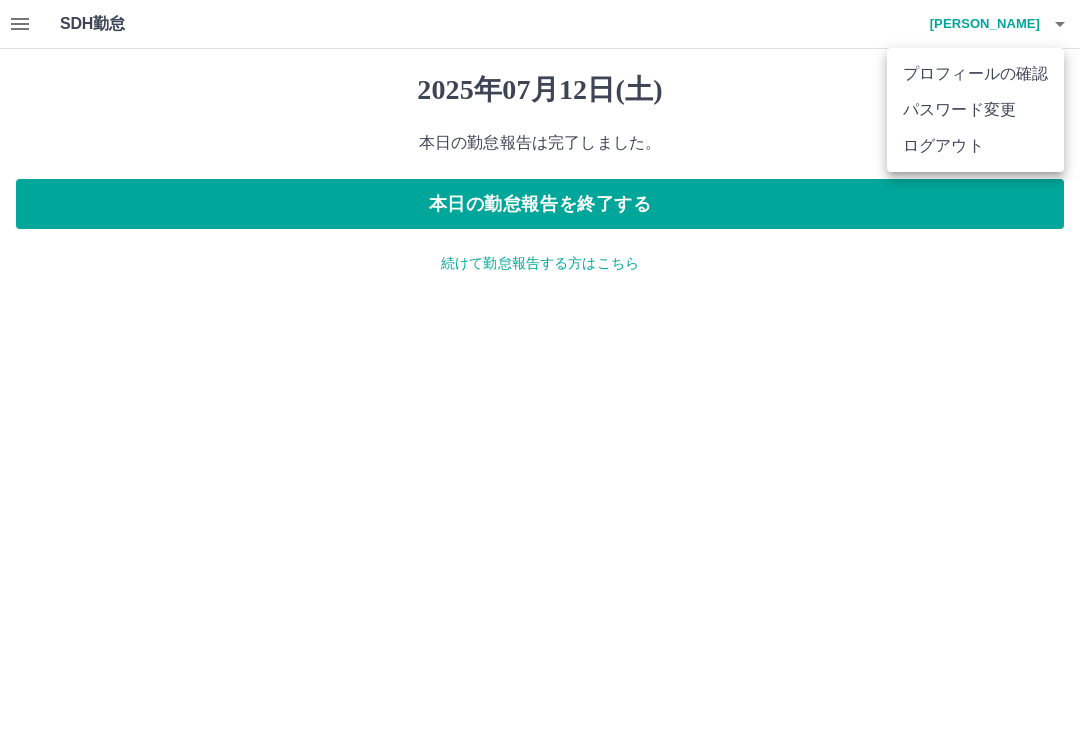 click on "ログアウト" at bounding box center [975, 146] 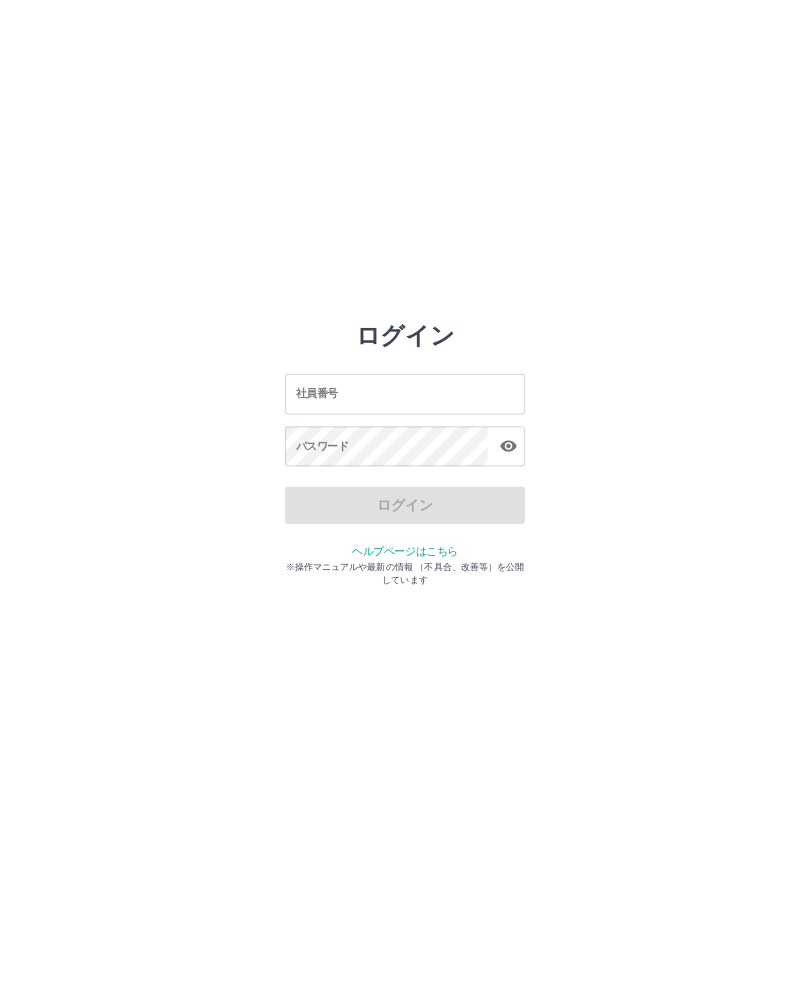 scroll, scrollTop: 0, scrollLeft: 0, axis: both 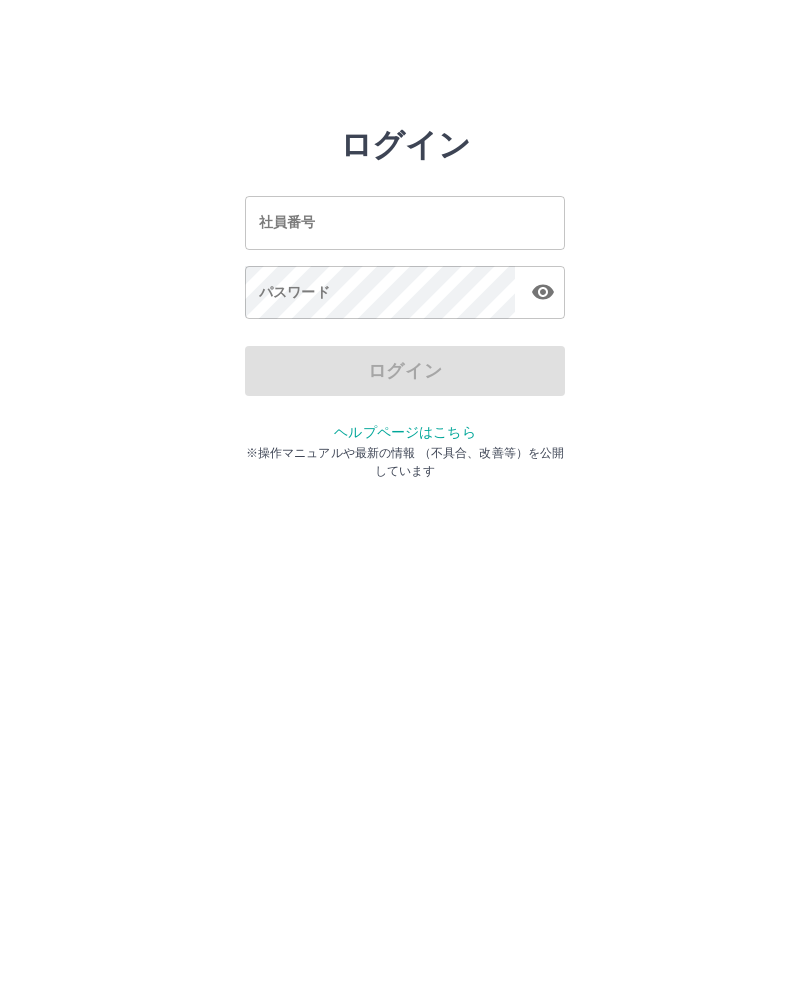click on "社員番号" at bounding box center [405, 222] 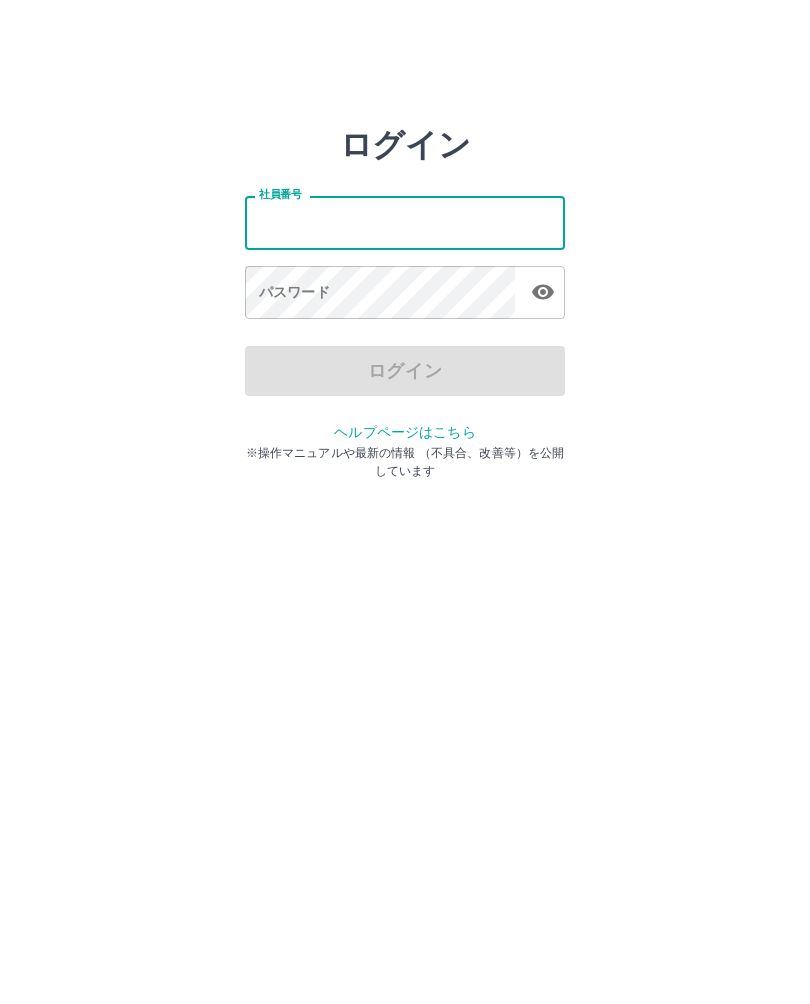 click on "社員番号" at bounding box center (405, 222) 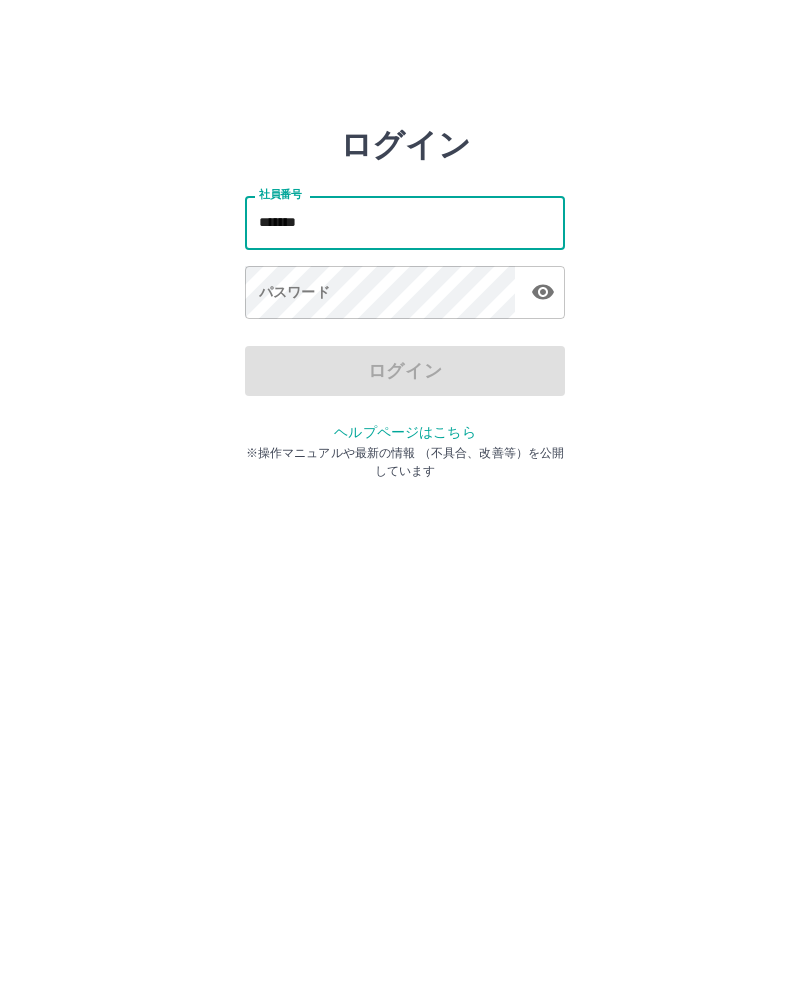 type on "*******" 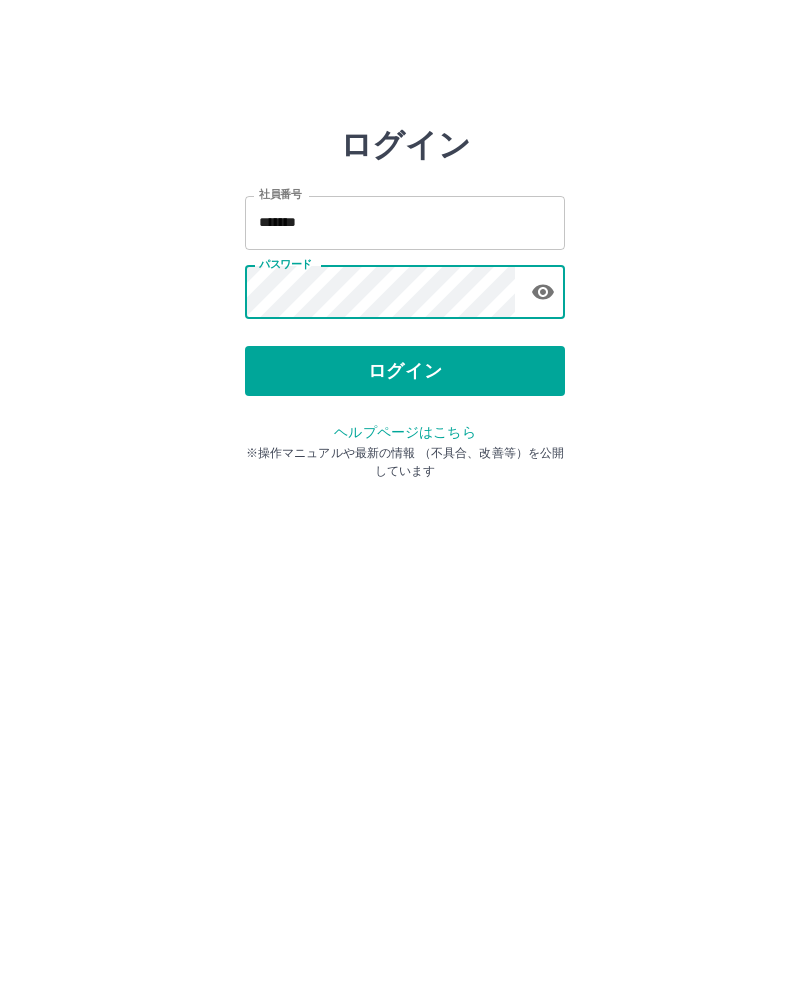 click on "ログイン" at bounding box center [405, 371] 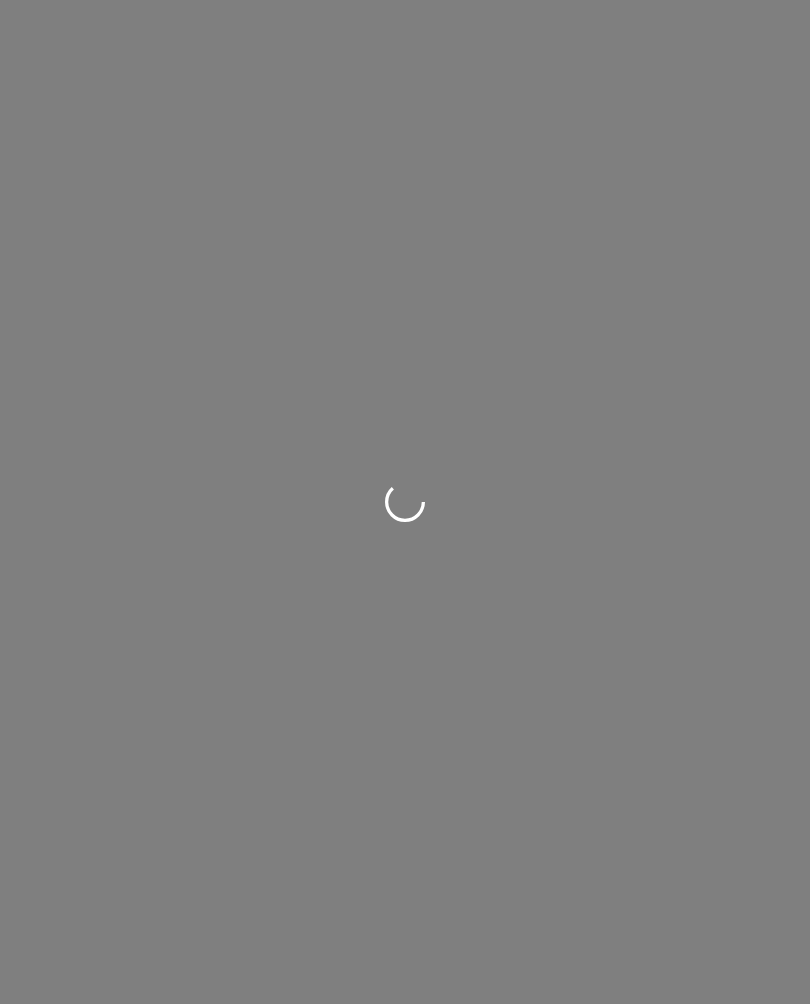 scroll, scrollTop: 0, scrollLeft: 0, axis: both 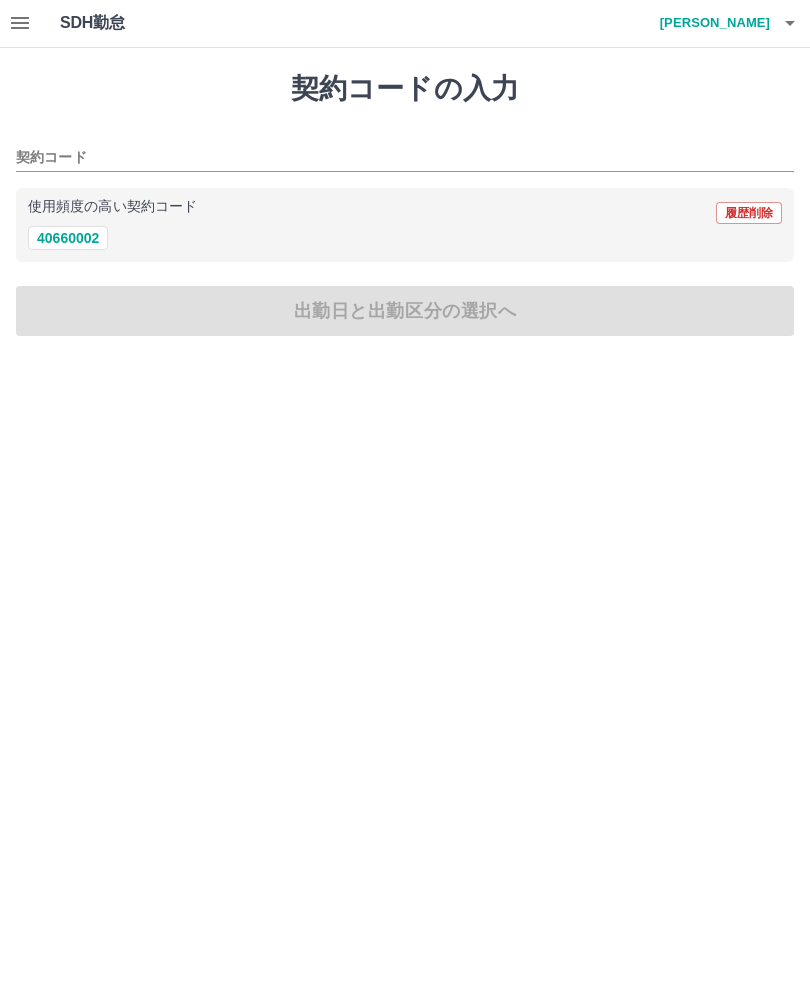 click on "40660002" at bounding box center [68, 239] 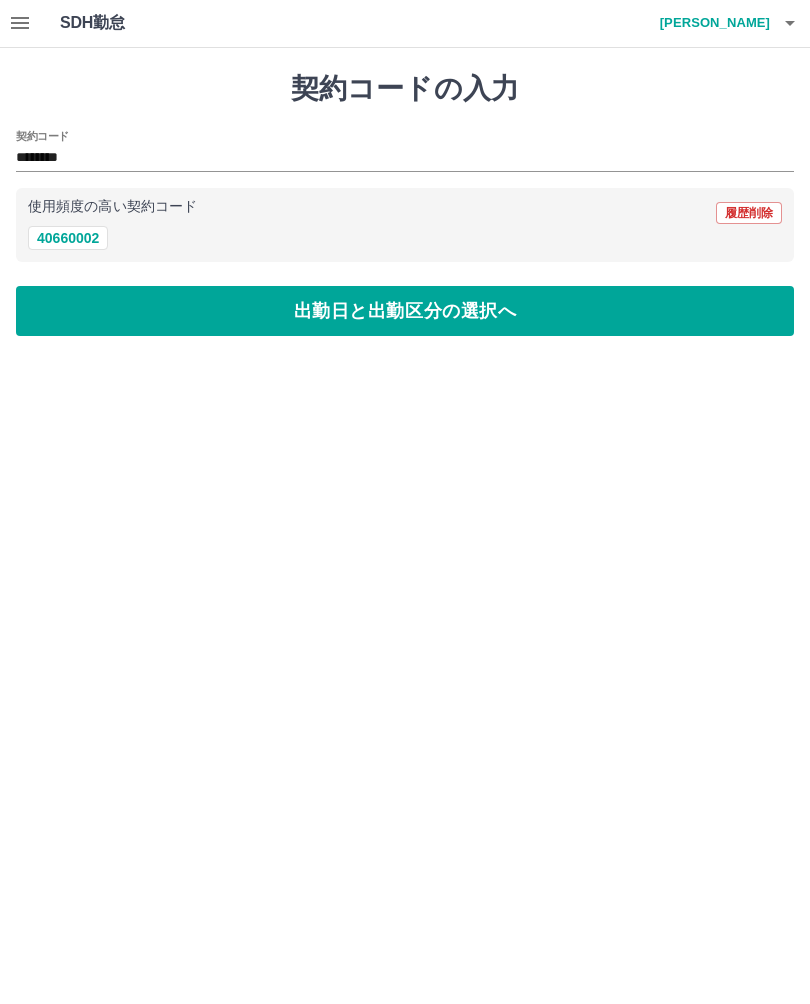 click on "出勤日と出勤区分の選択へ" at bounding box center [405, 312] 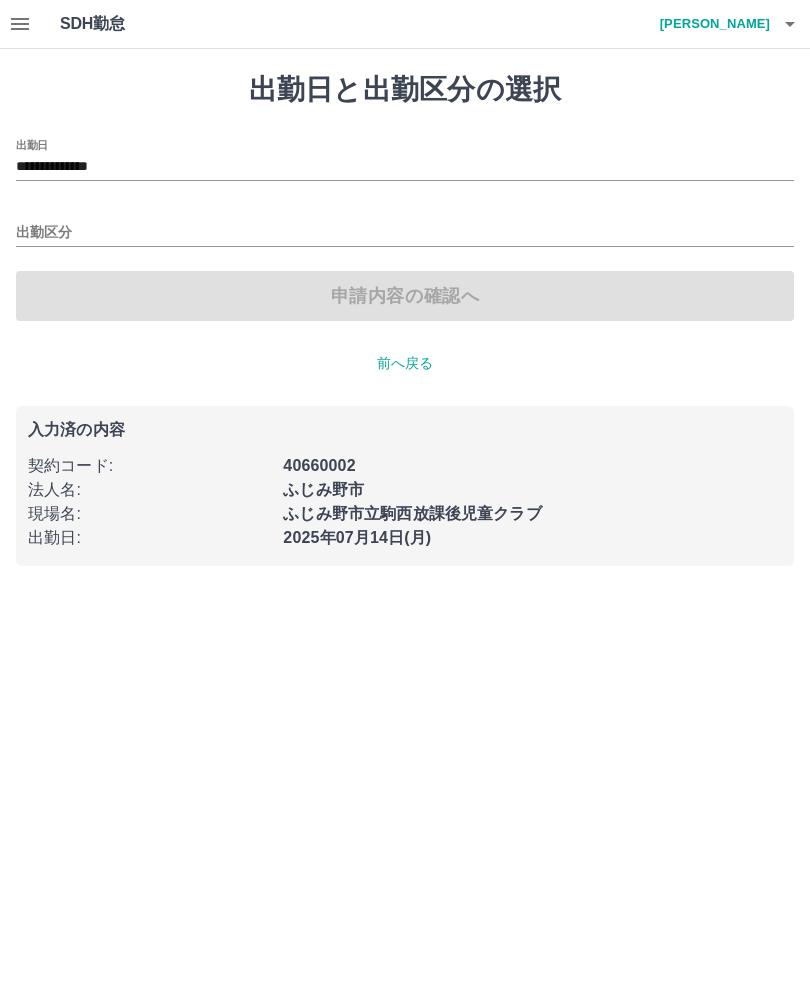 click on "出勤区分" at bounding box center [405, 233] 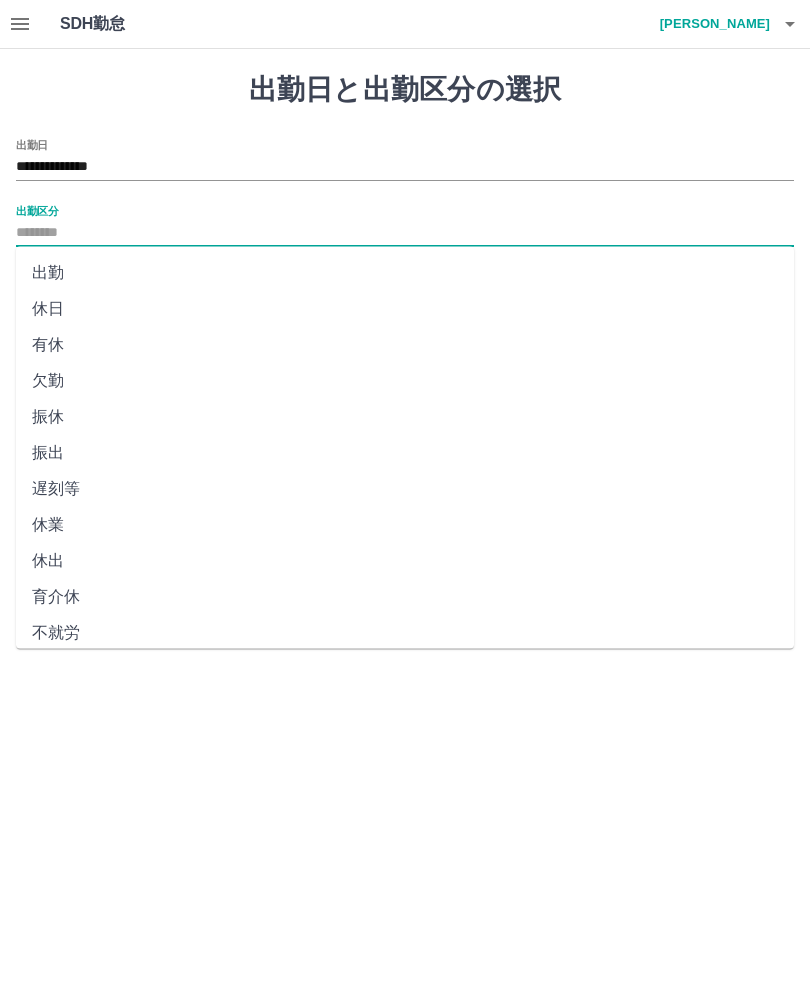 click on "出勤" at bounding box center (405, 273) 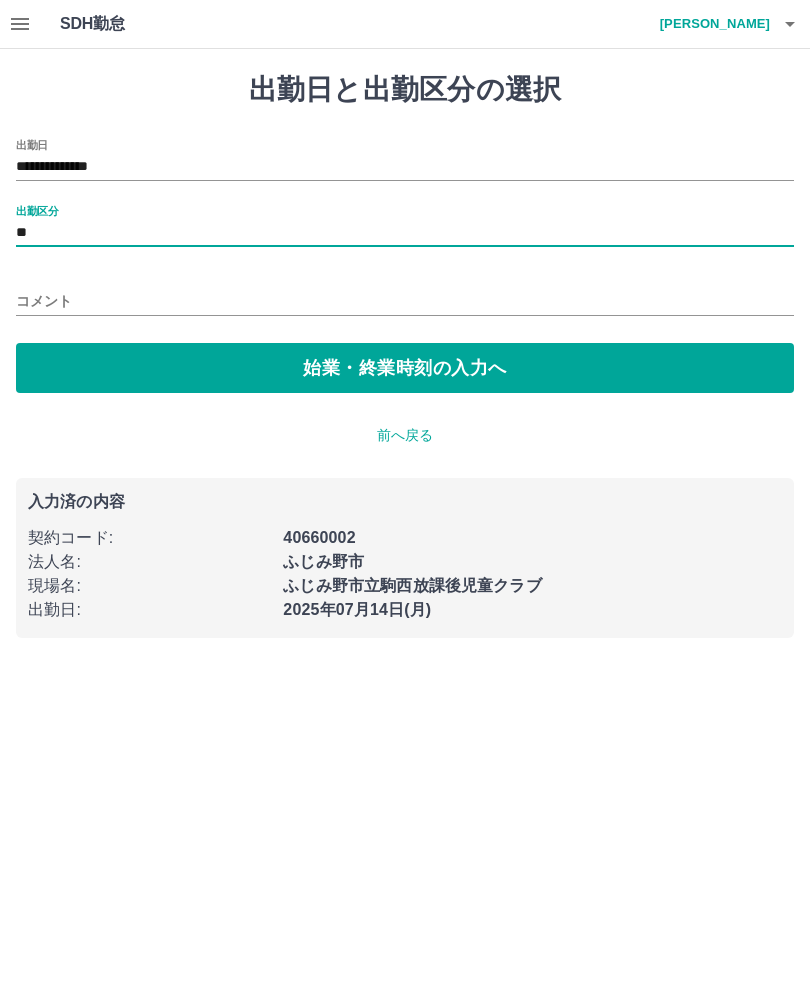click on "始業・終業時刻の入力へ" at bounding box center (405, 368) 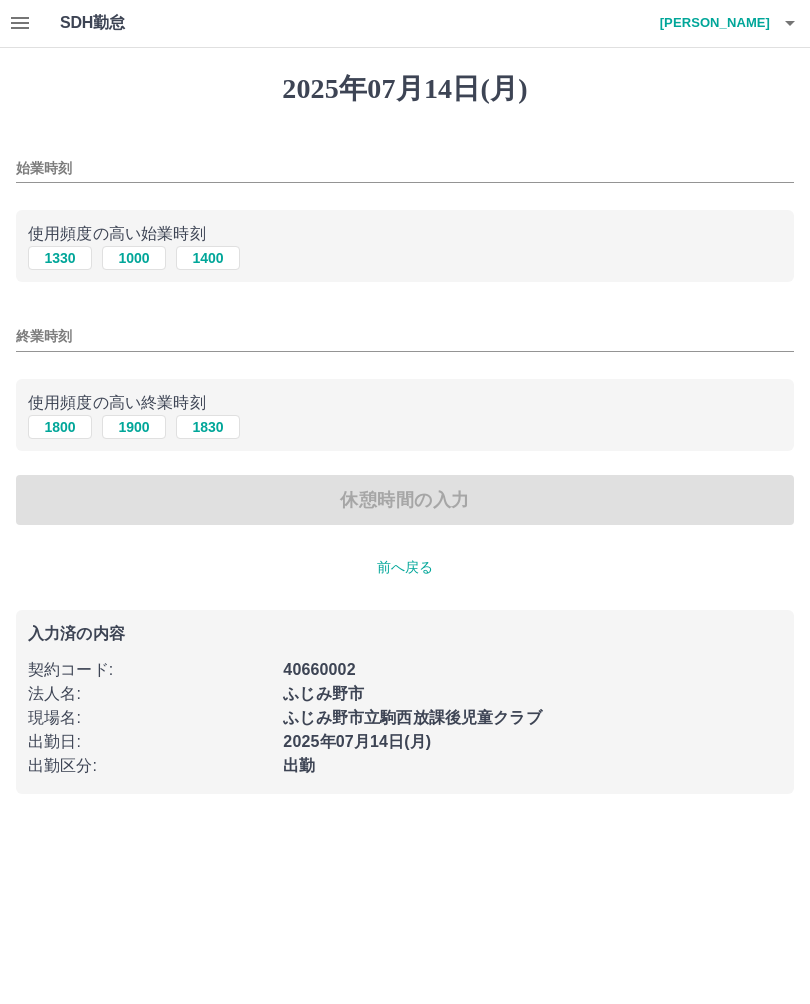 click on "1330" at bounding box center [60, 259] 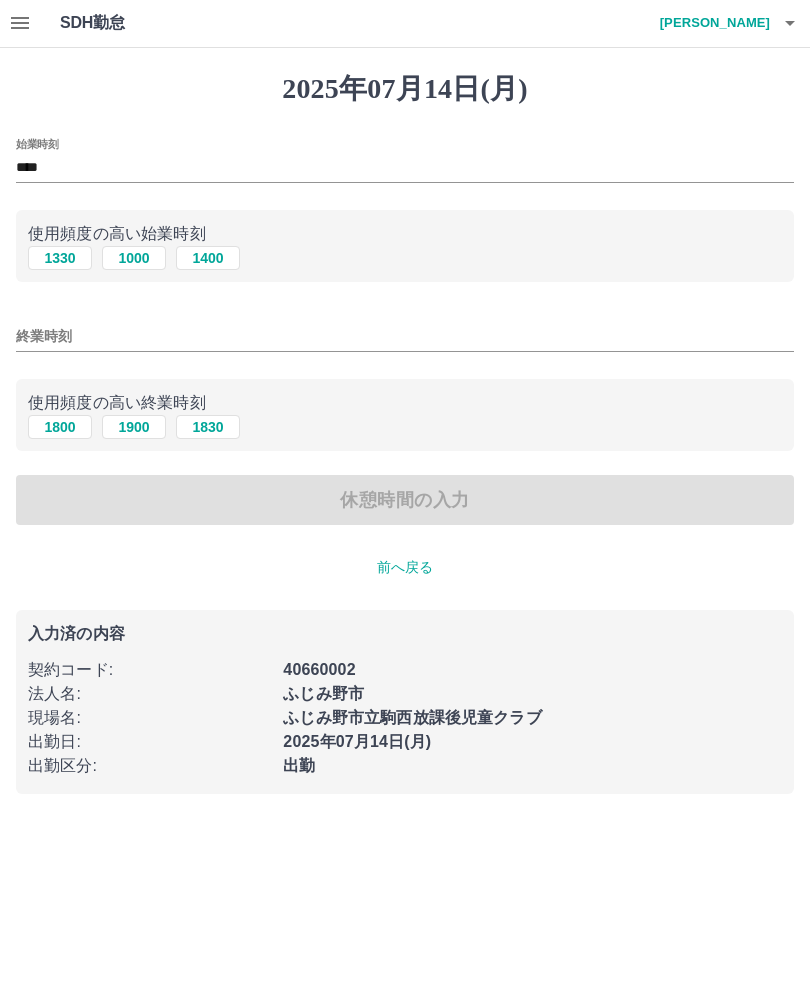 click on "1800" at bounding box center (60, 428) 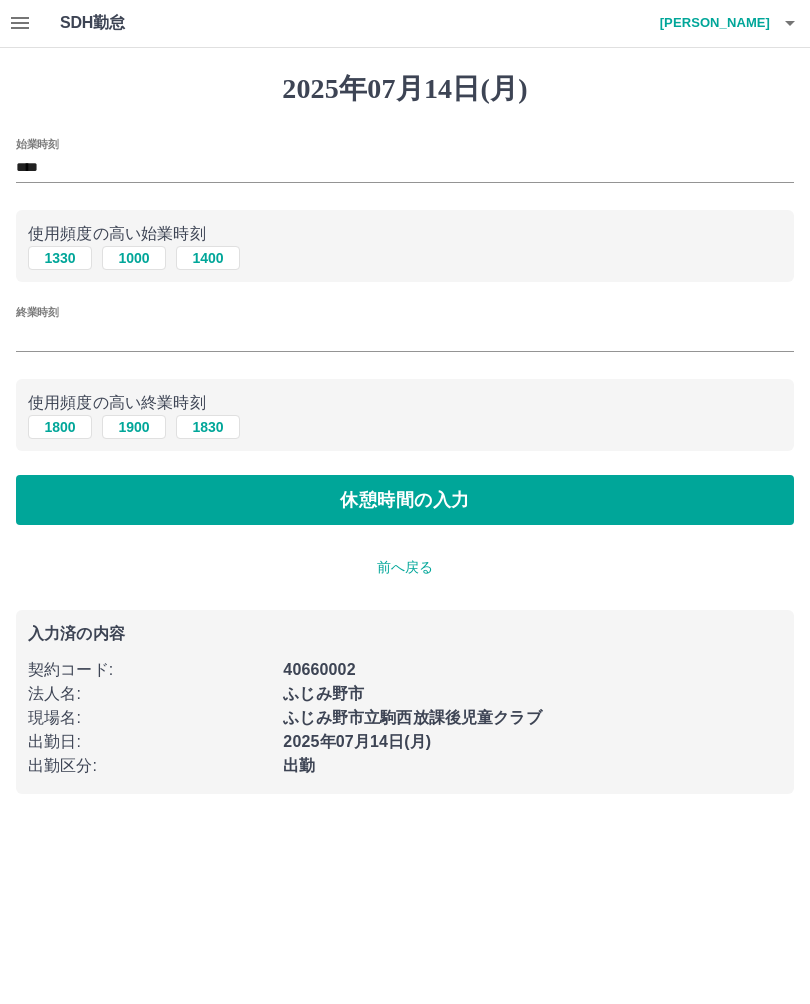 type on "****" 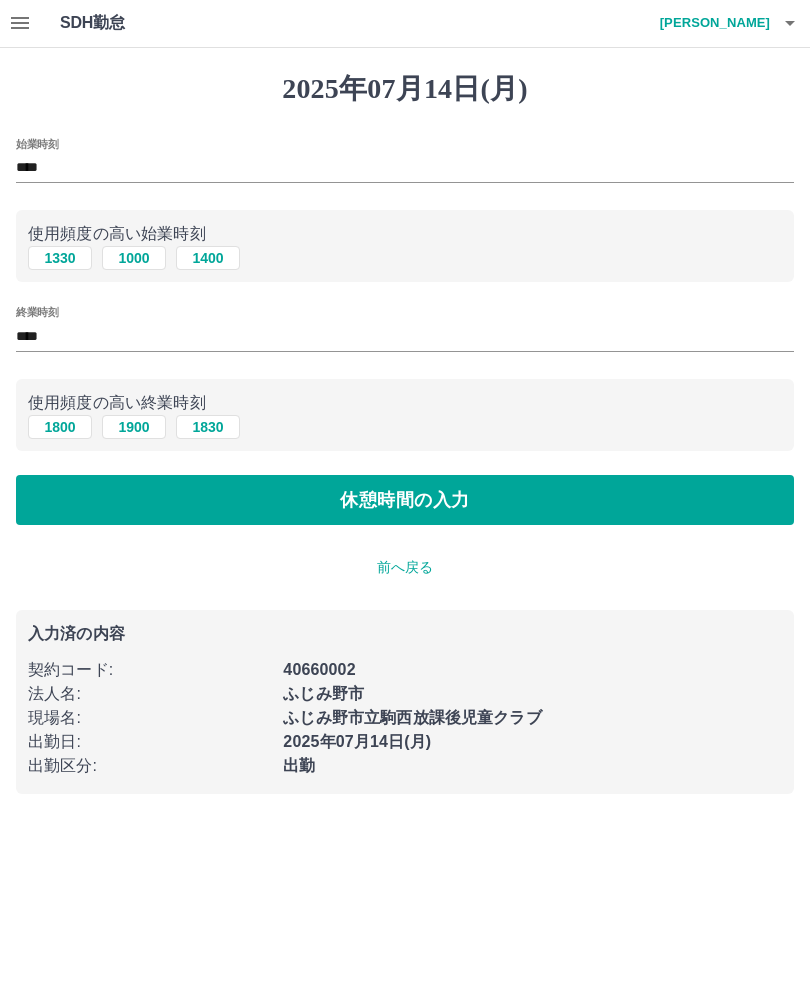 click on "休憩時間の入力" at bounding box center (405, 501) 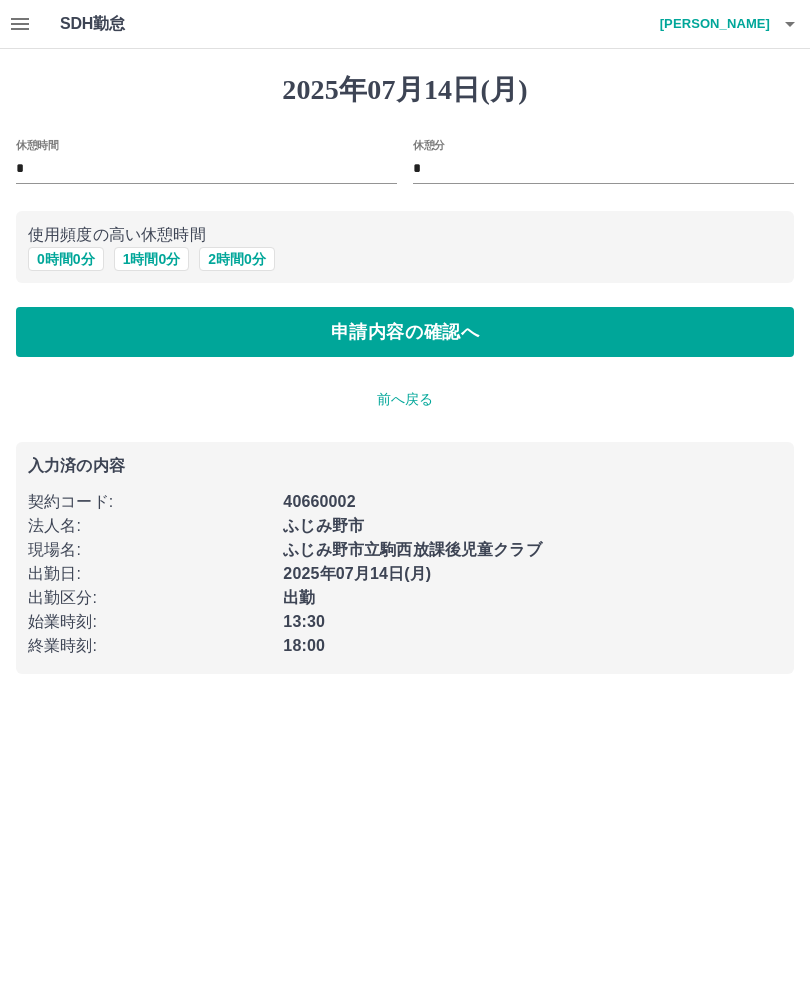 click on "申請内容の確認へ" at bounding box center [405, 332] 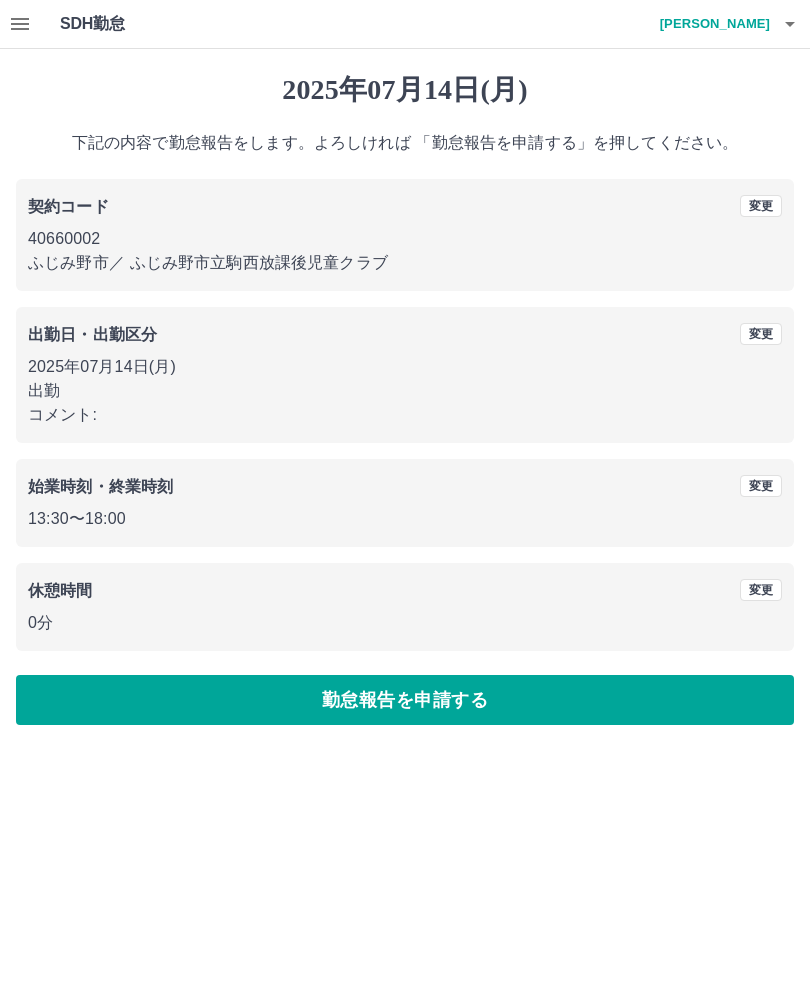 click on "勤怠報告を申請する" at bounding box center (405, 700) 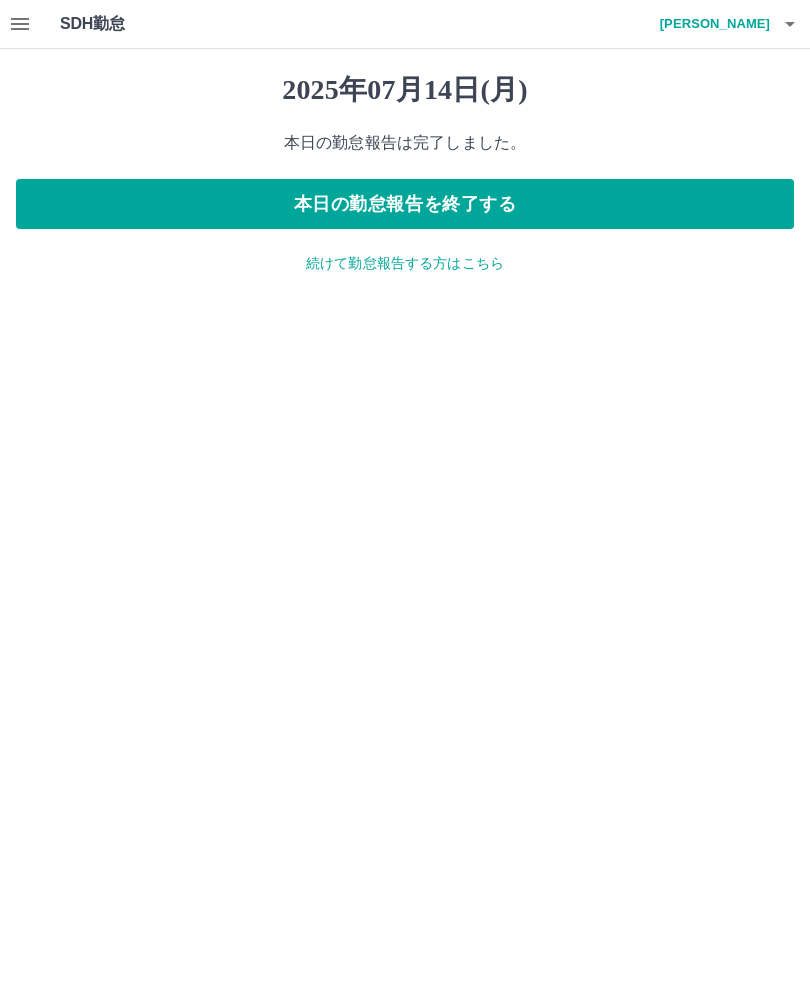 click on "続けて勤怠報告する方はこちら" at bounding box center (405, 263) 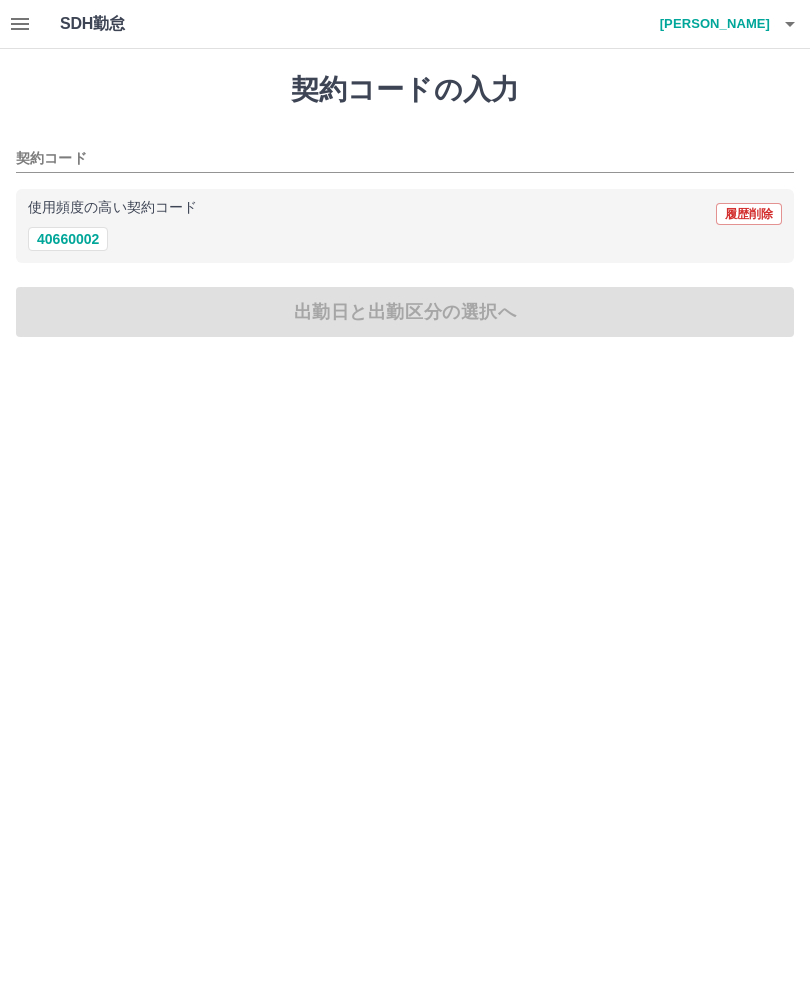 click on "40660002" at bounding box center (68, 239) 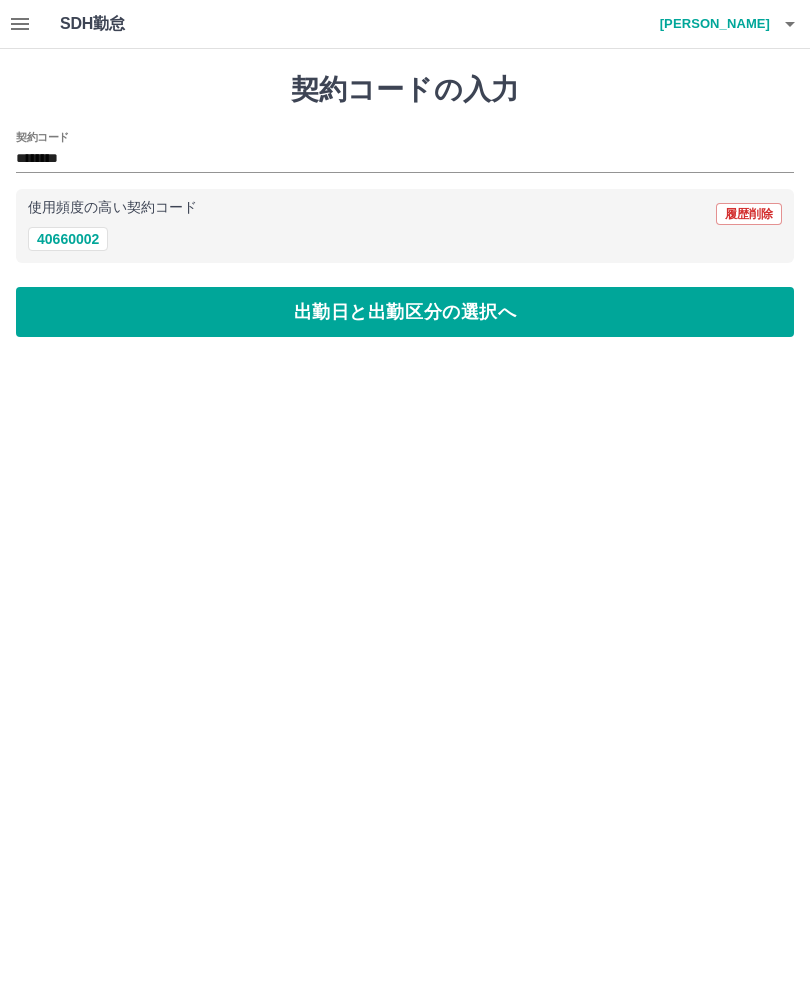 click on "出勤日と出勤区分の選択へ" at bounding box center [405, 312] 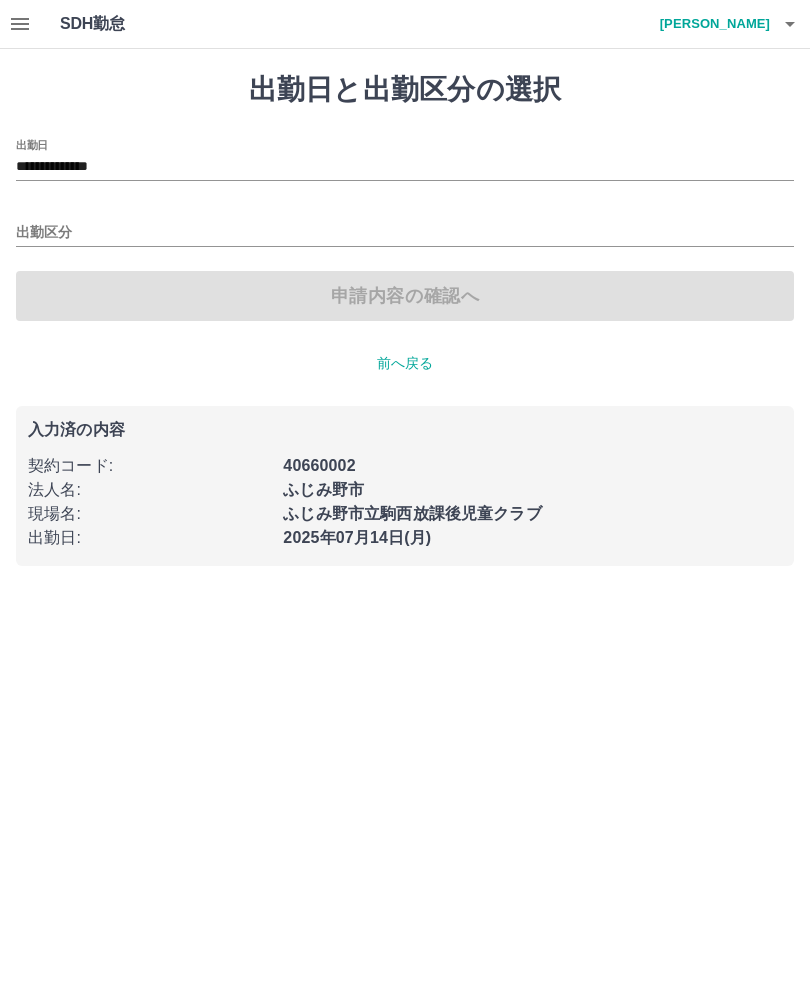 click on "**********" at bounding box center [405, 167] 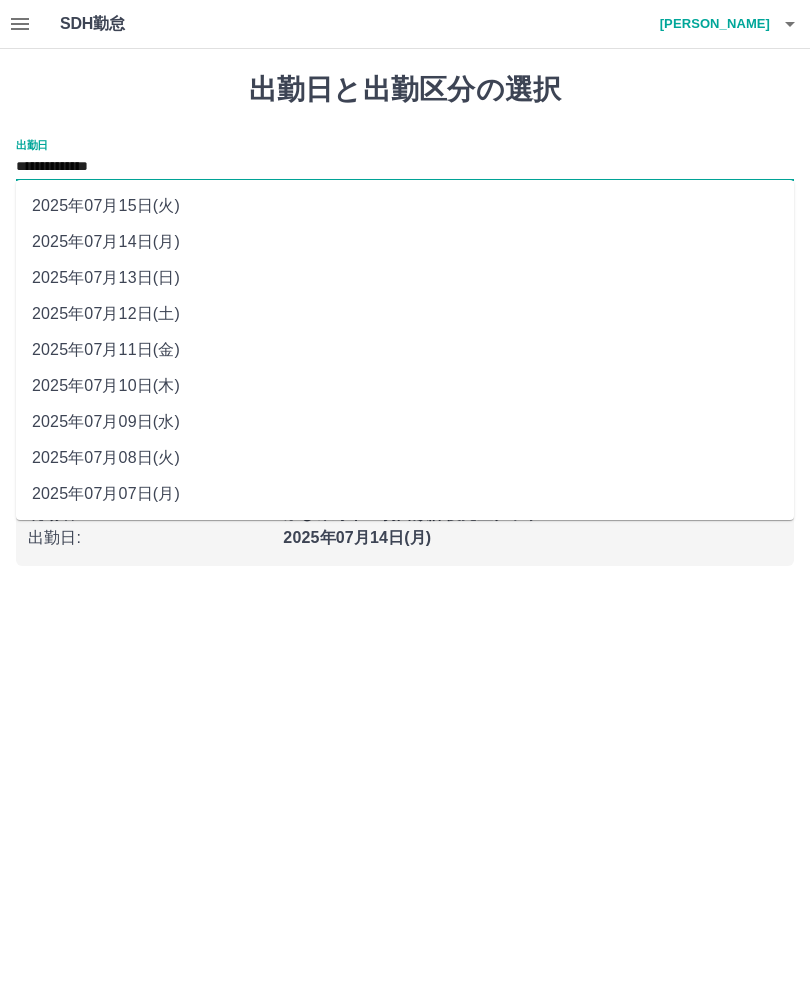 click on "2025年07月12日(土)" at bounding box center (405, 314) 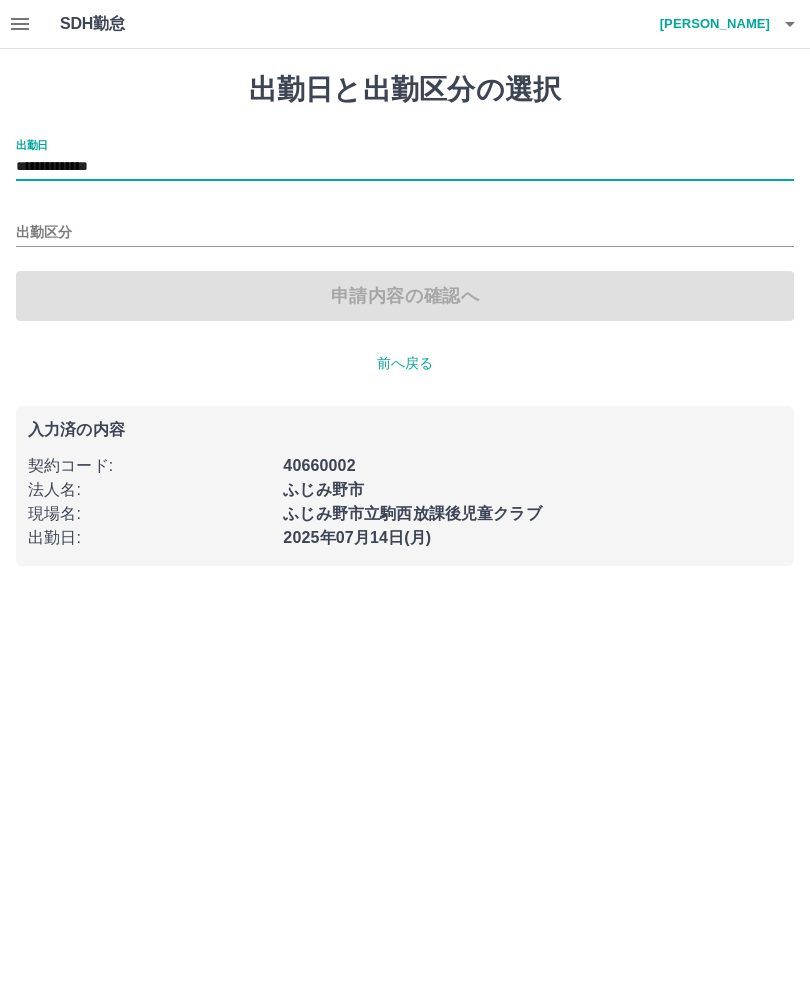 click on "出勤区分" at bounding box center (405, 233) 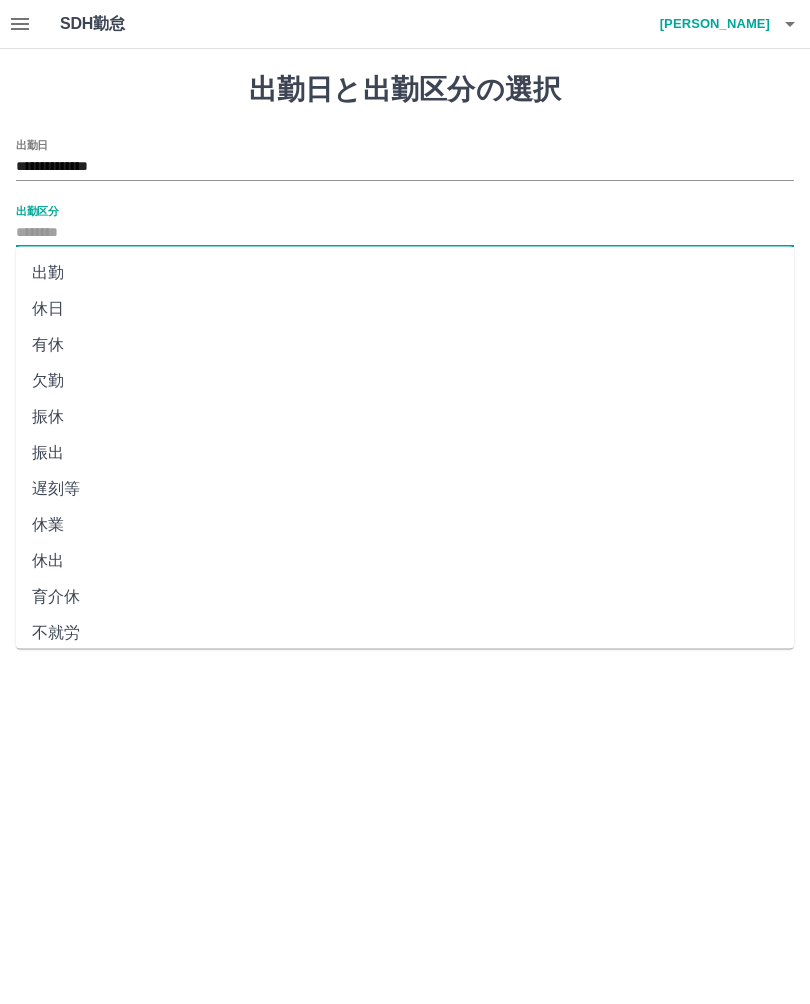 click on "休日" at bounding box center (405, 309) 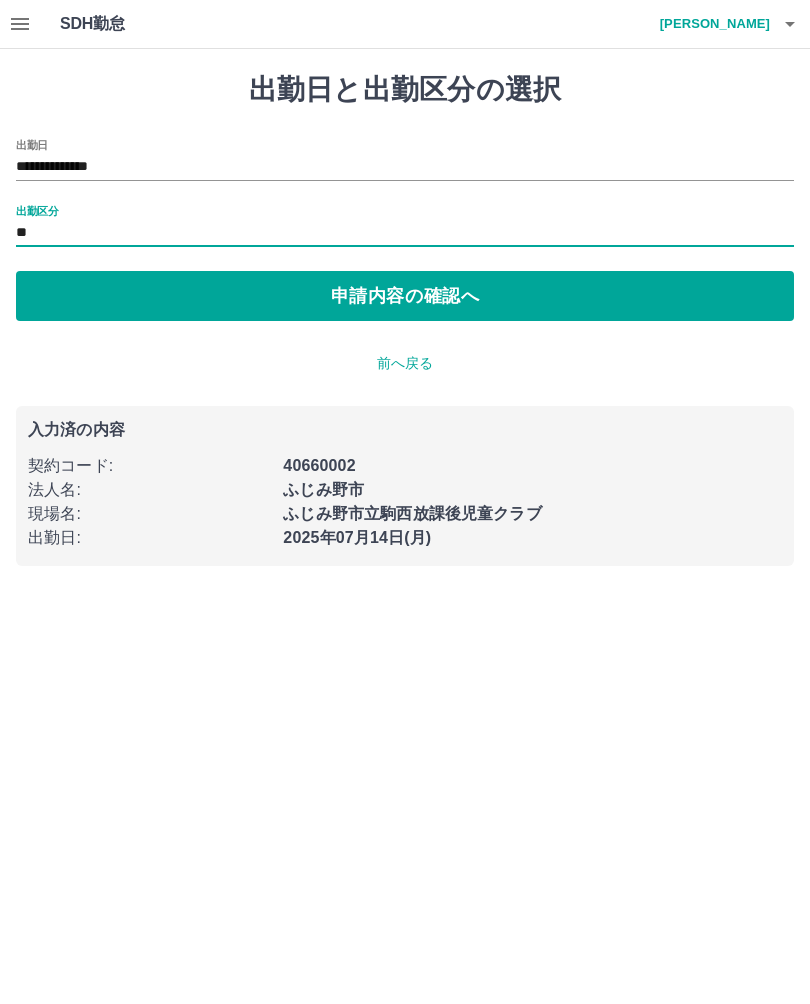click on "申請内容の確認へ" at bounding box center [405, 296] 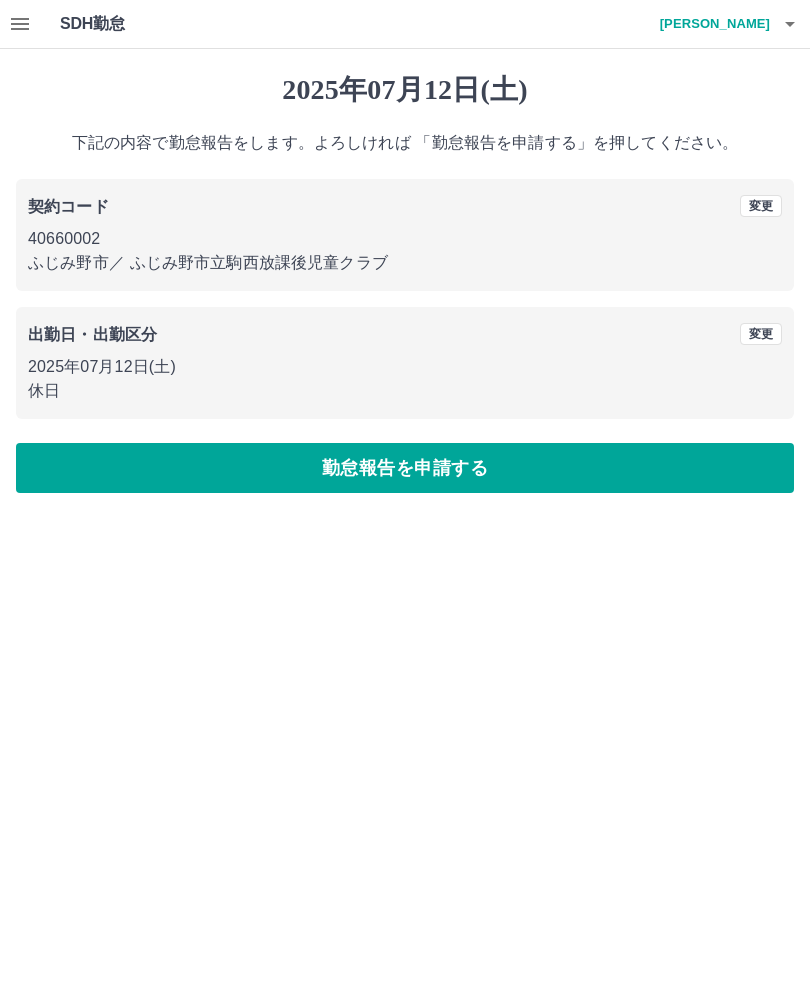 click on "勤怠報告を申請する" at bounding box center [405, 468] 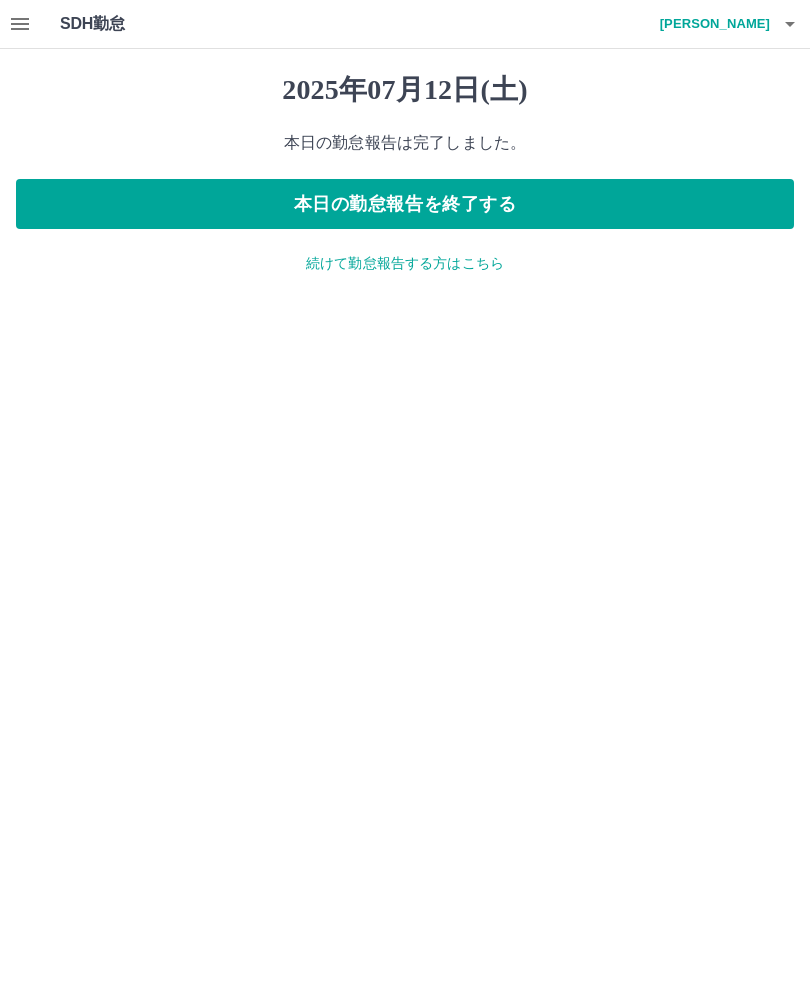 click on "2025年07月12日(土) 本日の勤怠報告は完了しました。 本日の勤怠報告を終了する 続けて勤怠報告する方はこちら" at bounding box center (405, 173) 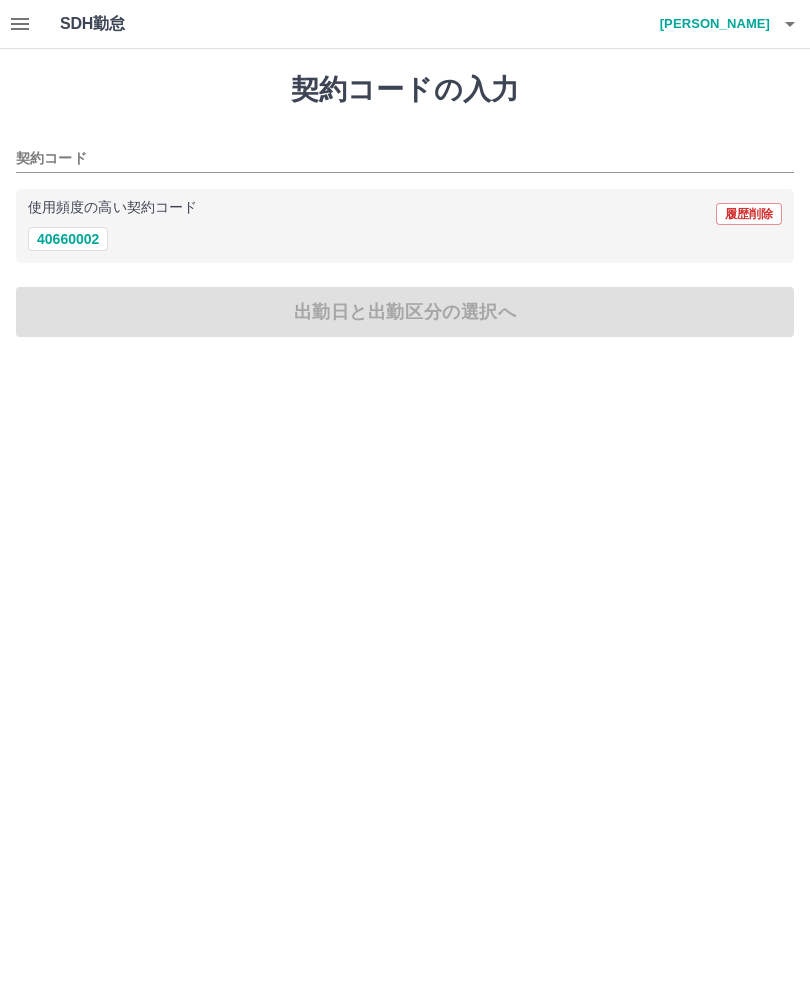 click on "40660002" at bounding box center (68, 239) 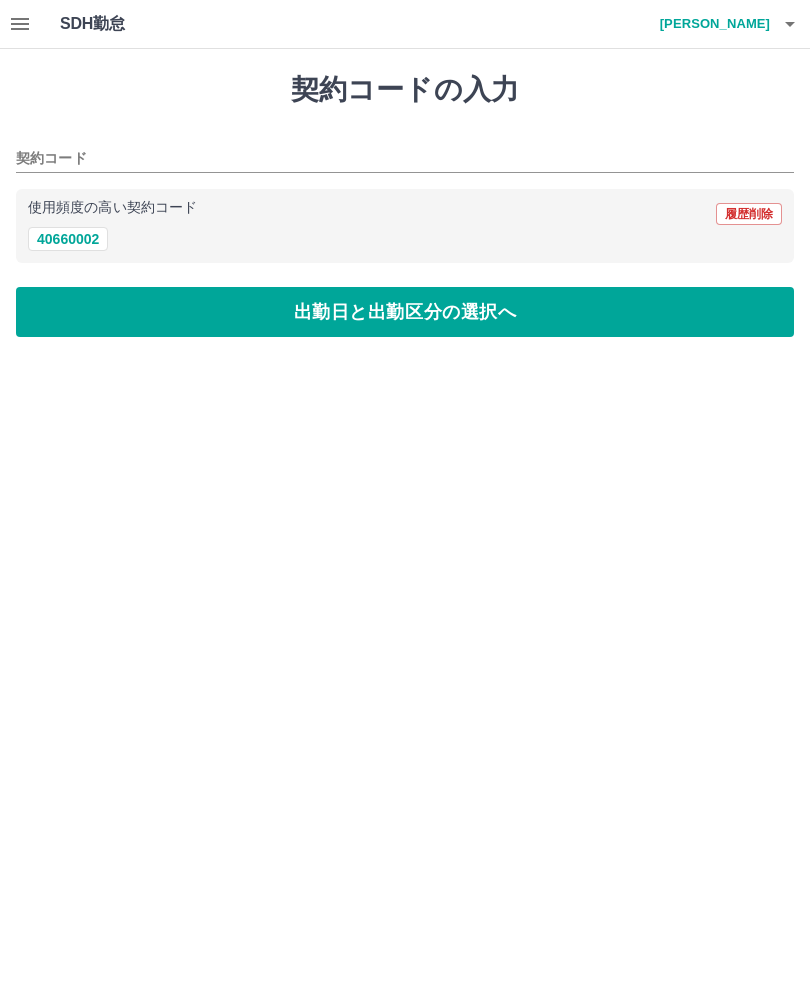 type on "********" 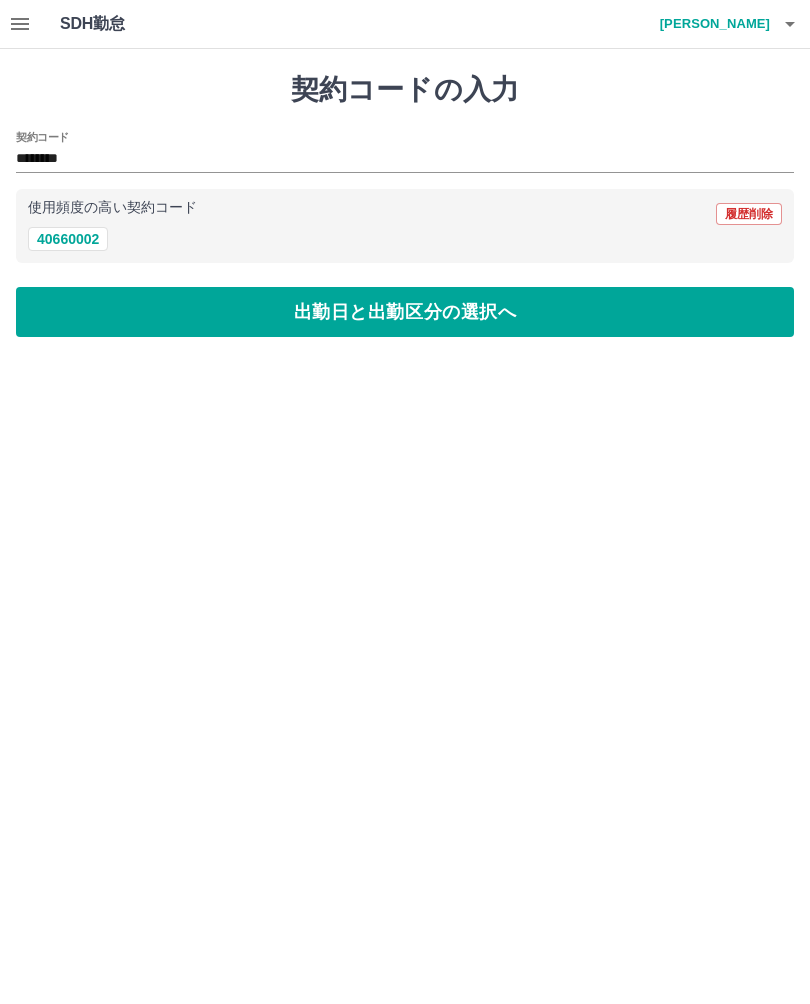 click on "出勤日と出勤区分の選択へ" at bounding box center [405, 312] 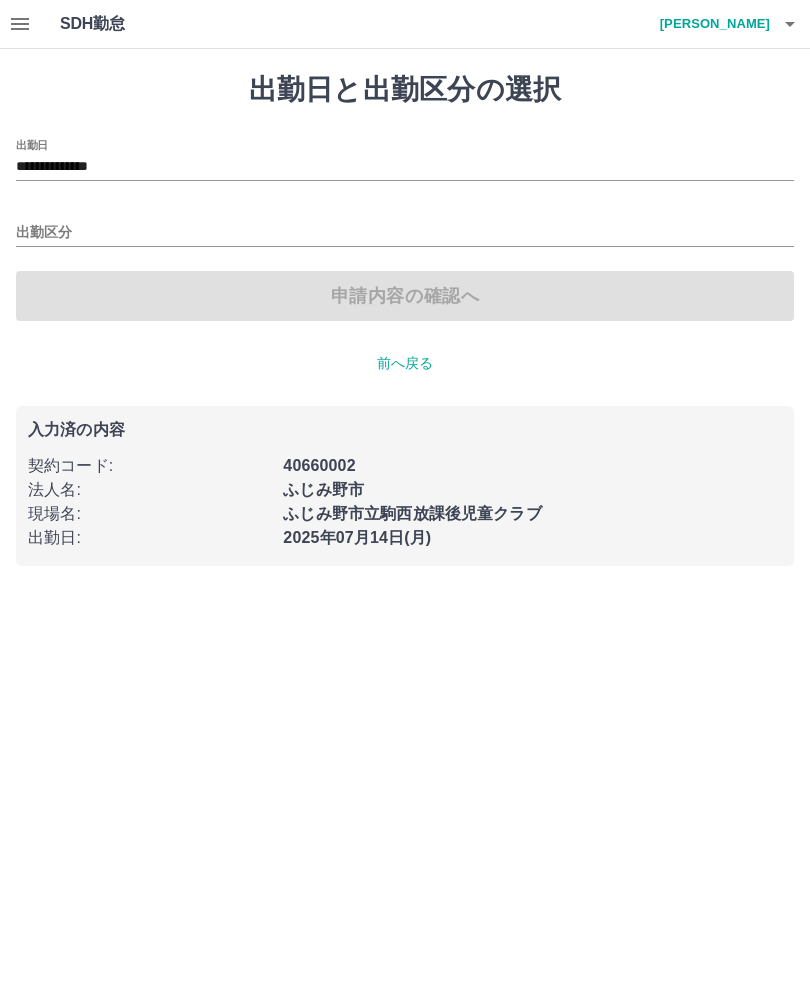 click on "**********" at bounding box center (405, 167) 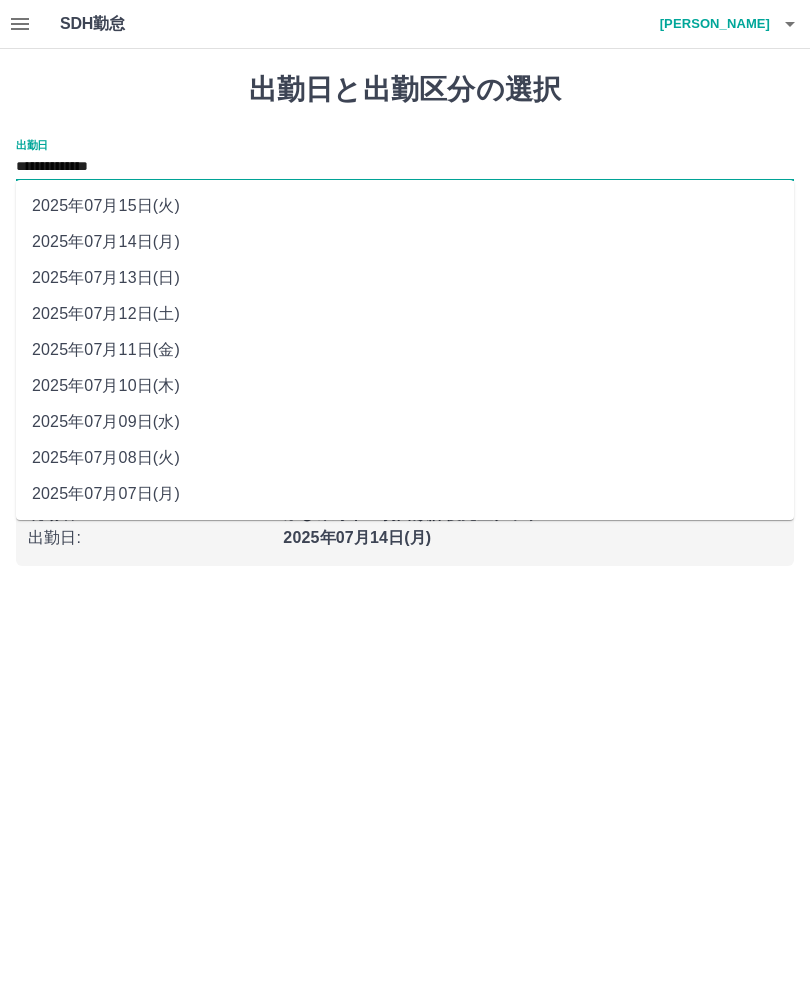 click on "2025年07月13日(日)" at bounding box center [405, 278] 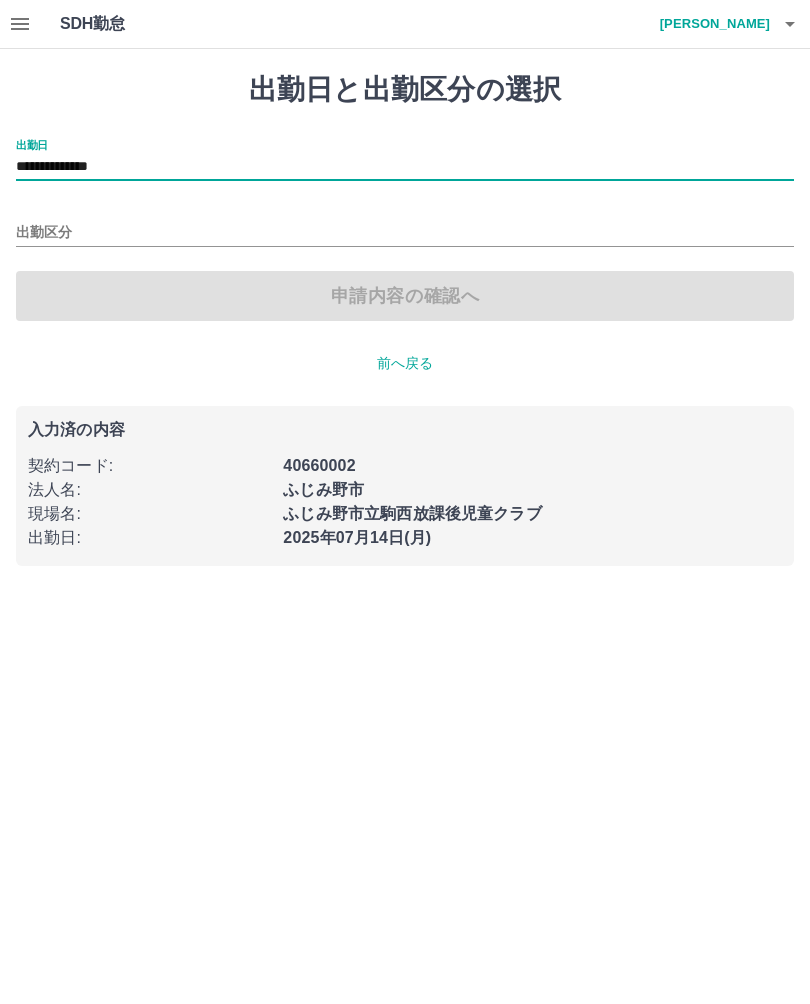 click on "出勤区分" at bounding box center (405, 233) 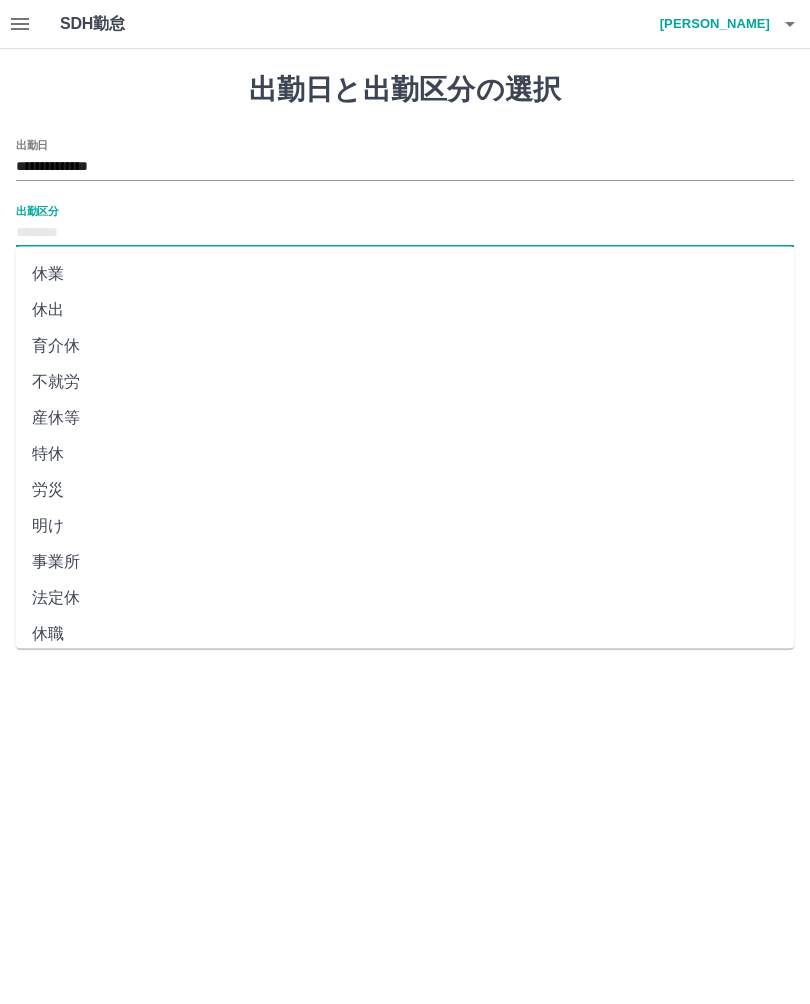 scroll, scrollTop: 249, scrollLeft: 0, axis: vertical 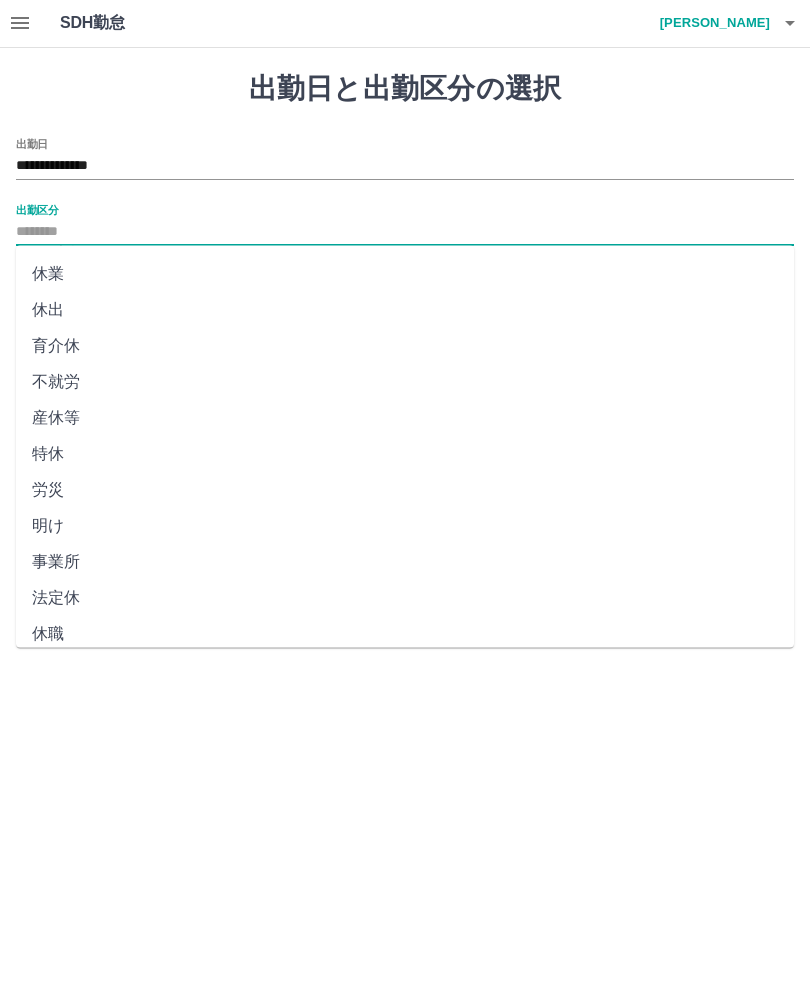 click on "法定休" at bounding box center [405, 600] 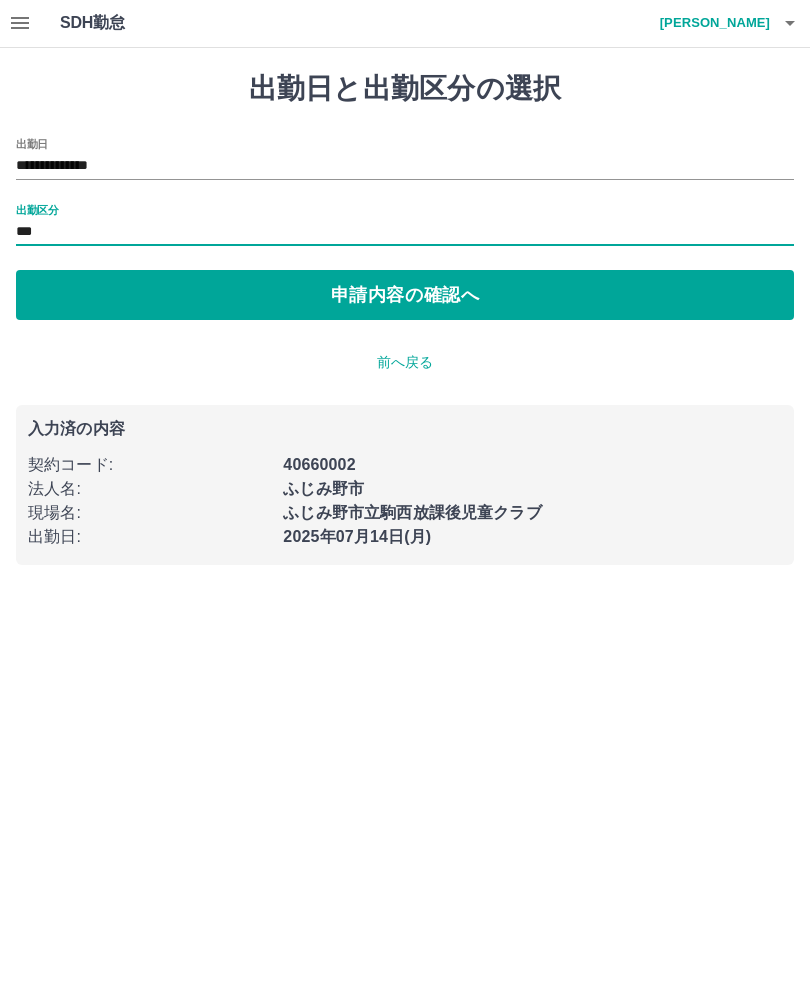 click on "申請内容の確認へ" at bounding box center (405, 296) 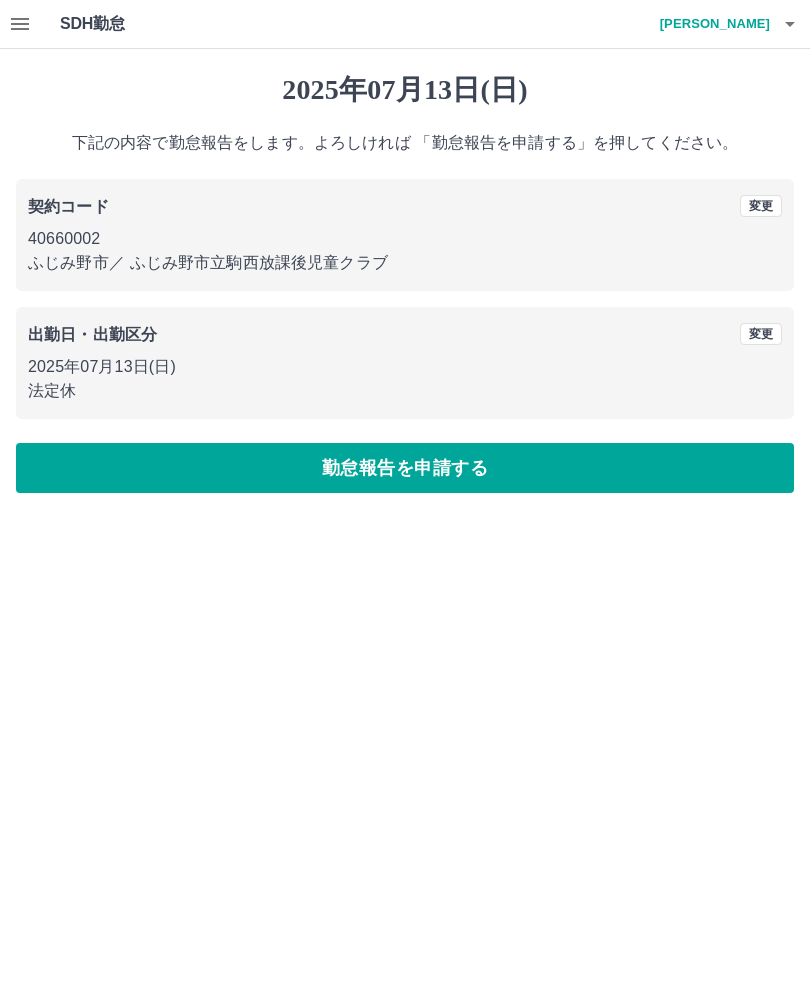 click on "勤怠報告を申請する" at bounding box center [405, 468] 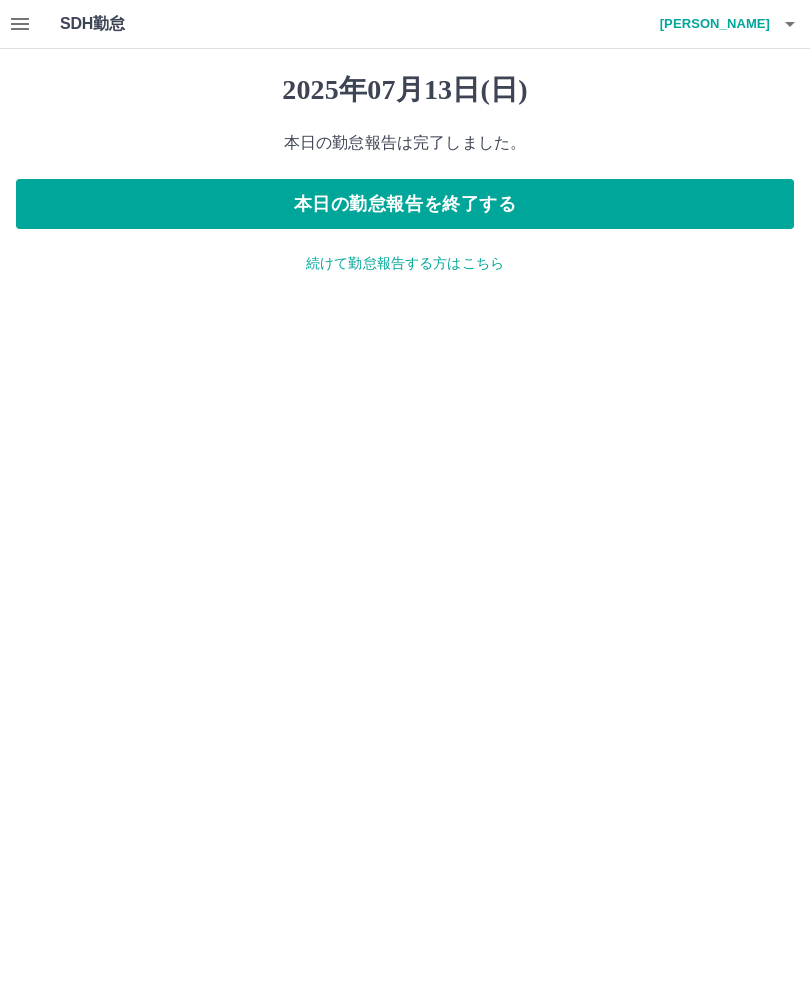 click on "本日の勤怠報告を終了する" at bounding box center (405, 204) 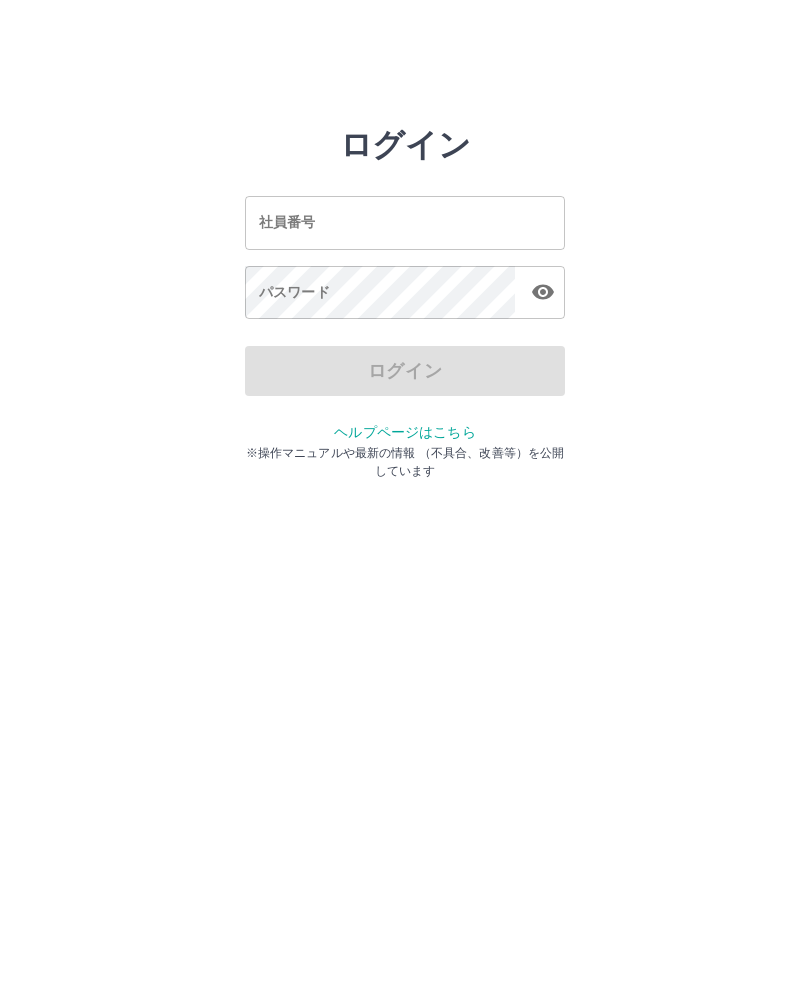 scroll, scrollTop: 0, scrollLeft: 0, axis: both 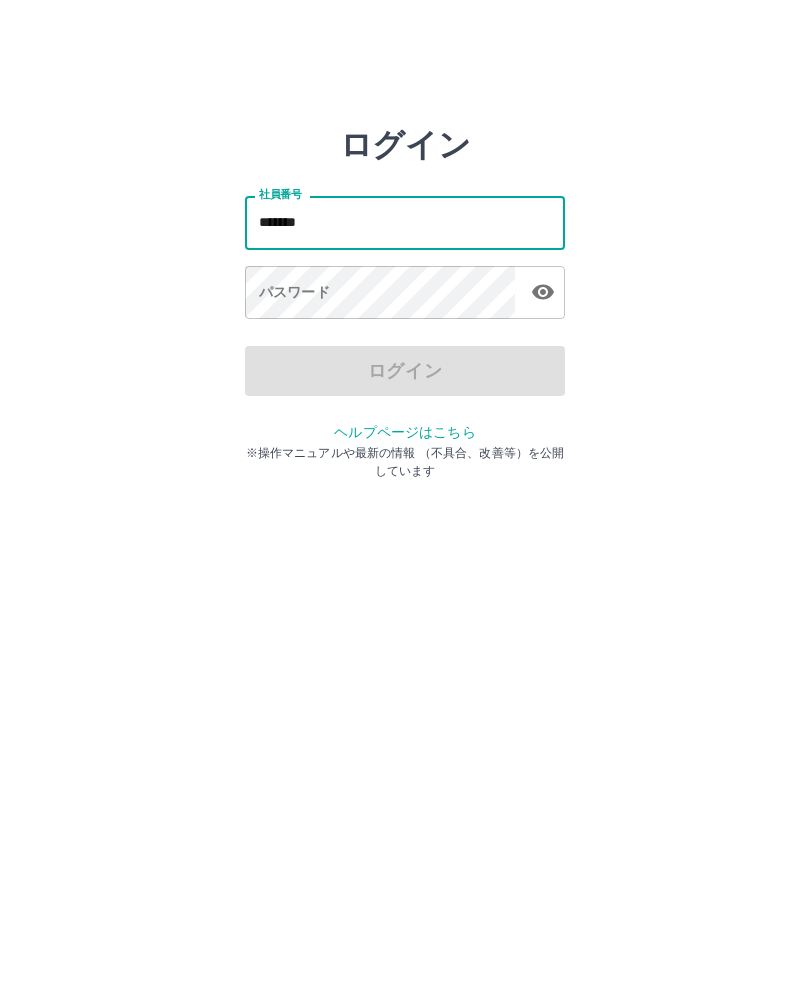 type on "*******" 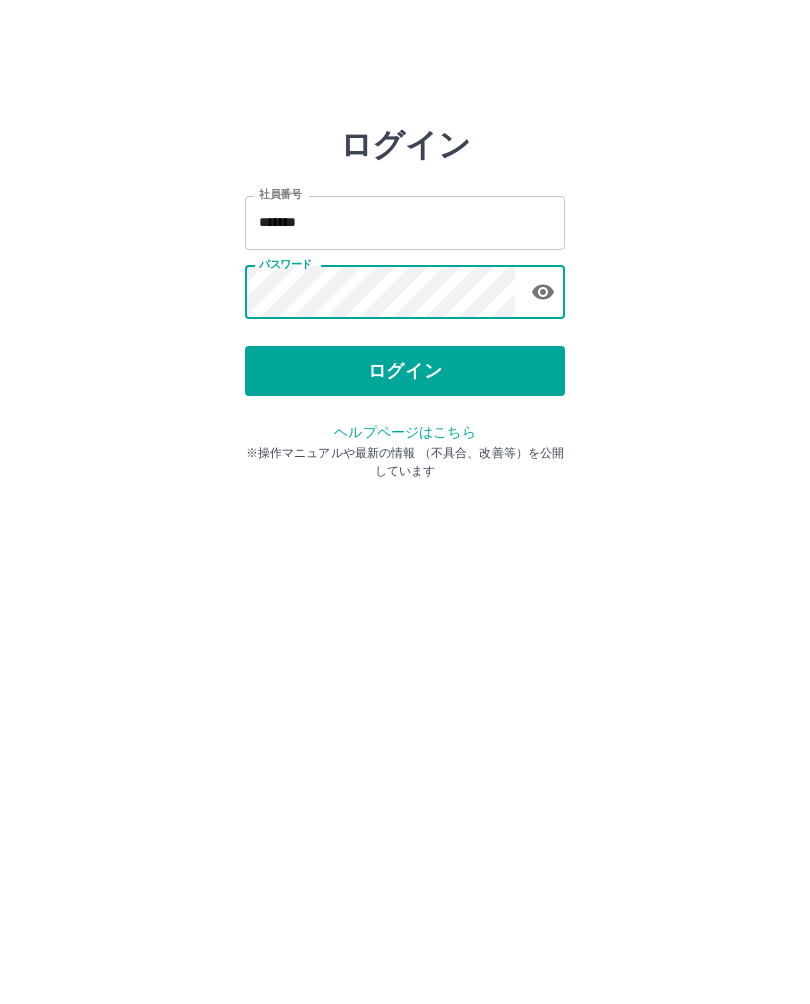 click on "ログイン" at bounding box center (405, 371) 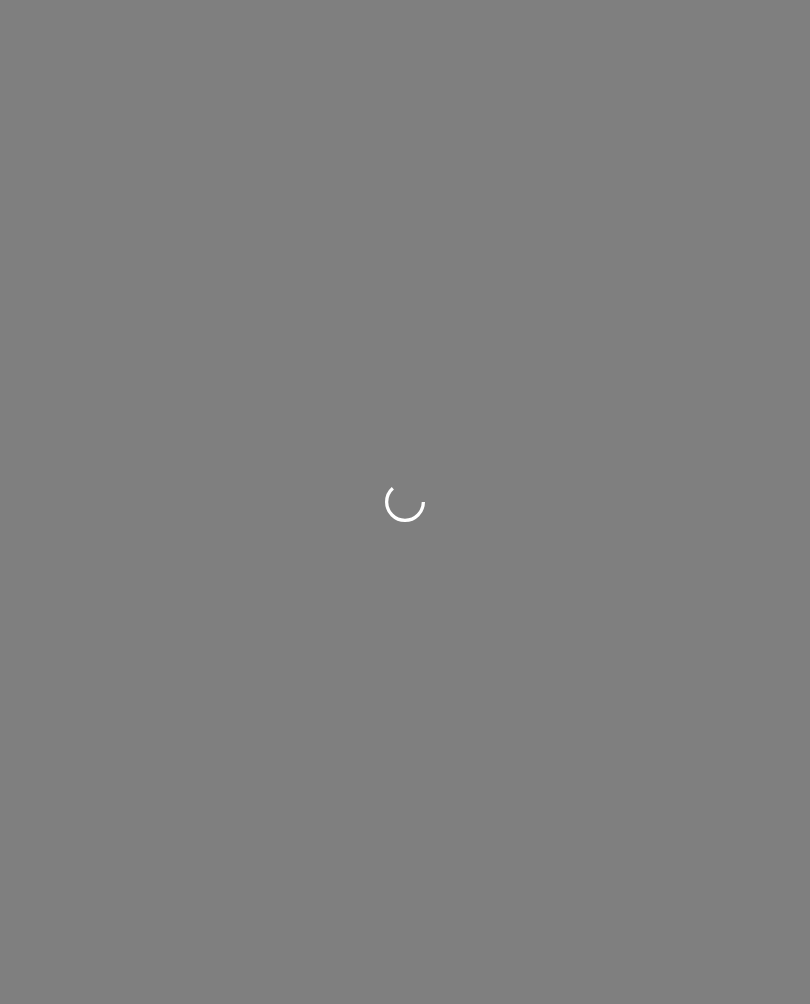 scroll, scrollTop: 0, scrollLeft: 0, axis: both 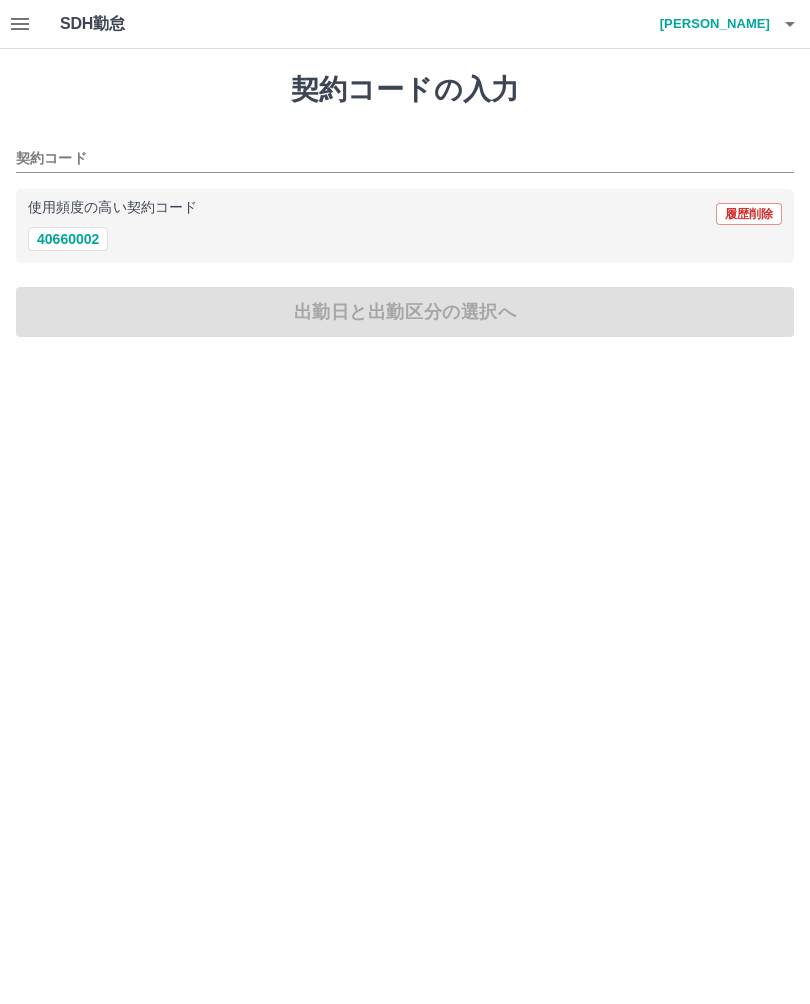 click on "40660002" at bounding box center [68, 239] 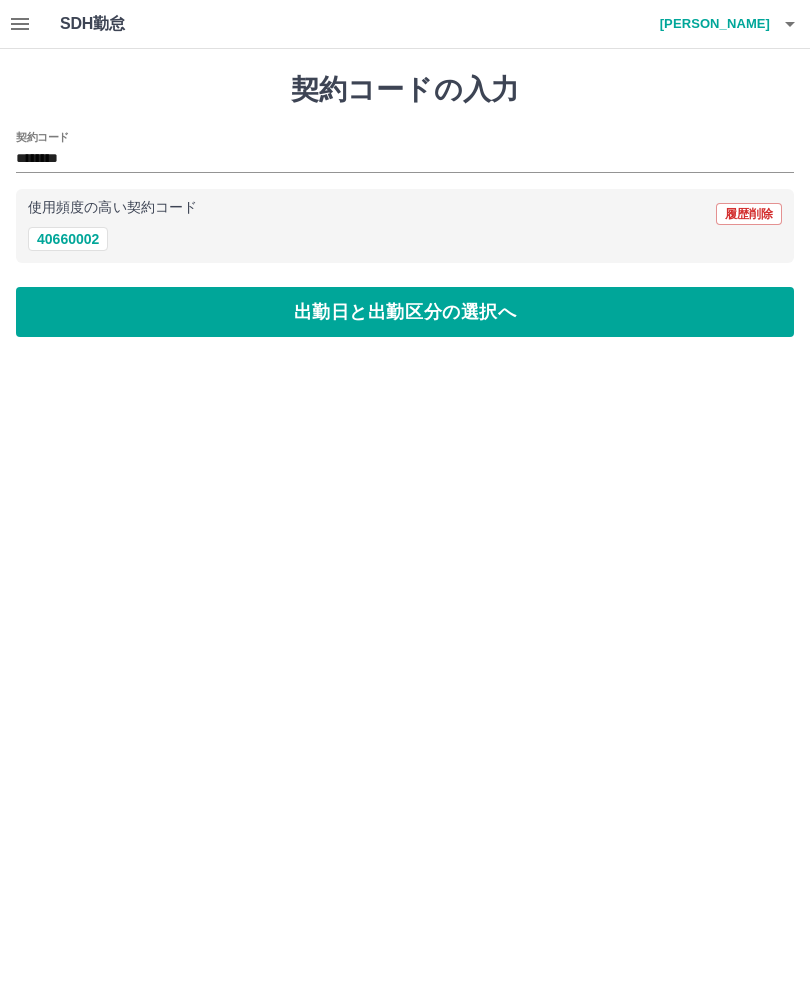 click on "出勤日と出勤区分の選択へ" at bounding box center (405, 312) 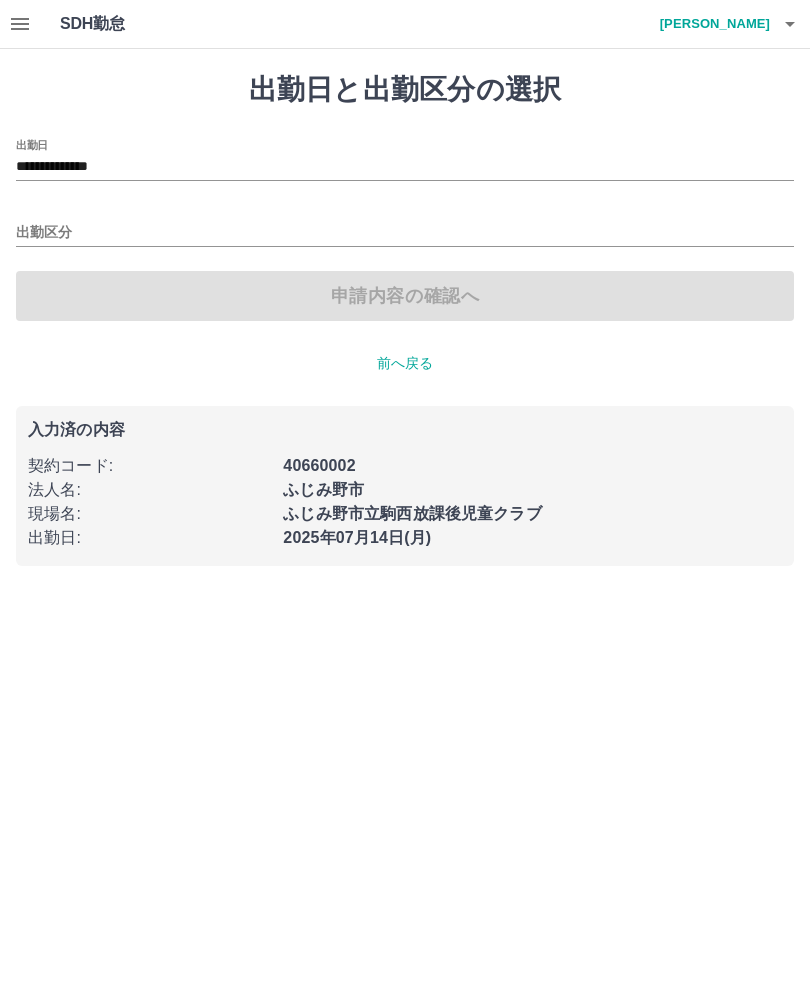 click on "出勤区分" at bounding box center [405, 233] 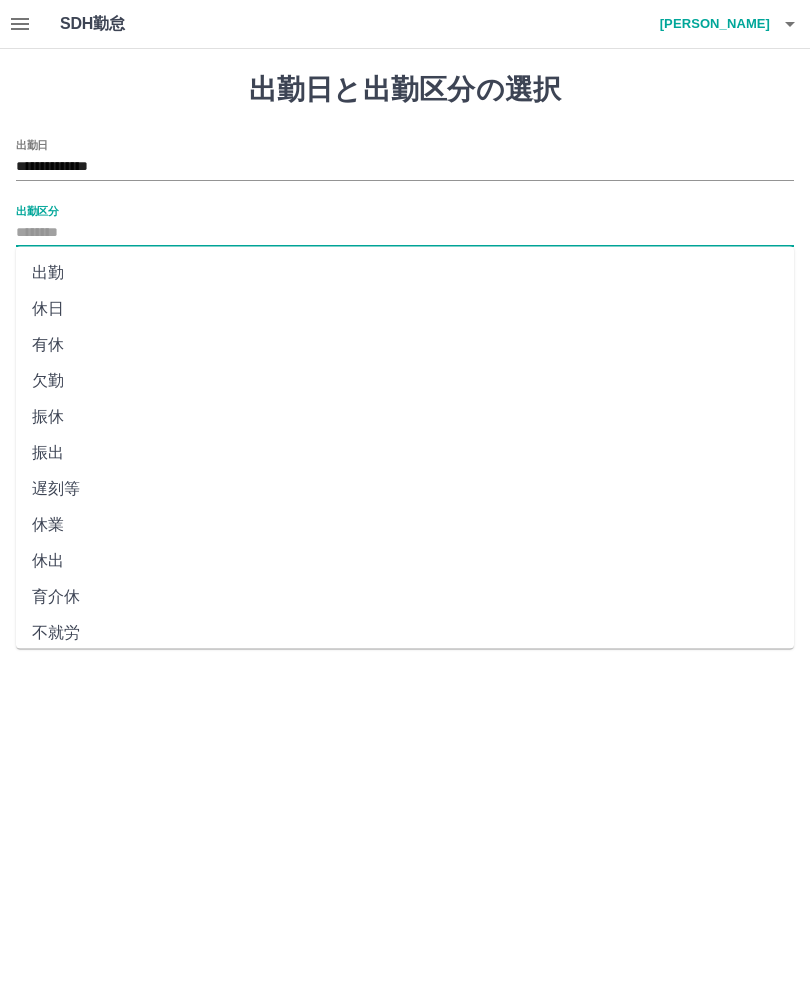 click on "出勤" at bounding box center [405, 273] 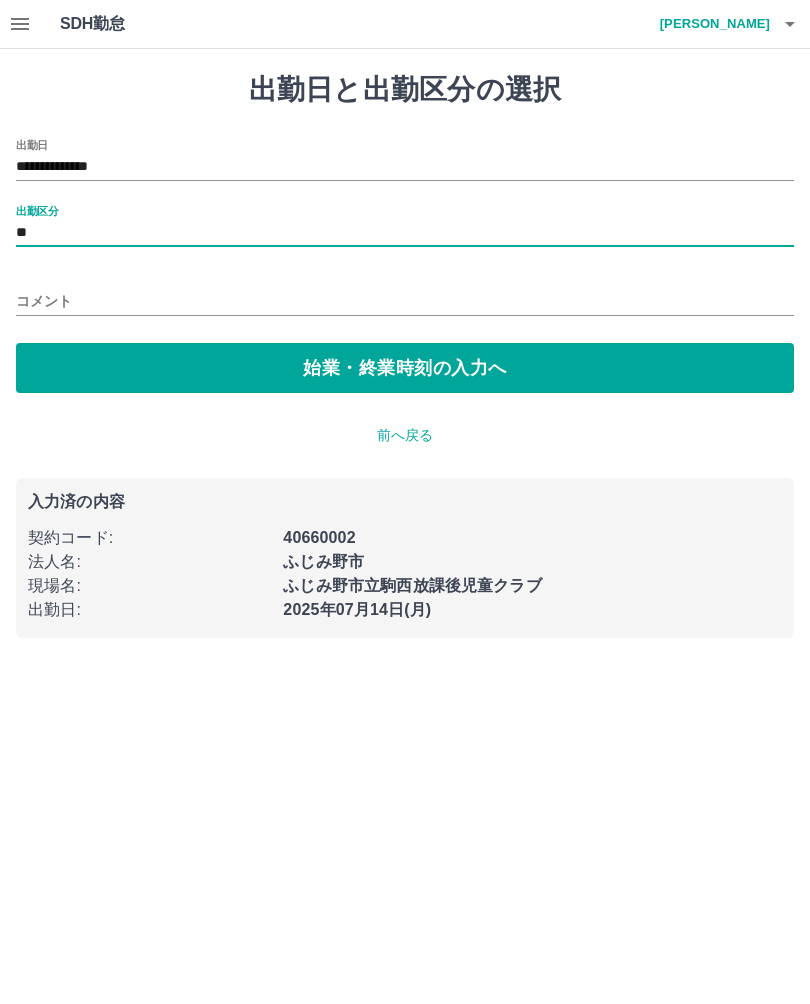 click on "始業・終業時刻の入力へ" at bounding box center (405, 368) 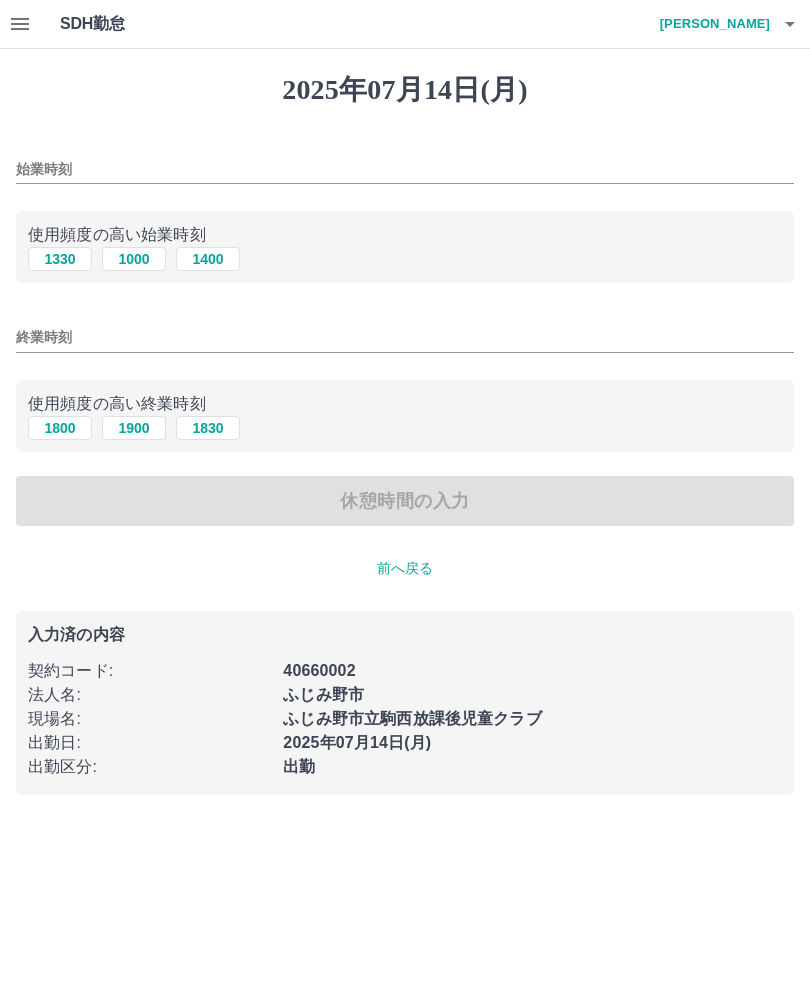 click on "1400" at bounding box center (208, 259) 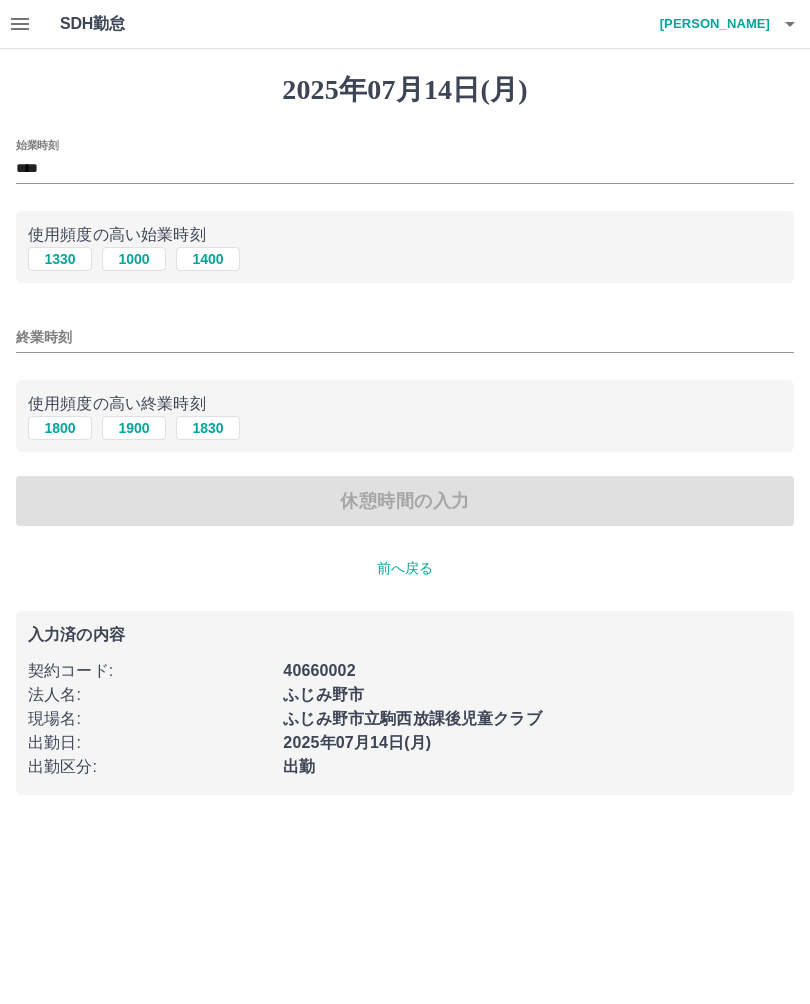click on "終業時刻" at bounding box center [405, 337] 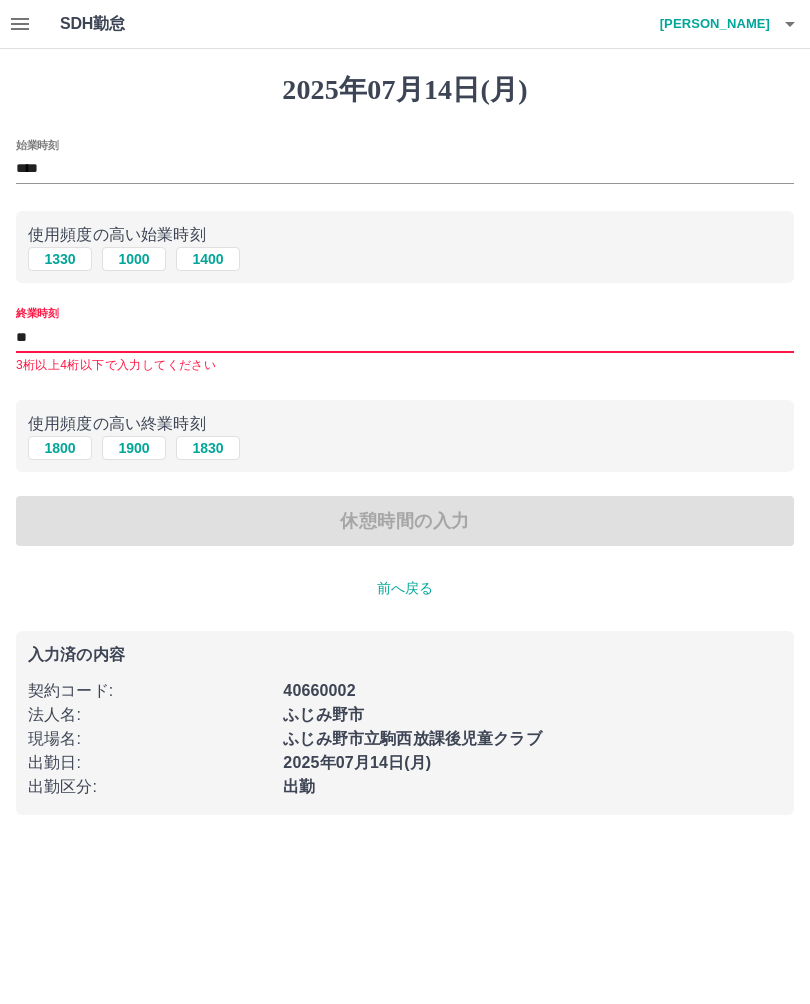 click on "1800" at bounding box center (60, 448) 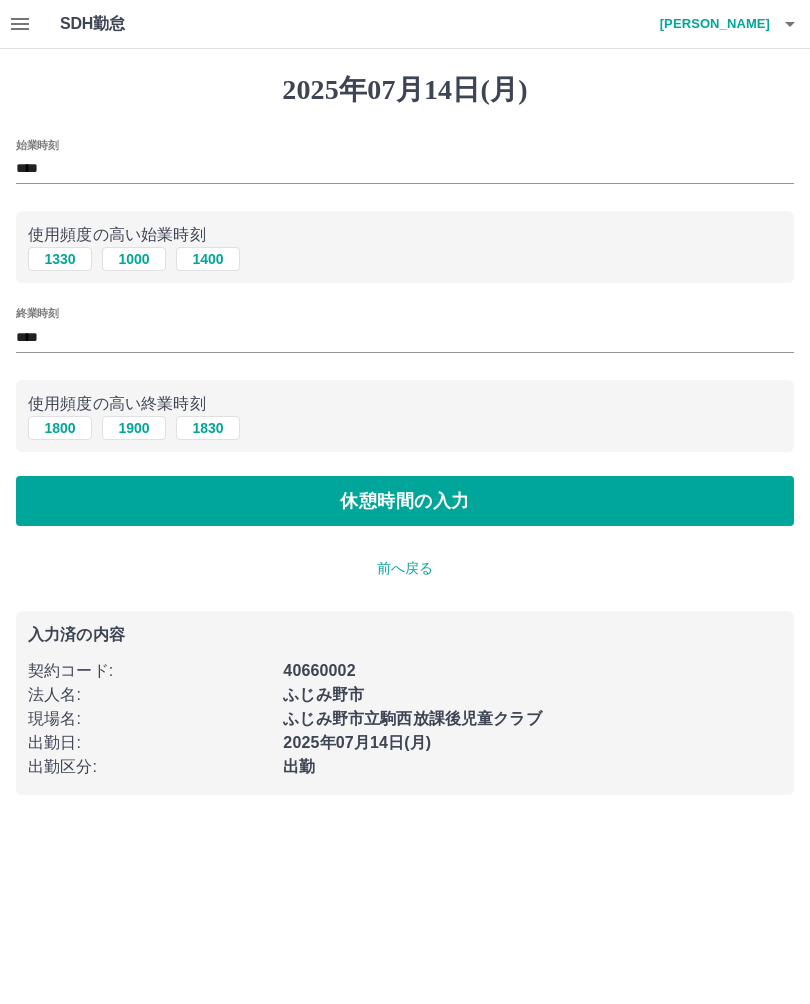click on "休憩時間の入力" at bounding box center [405, 501] 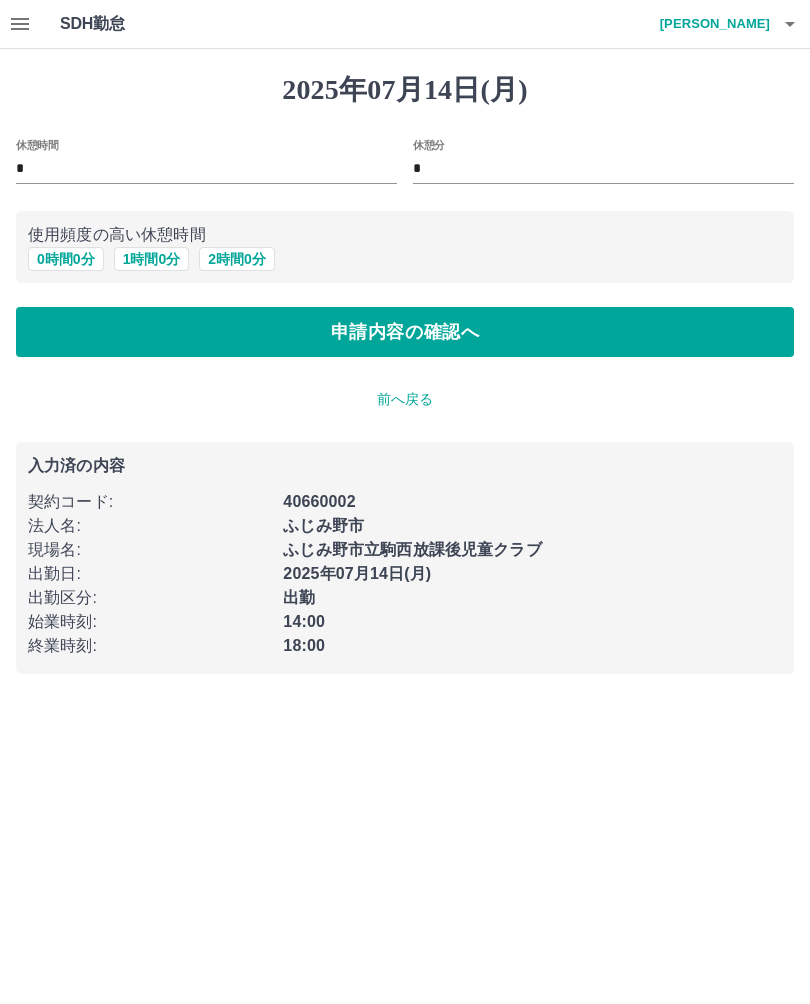 click on "申請内容の確認へ" at bounding box center [405, 332] 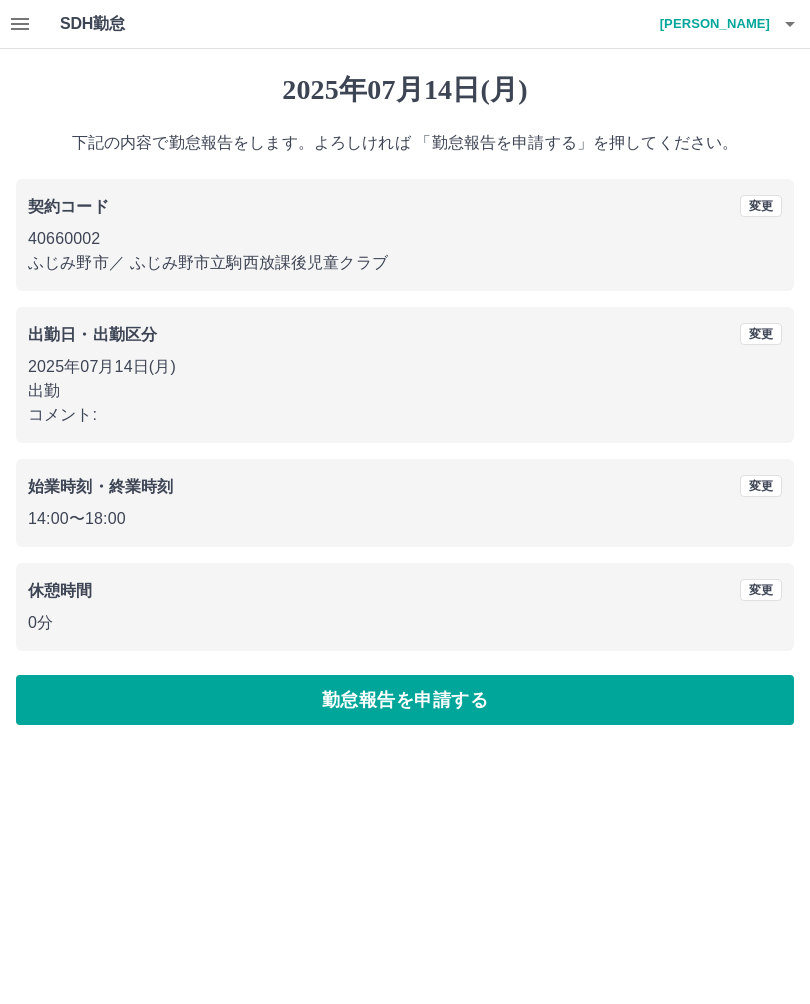 click on "勤怠報告を申請する" at bounding box center [405, 700] 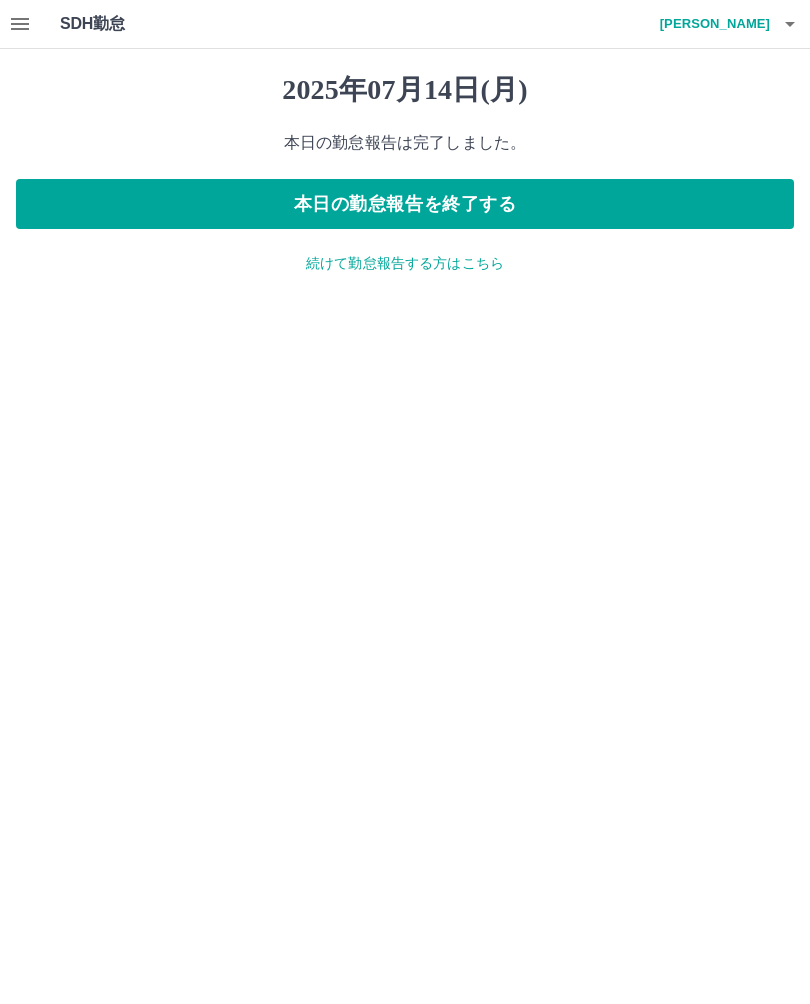 click on "本日の勤怠報告を終了する" at bounding box center [405, 204] 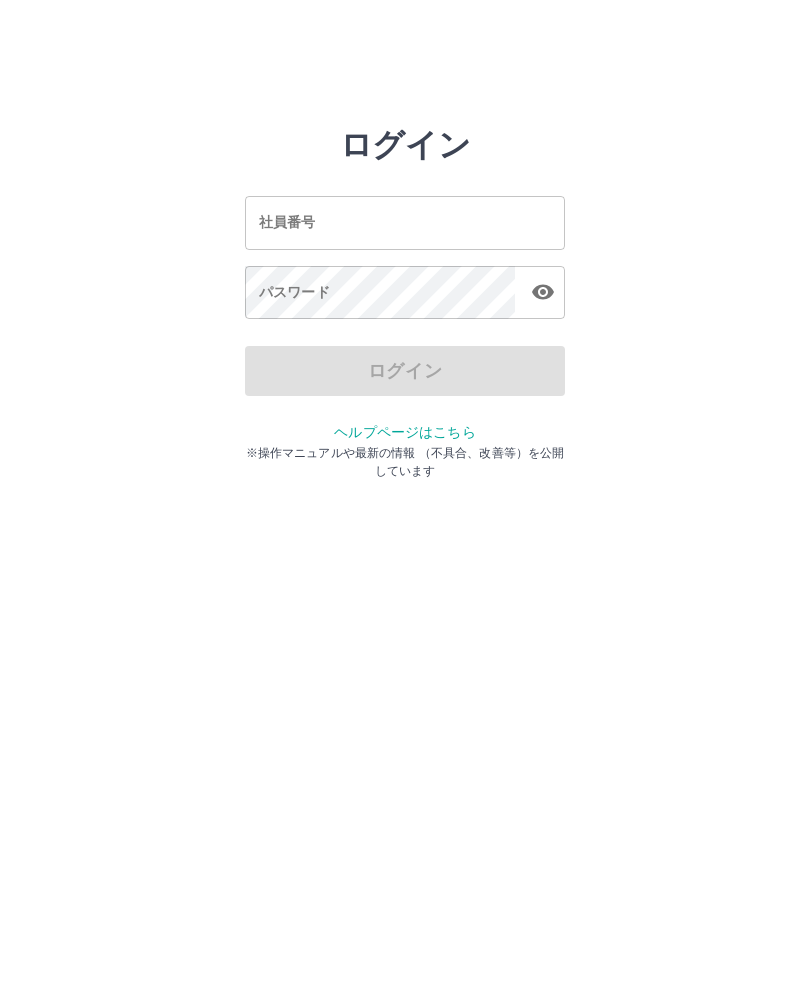 scroll, scrollTop: 0, scrollLeft: 0, axis: both 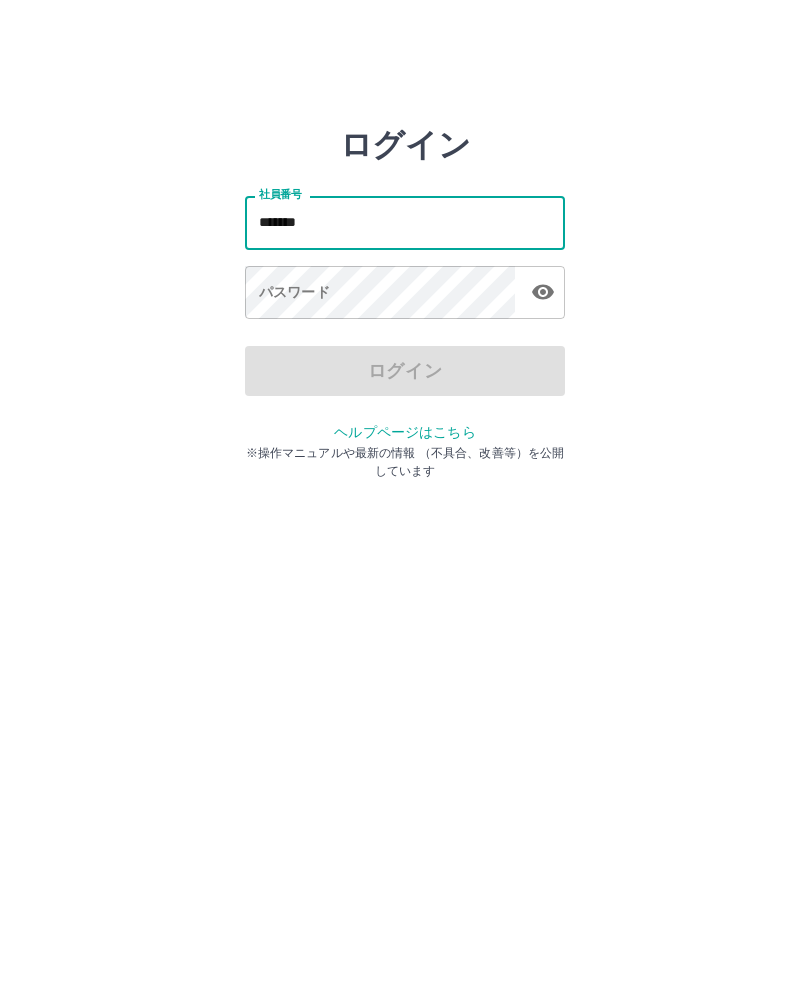 type on "*******" 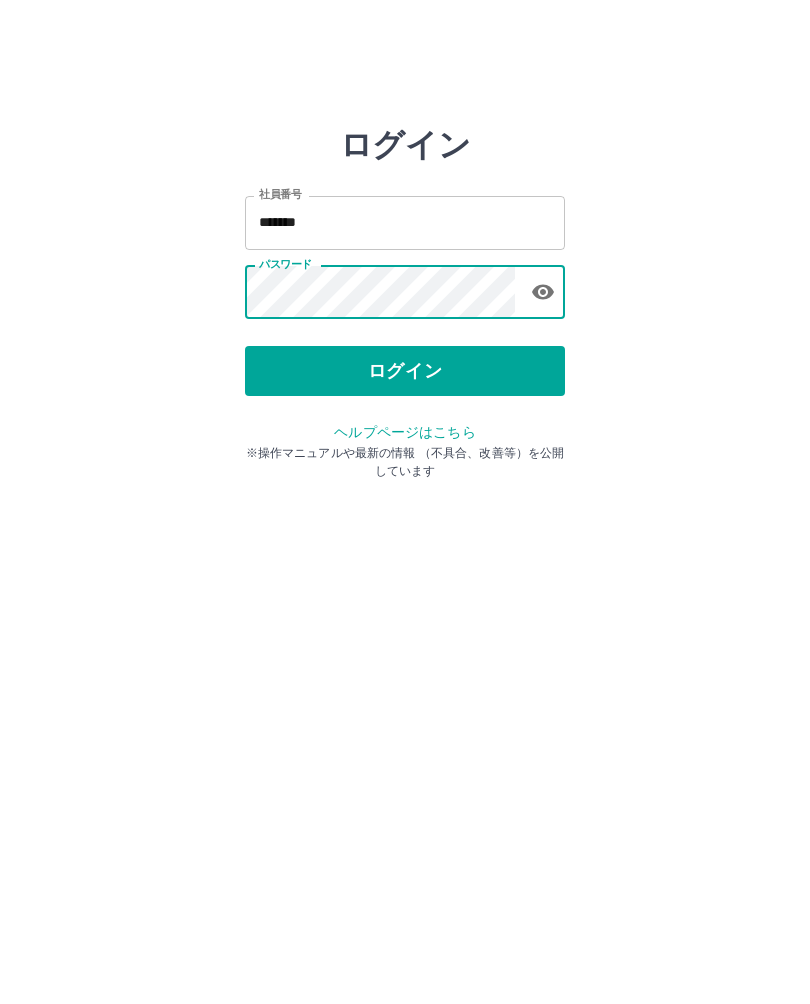 click on "ログイン" at bounding box center [405, 371] 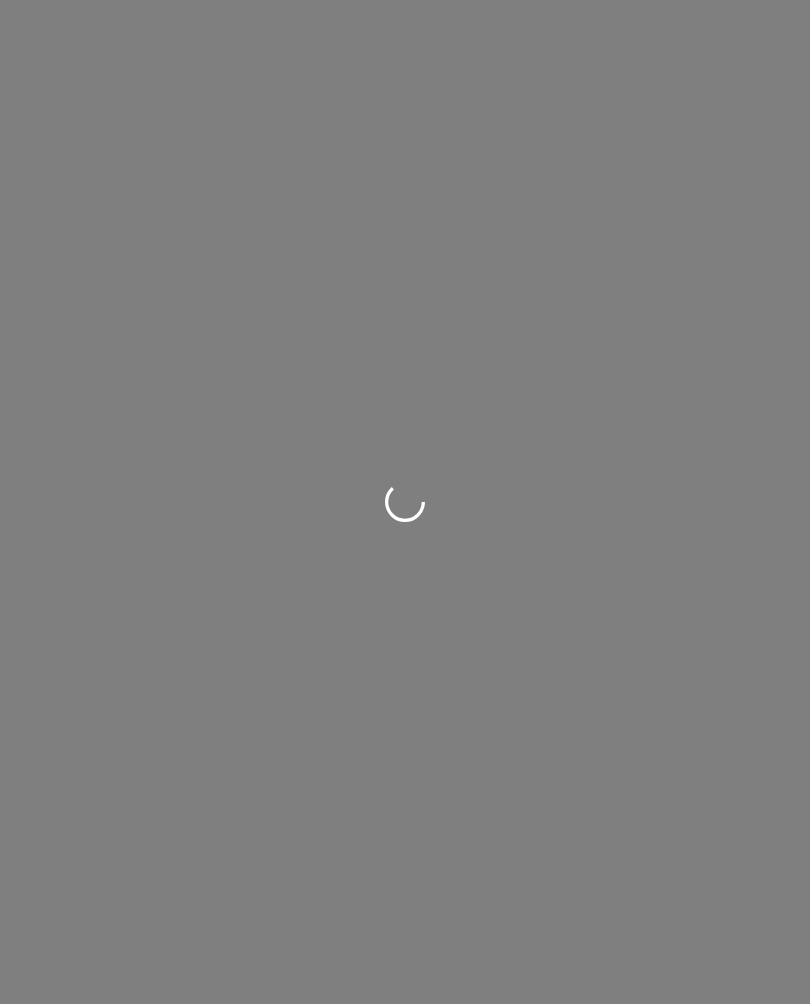 scroll, scrollTop: 0, scrollLeft: 0, axis: both 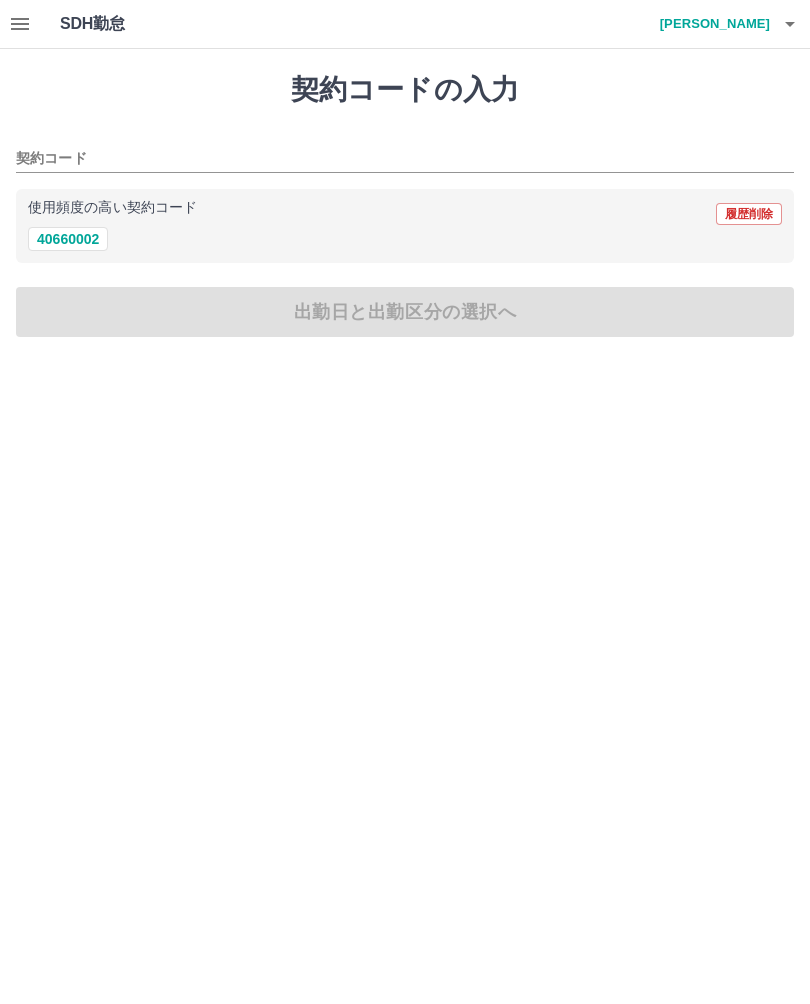 click on "40660002" at bounding box center (68, 239) 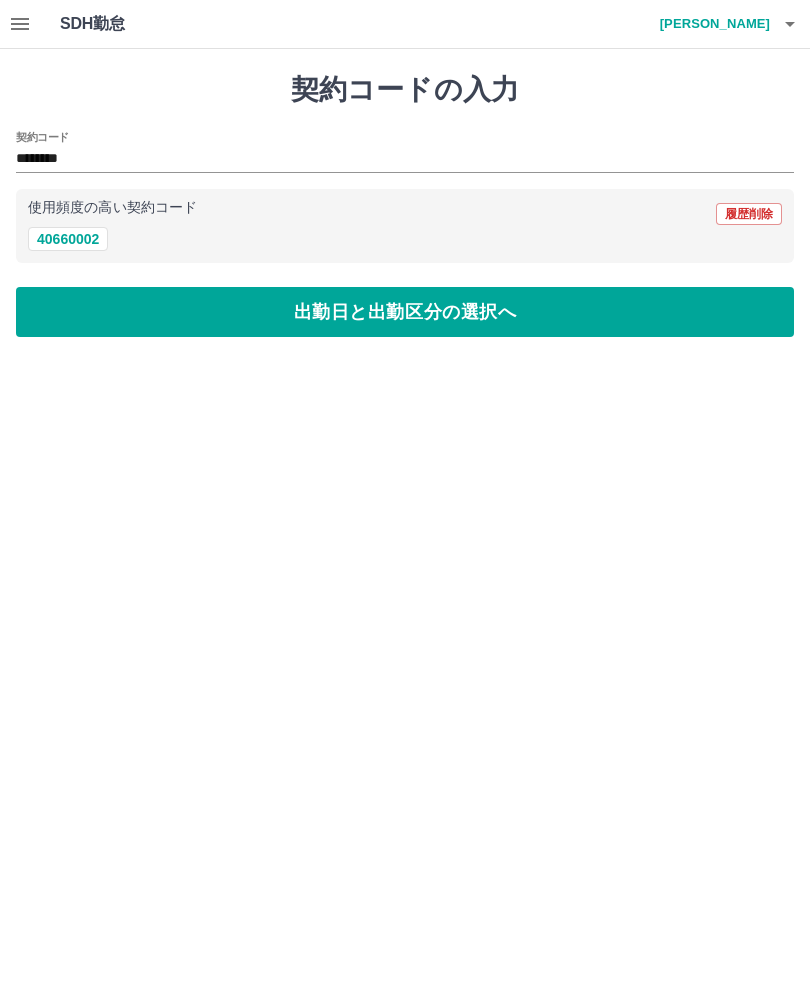 click on "出勤日と出勤区分の選択へ" at bounding box center (405, 312) 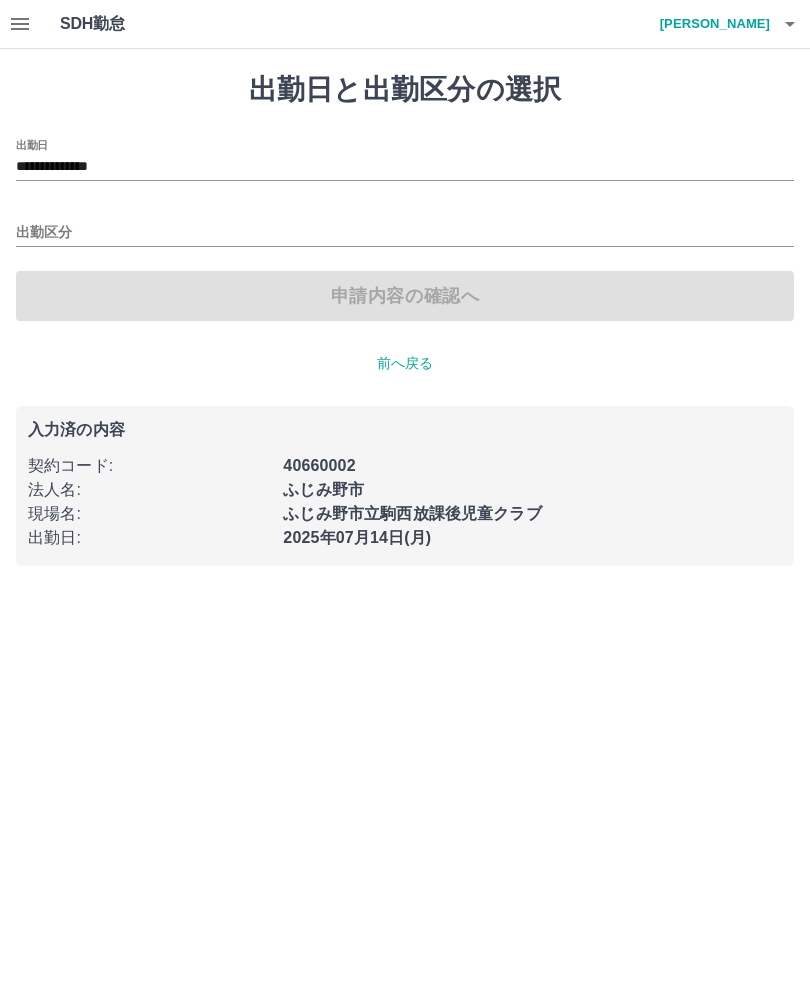 click on "**********" at bounding box center (405, 167) 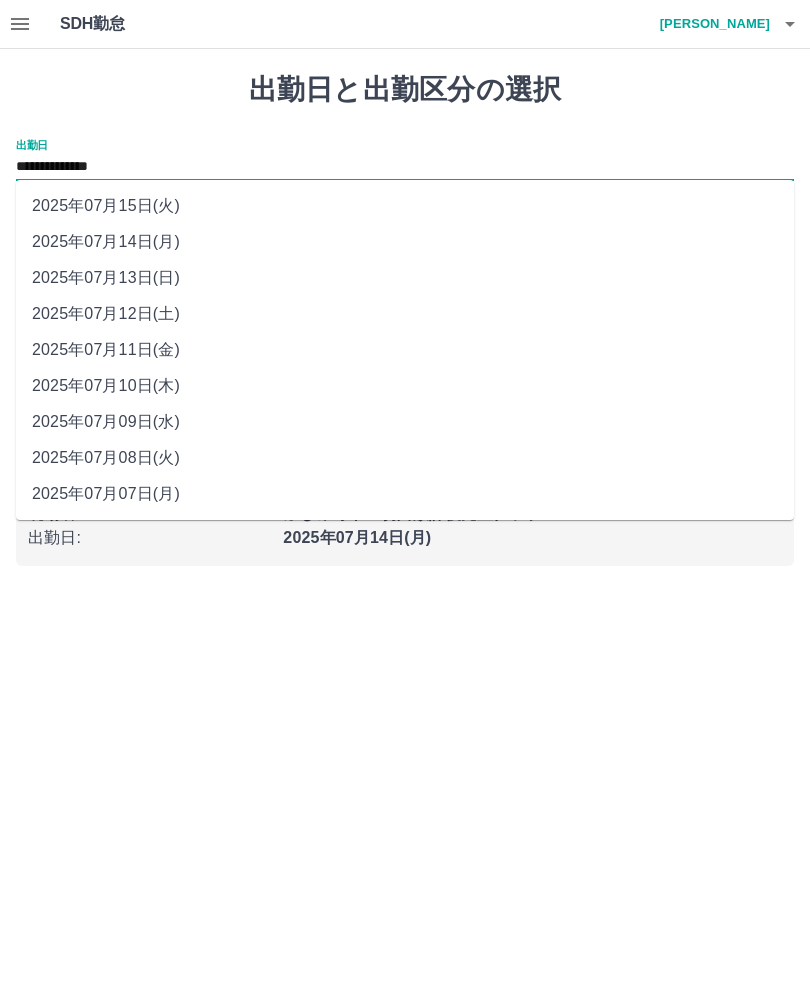 click on "2025年07月12日(土)" at bounding box center [405, 314] 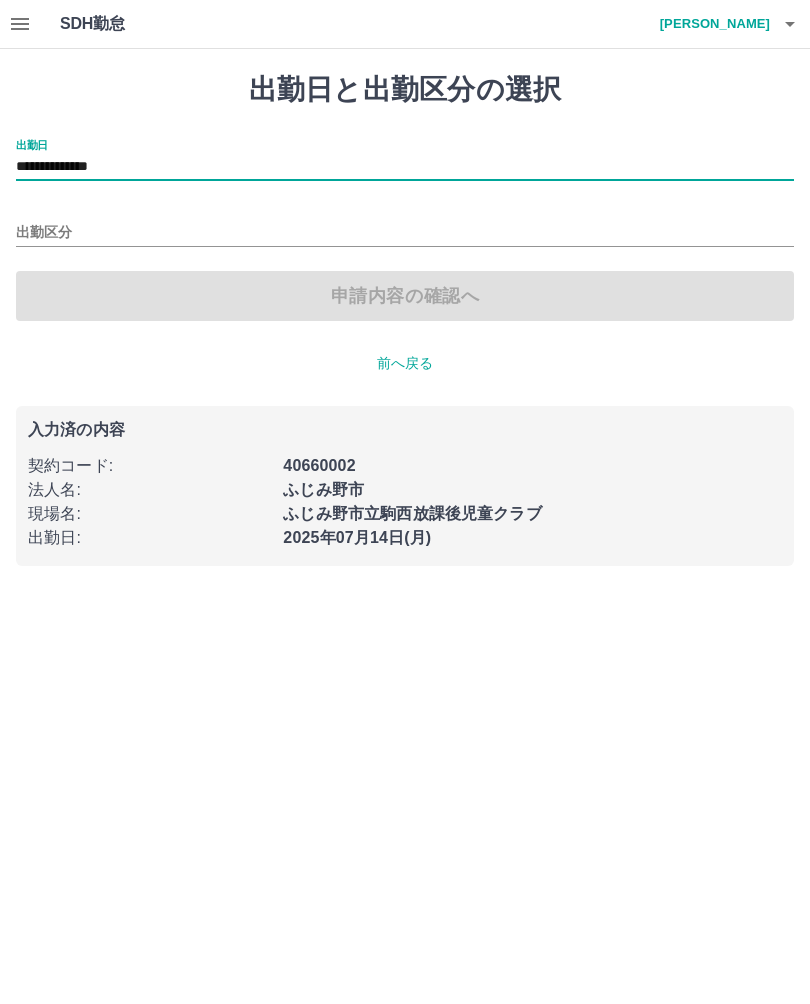 click on "出勤区分" at bounding box center (405, 233) 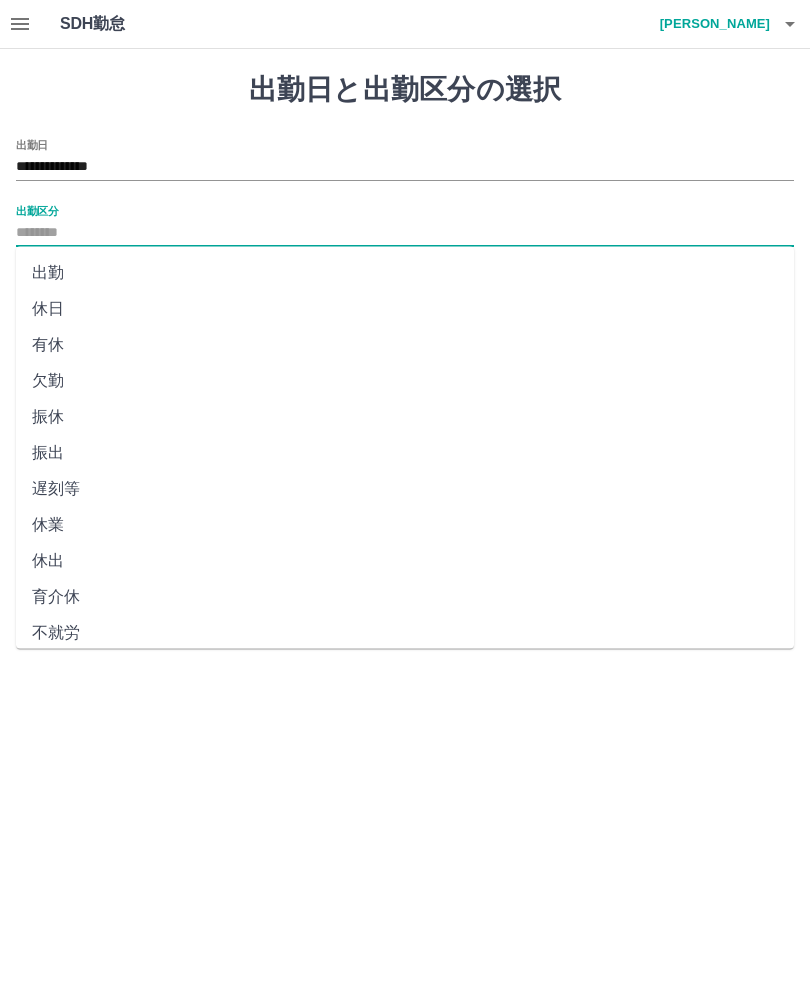 click on "休日" at bounding box center (405, 309) 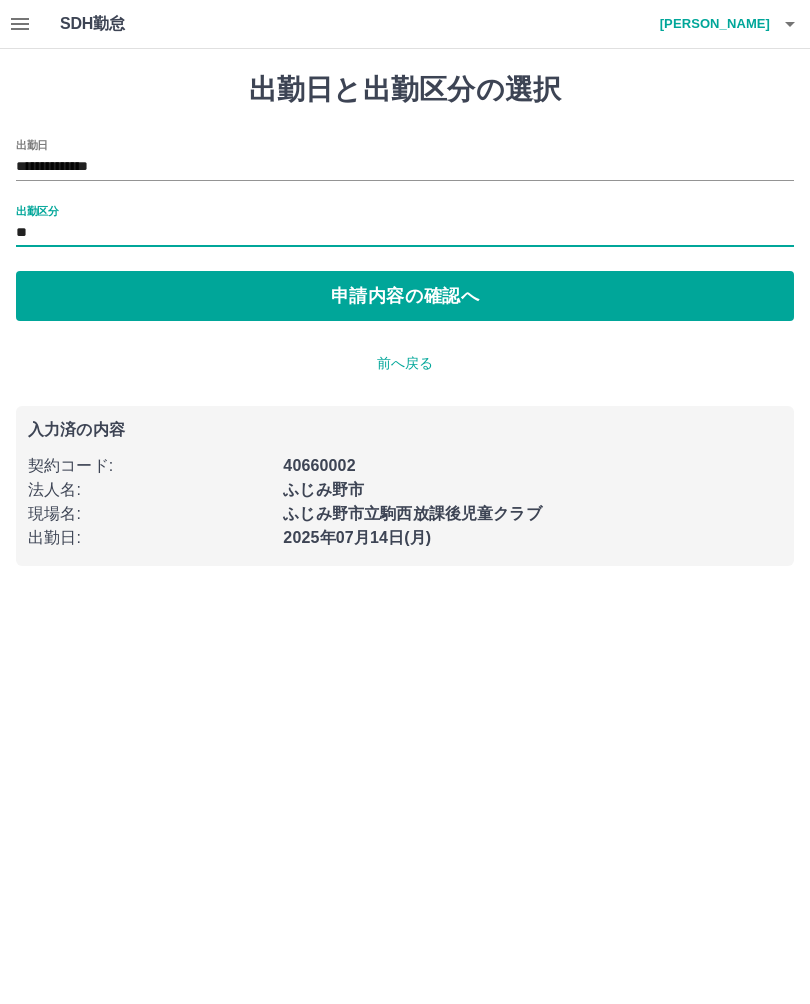 click on "申請内容の確認へ" at bounding box center [405, 296] 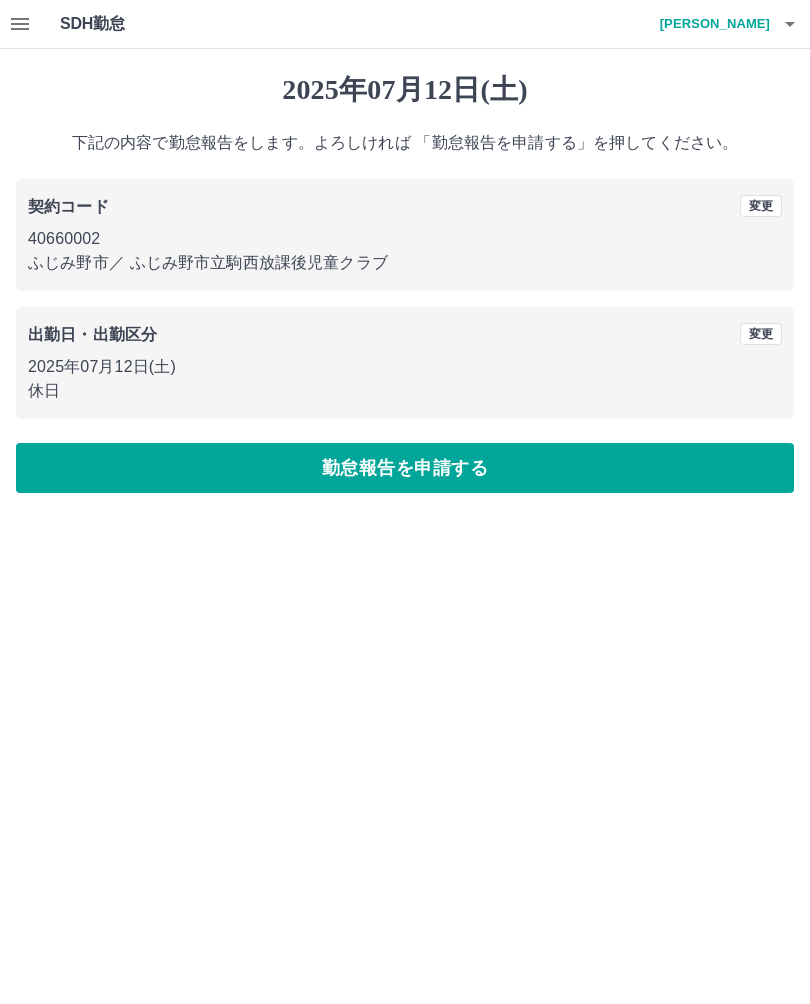 click on "勤怠報告を申請する" at bounding box center (405, 468) 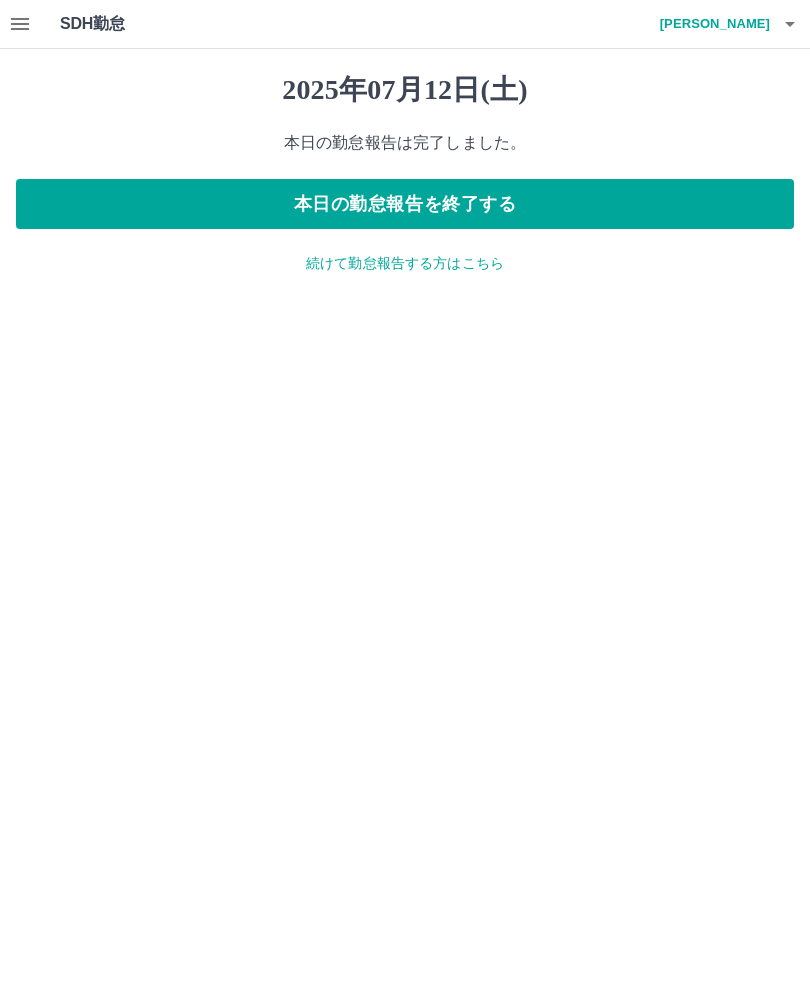 click on "続けて勤怠報告する方はこちら" at bounding box center [405, 263] 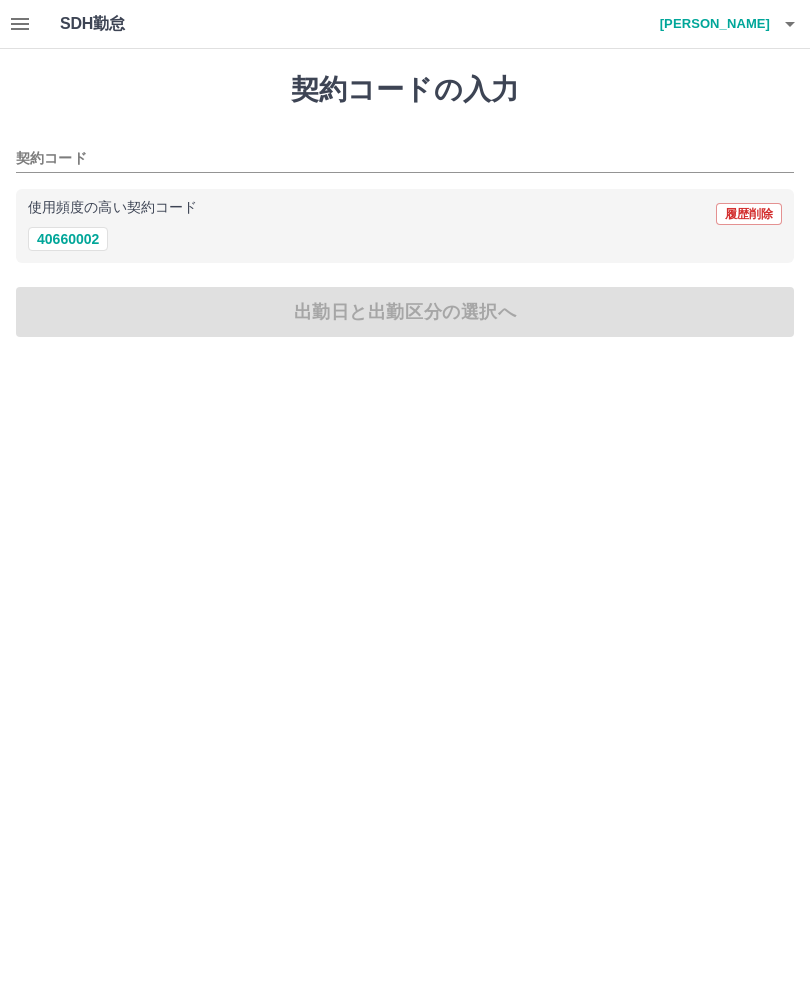click on "40660002" at bounding box center (68, 239) 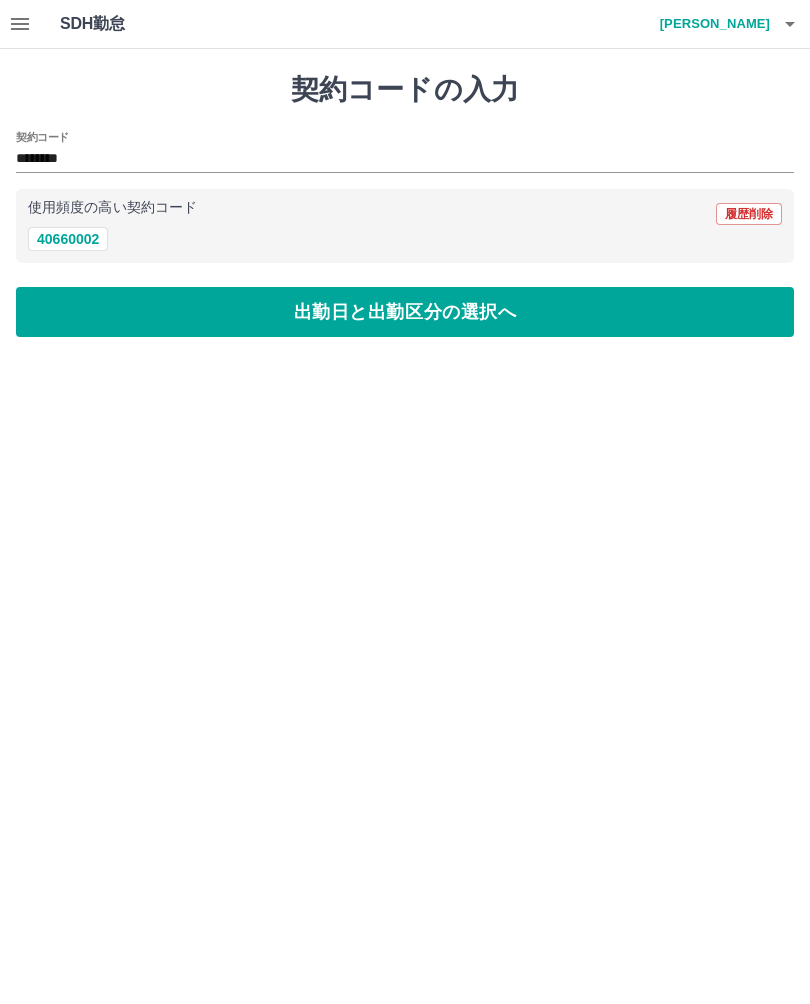 click on "出勤日と出勤区分の選択へ" at bounding box center [405, 312] 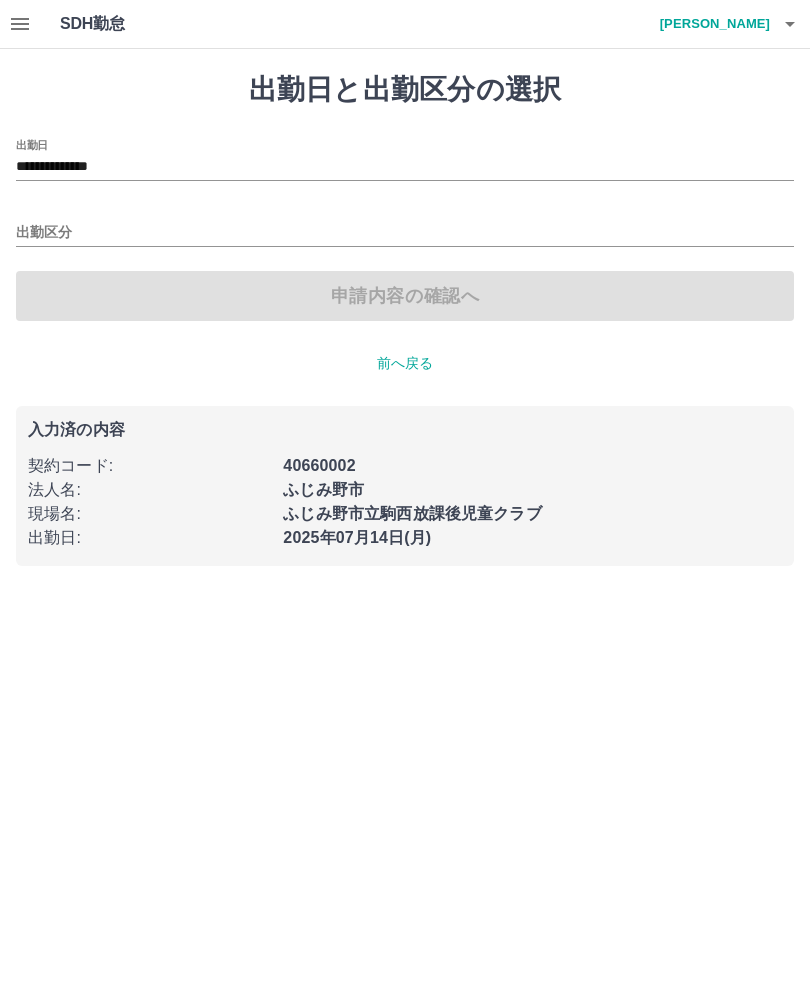 click on "**********" at bounding box center [405, 167] 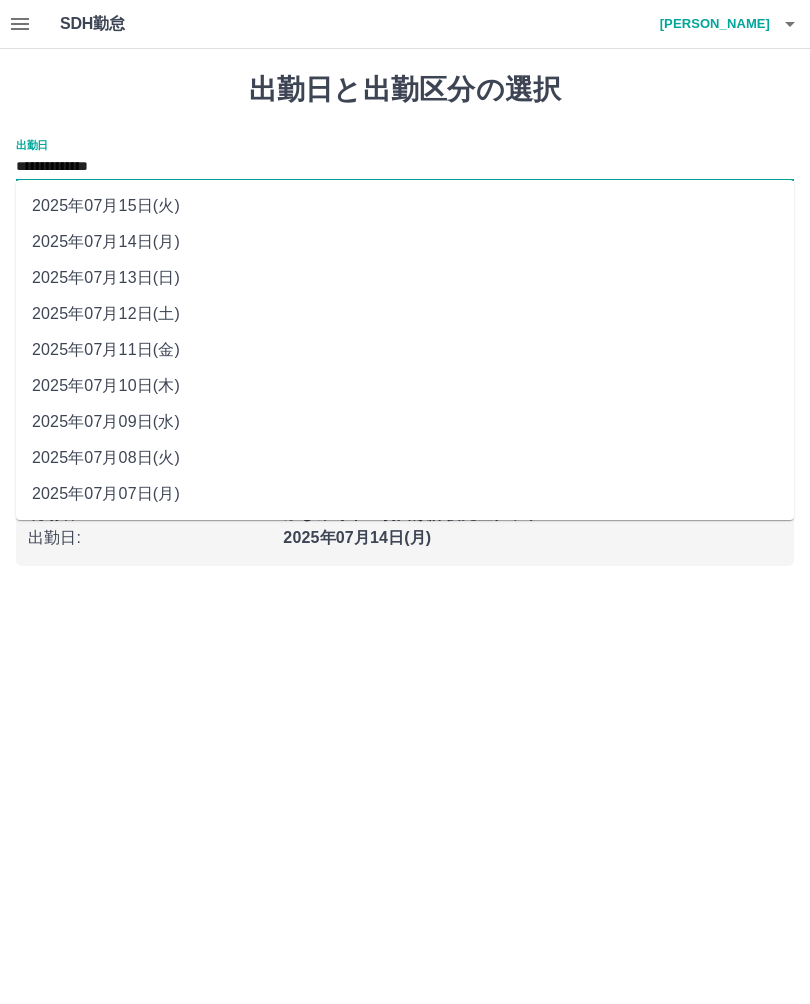 click on "2025年07月13日(日)" at bounding box center [405, 278] 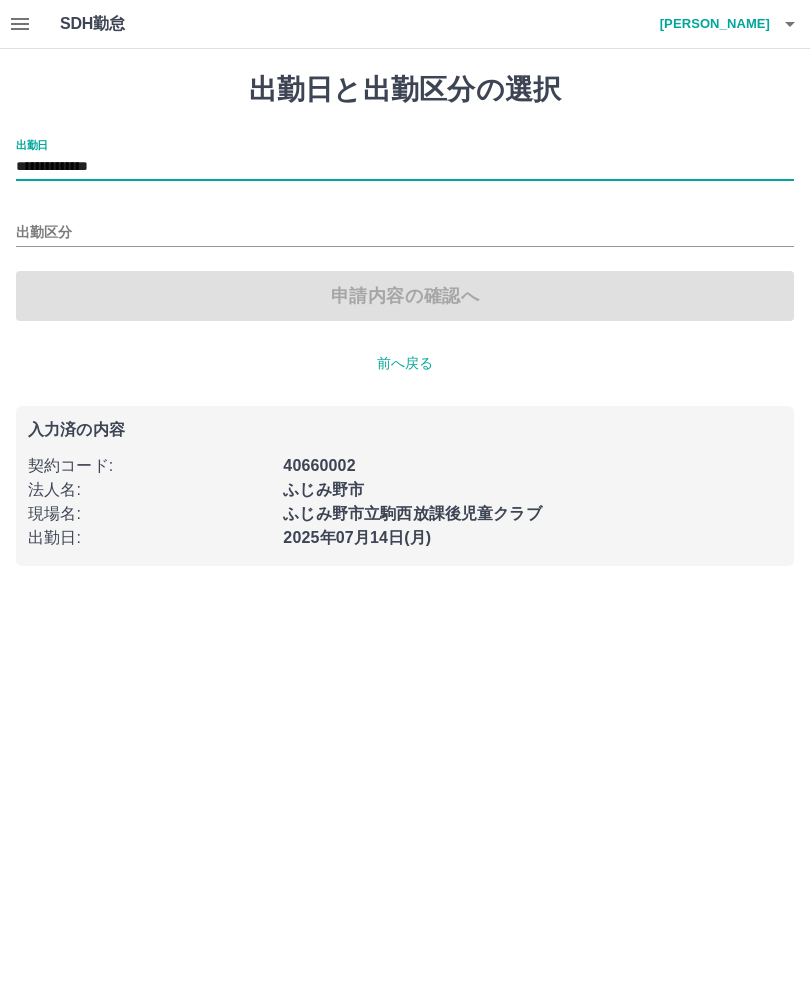 click on "出勤区分" at bounding box center [405, 233] 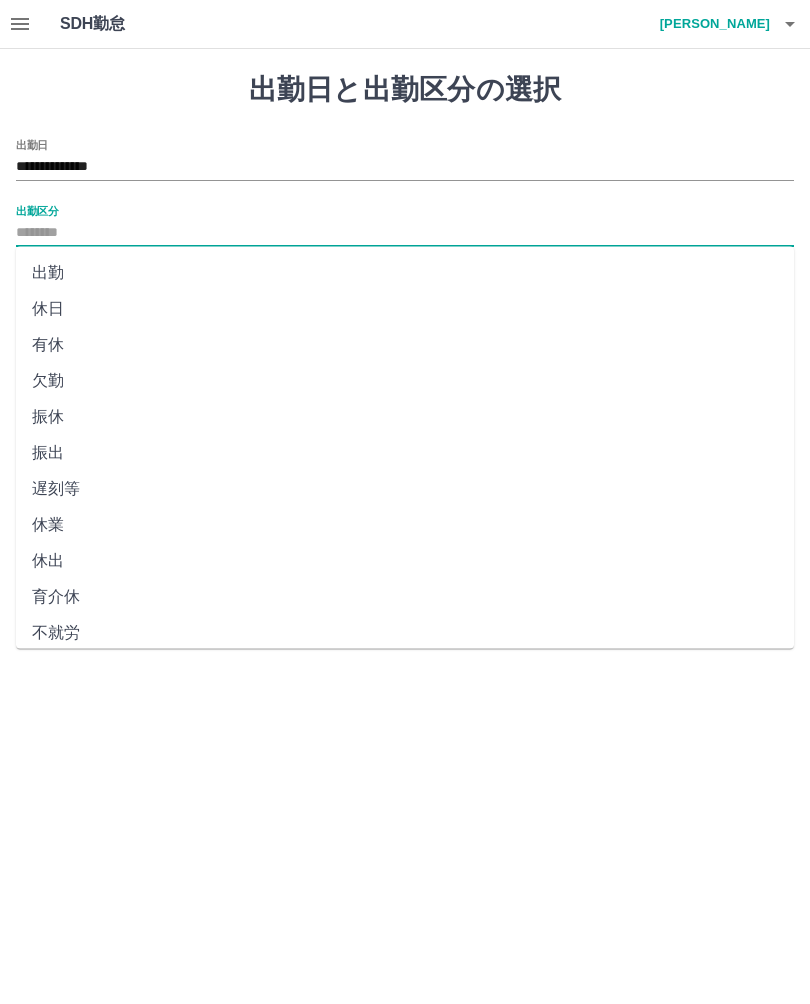 click on "休日" at bounding box center [405, 309] 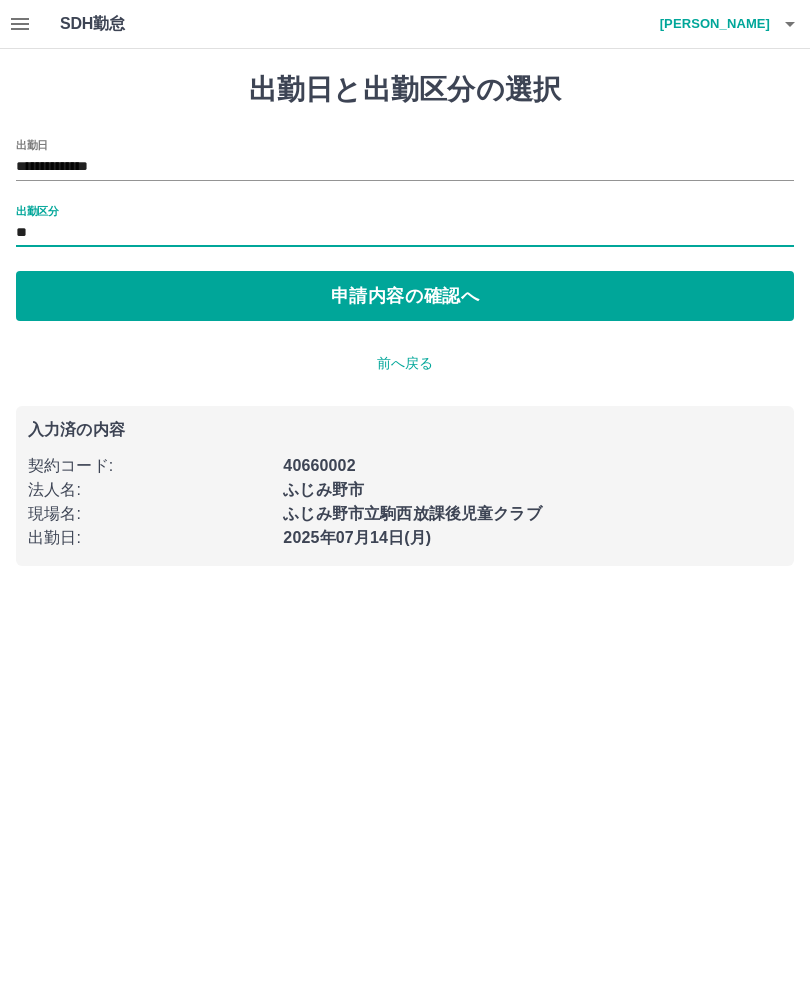 click on "申請内容の確認へ" at bounding box center (405, 296) 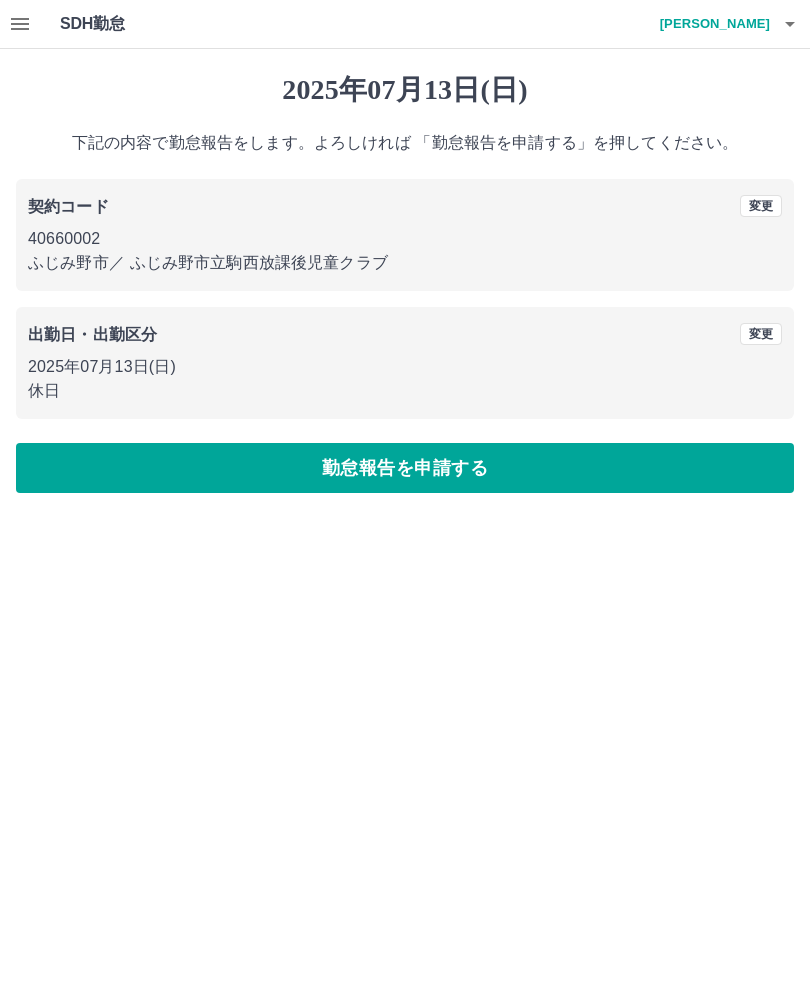 click on "勤怠報告を申請する" at bounding box center (405, 468) 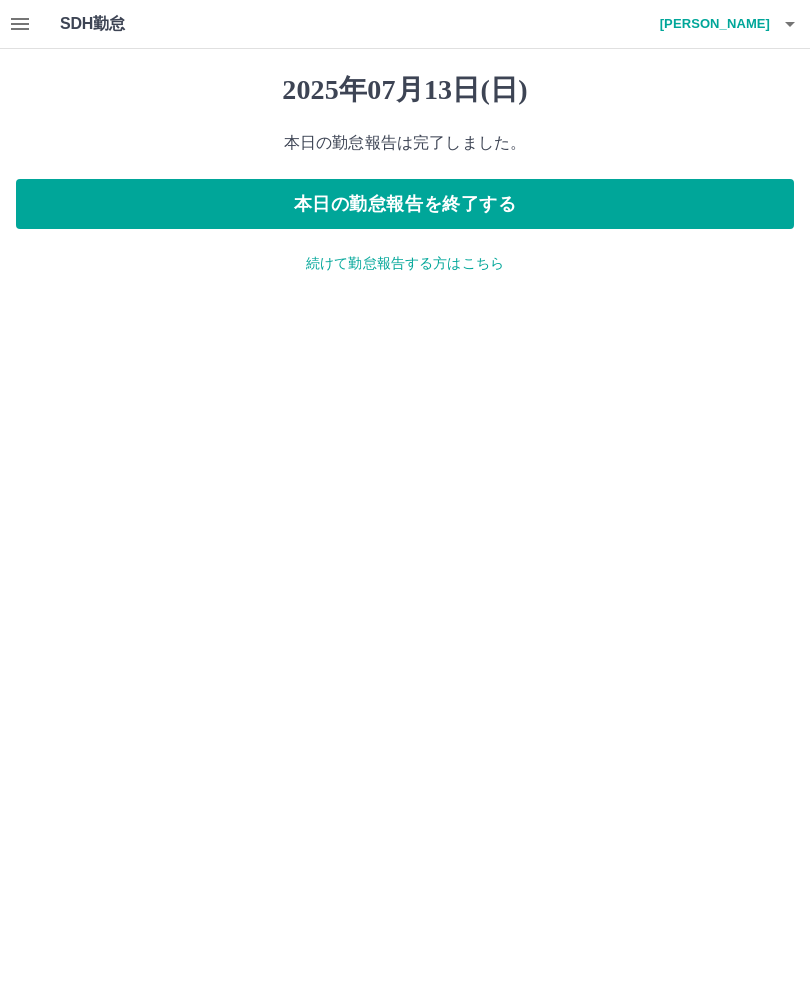 click on "続けて勤怠報告する方はこちら" at bounding box center [405, 263] 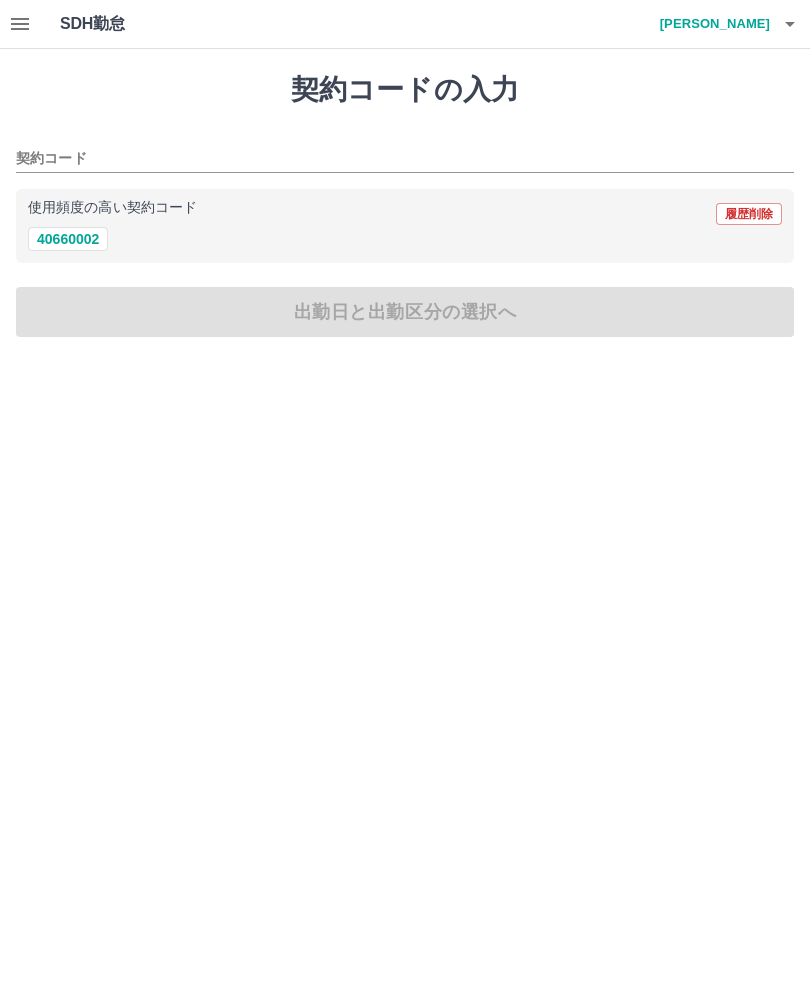 click on "40660002" at bounding box center (68, 239) 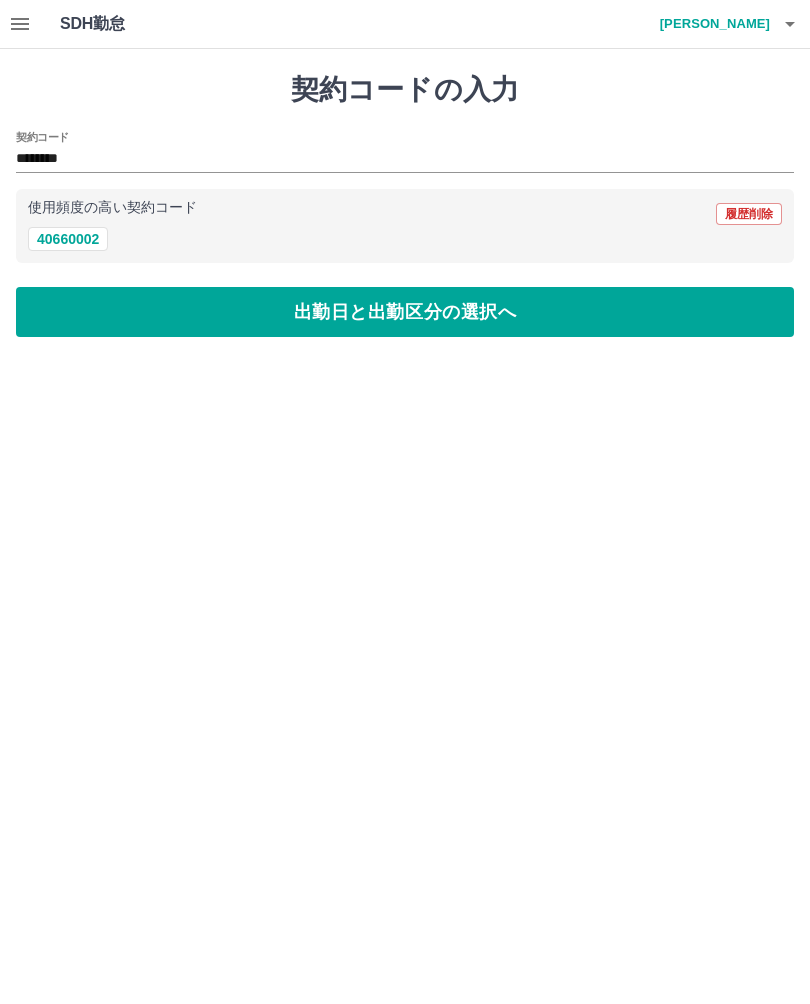 click on "出勤日と出勤区分の選択へ" at bounding box center [405, 312] 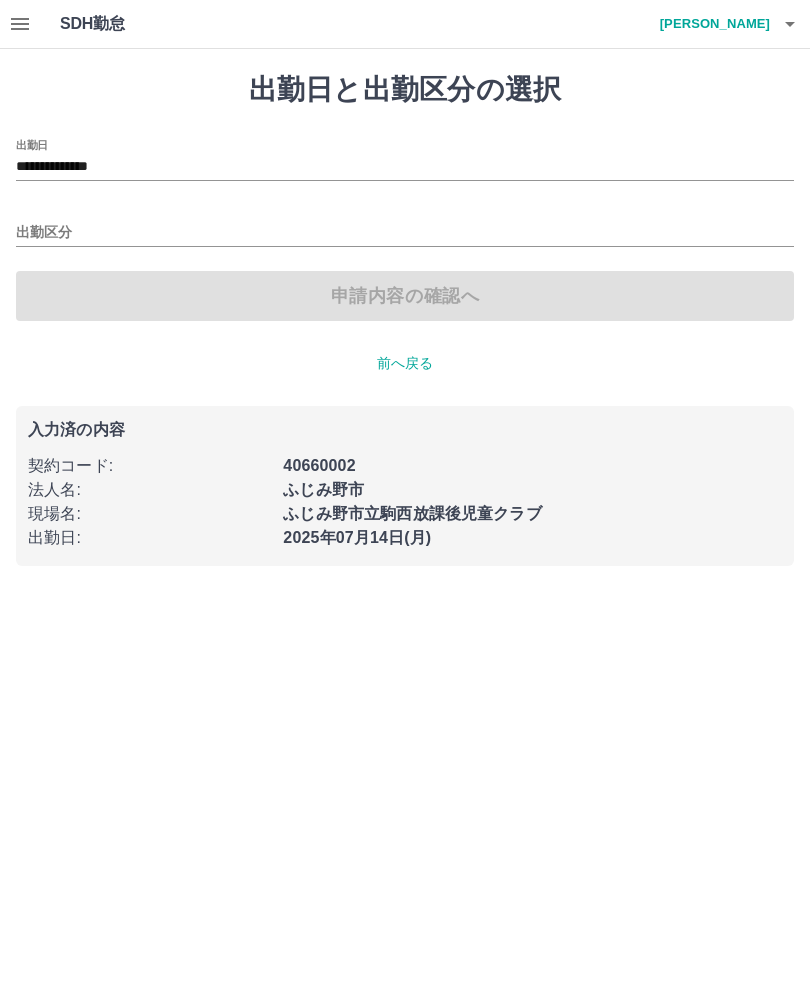 click on "出勤区分" at bounding box center [405, 233] 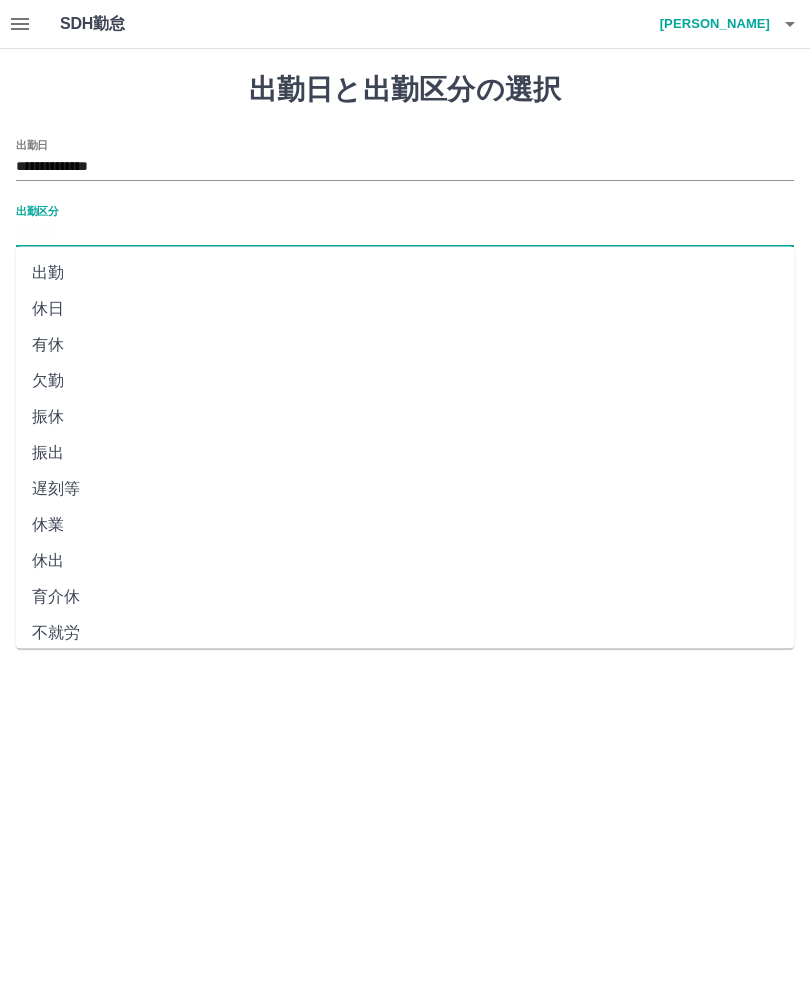 click on "出勤" at bounding box center [405, 273] 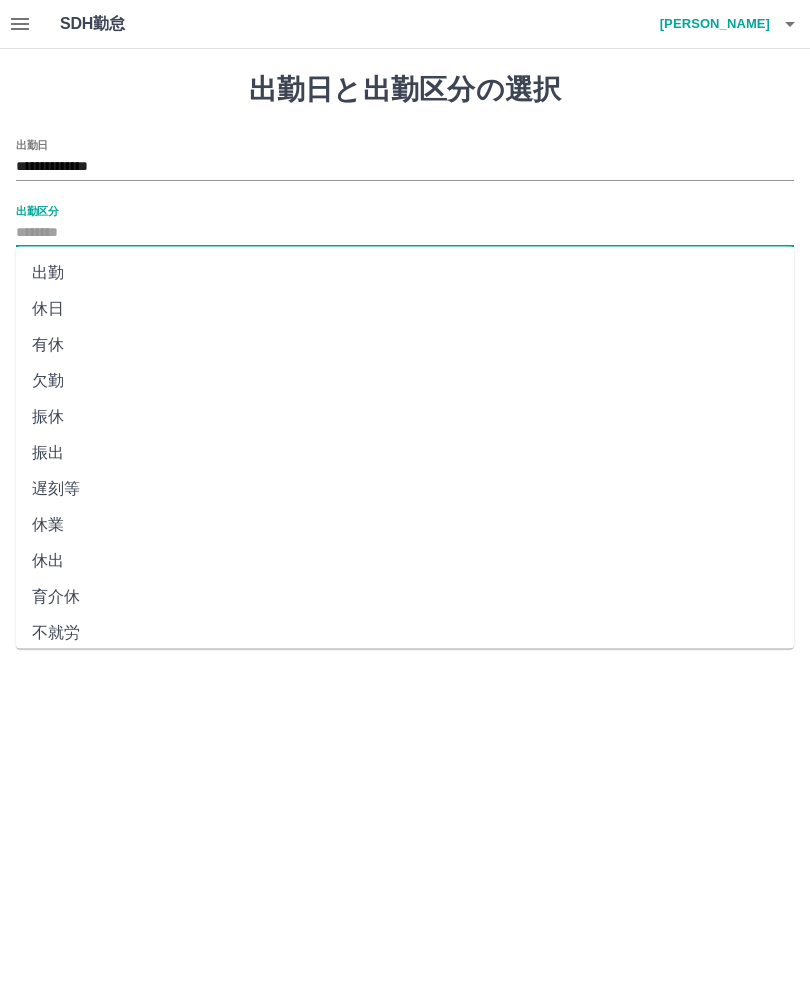 type on "**" 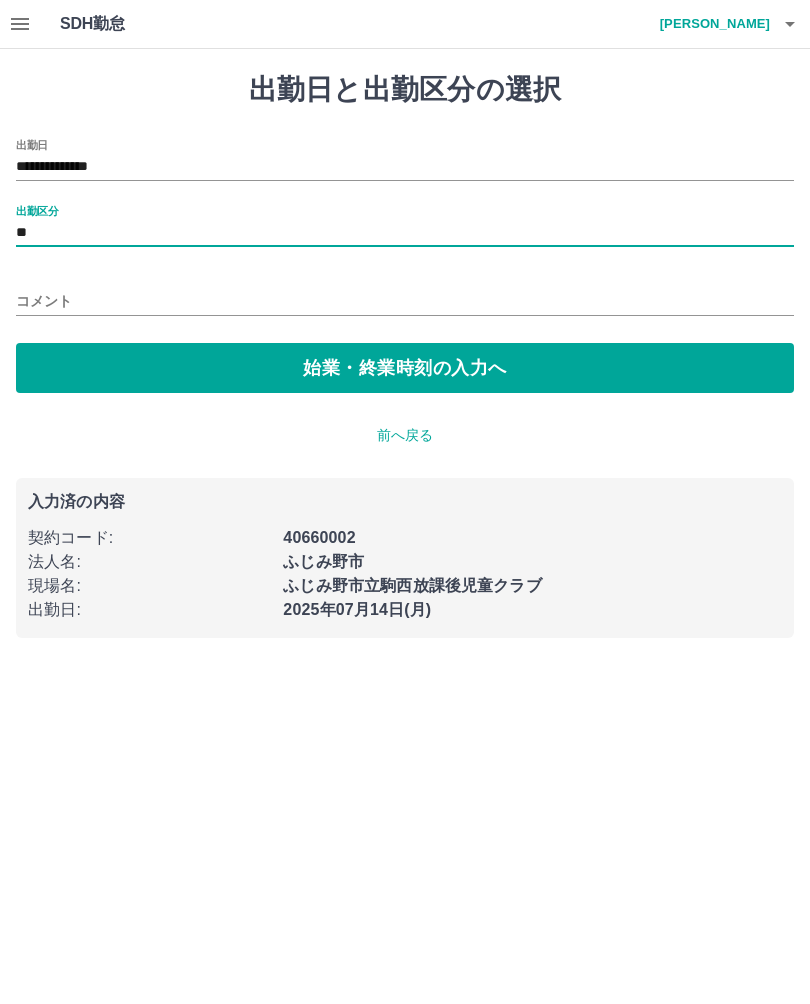 click on "コメント" at bounding box center [405, 301] 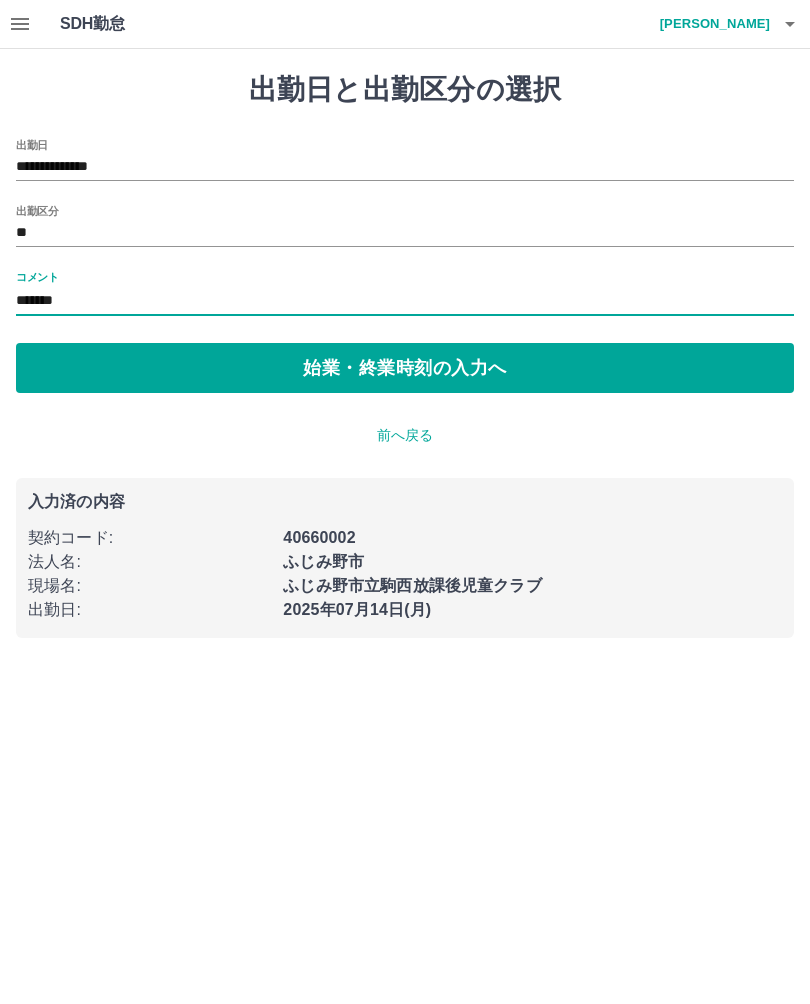 click on "**********" at bounding box center [405, 355] 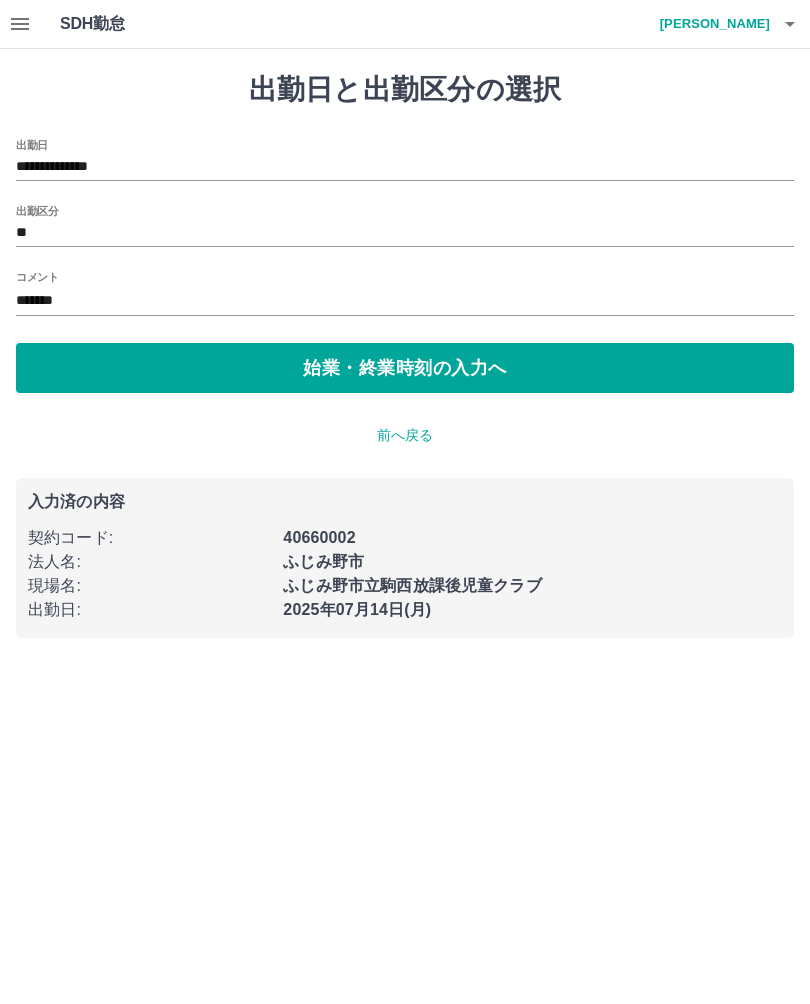 click on "*******" at bounding box center [405, 301] 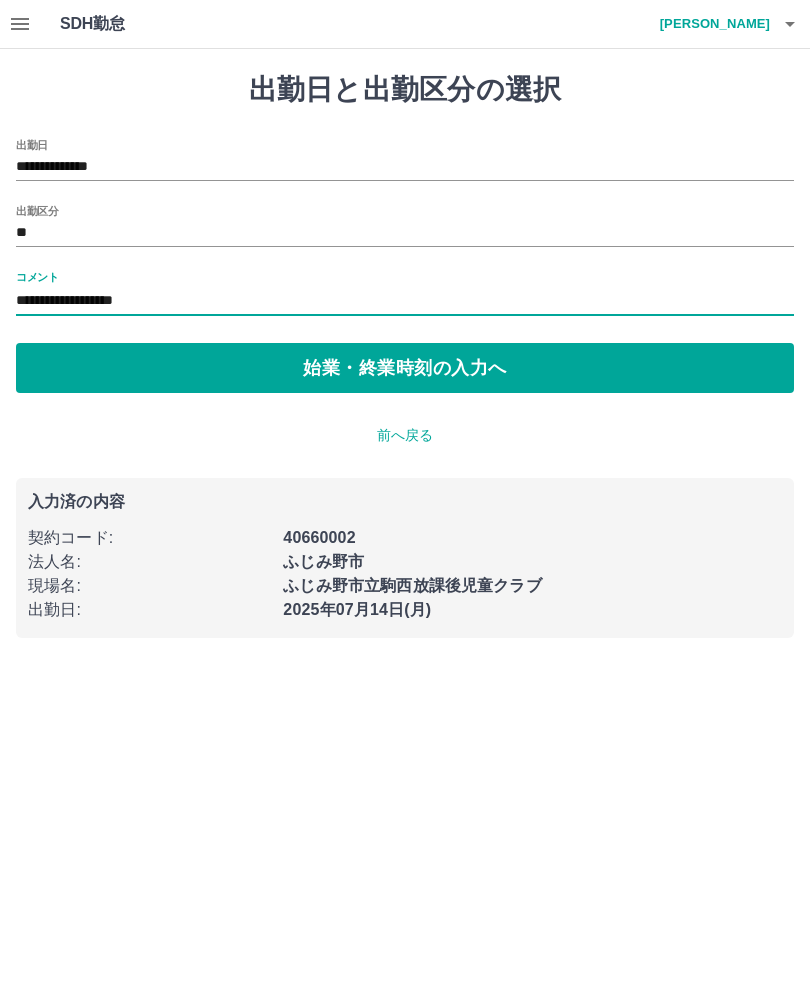 click on "**********" at bounding box center [405, 301] 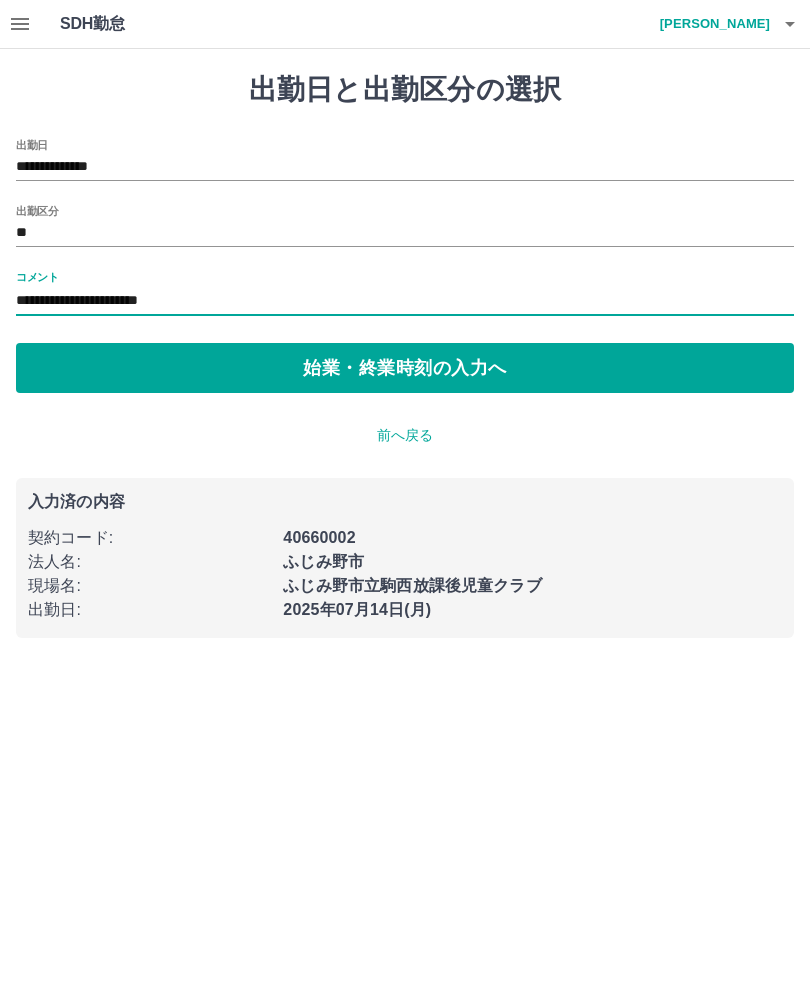 type on "**********" 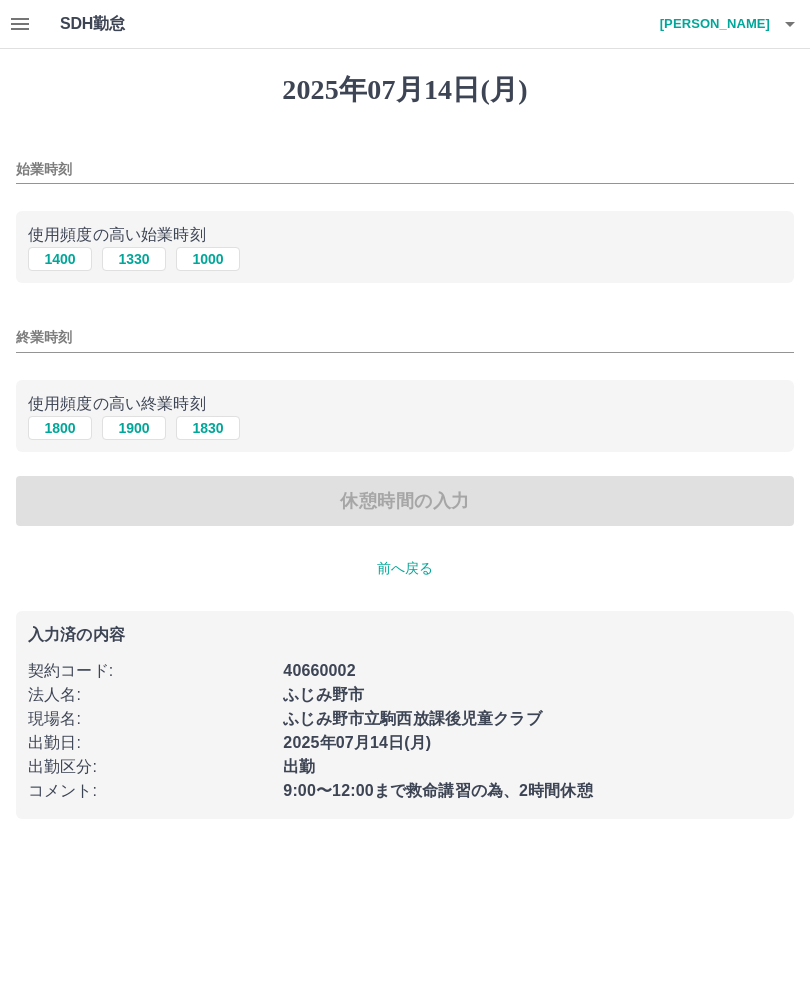 click on "始業時刻" at bounding box center [405, 169] 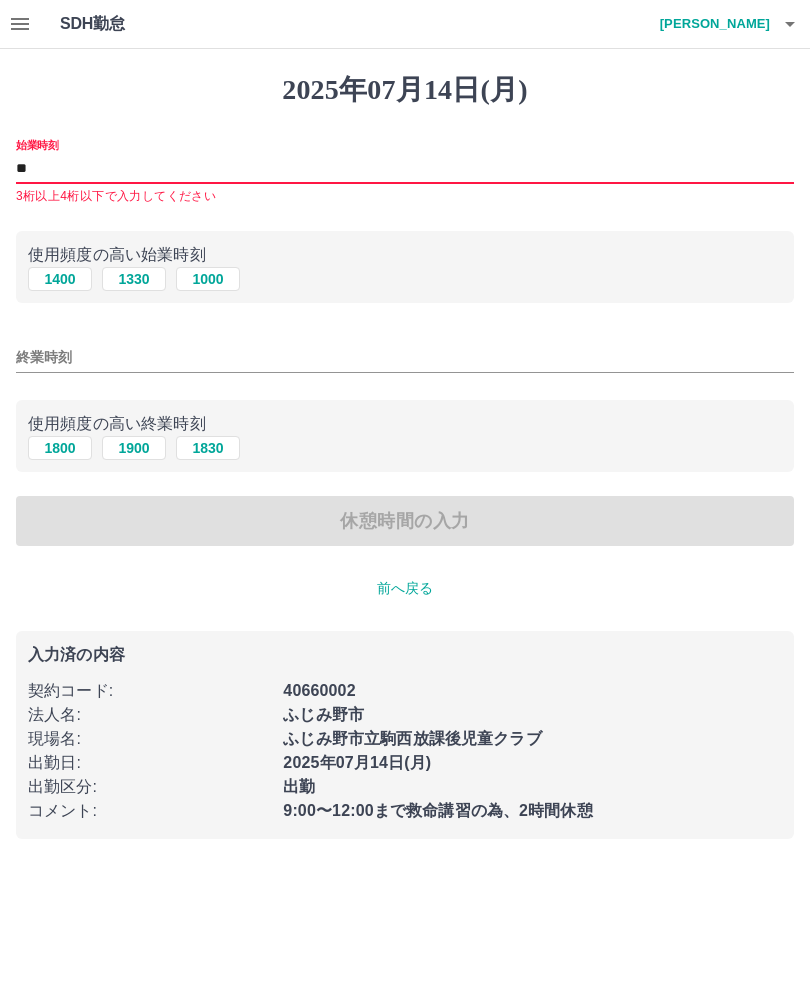 type on "*" 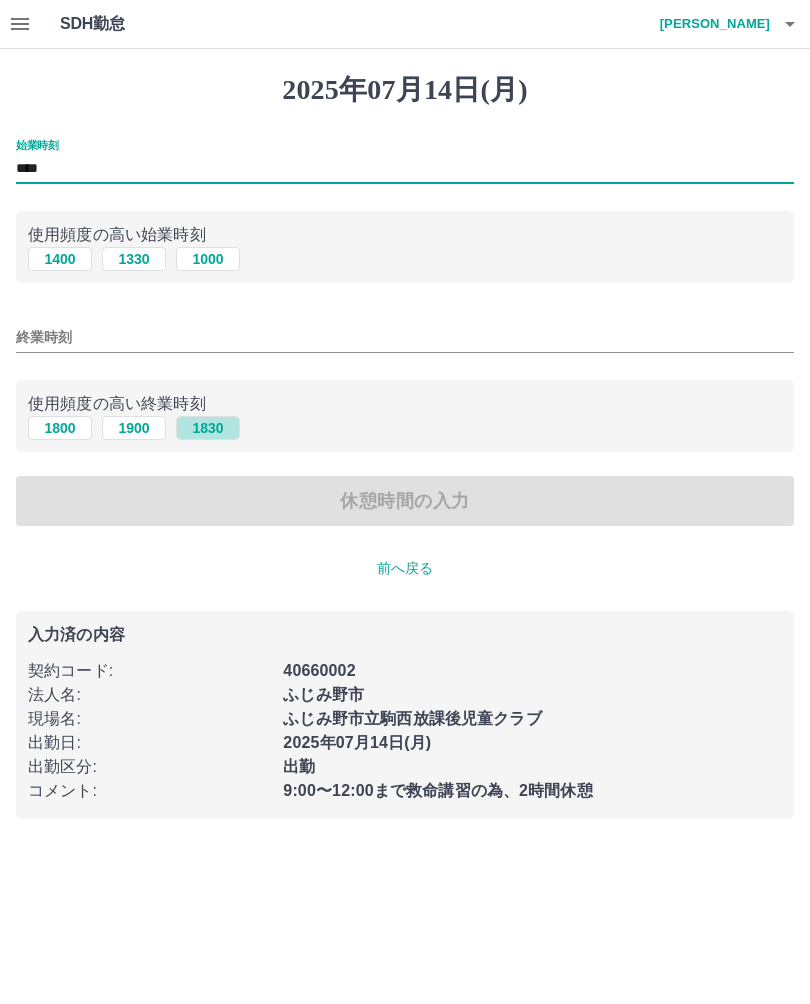 type on "****" 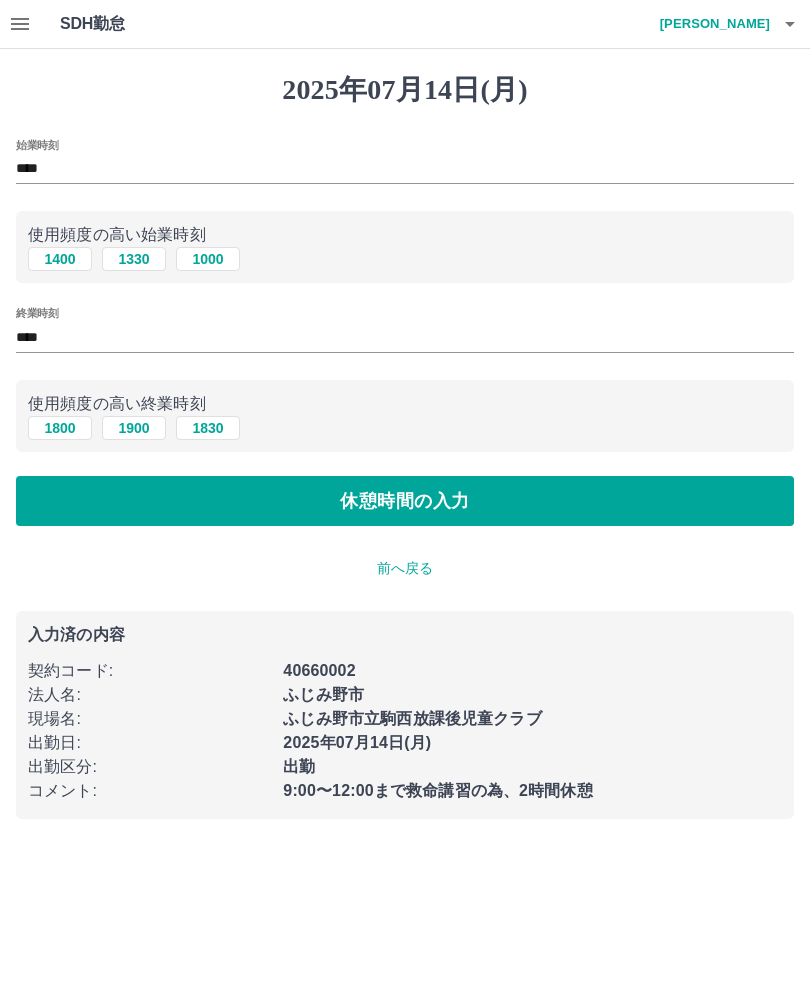 click on "休憩時間の入力" at bounding box center [405, 501] 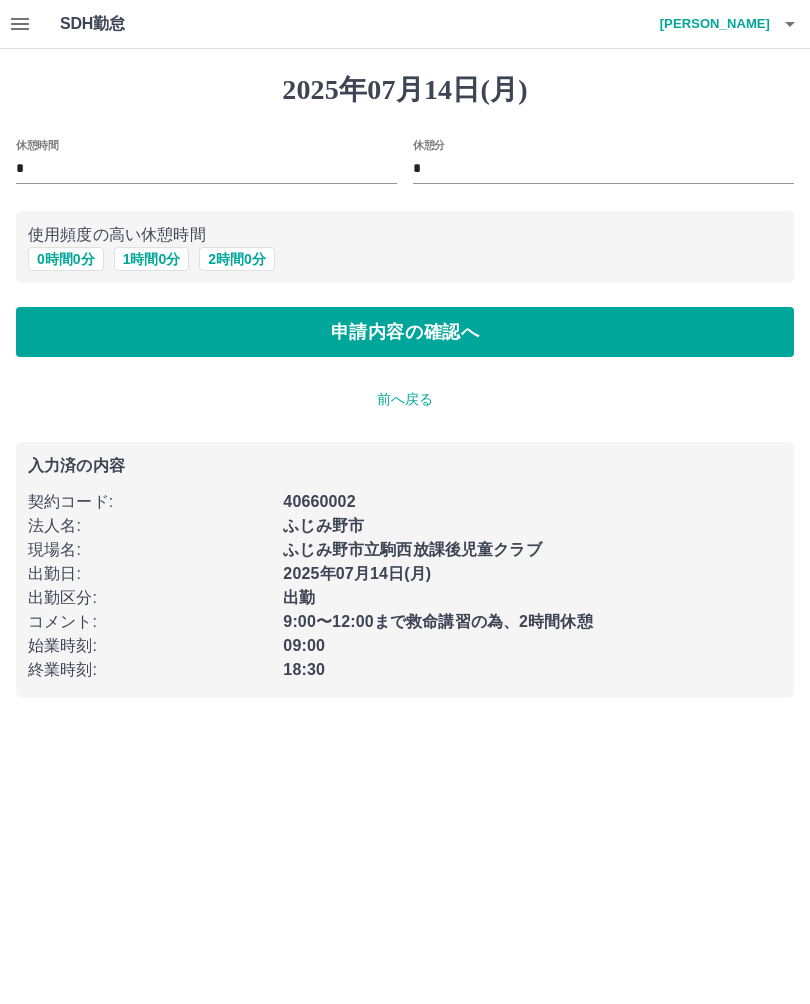 click on "2 時間 0 分" at bounding box center (237, 259) 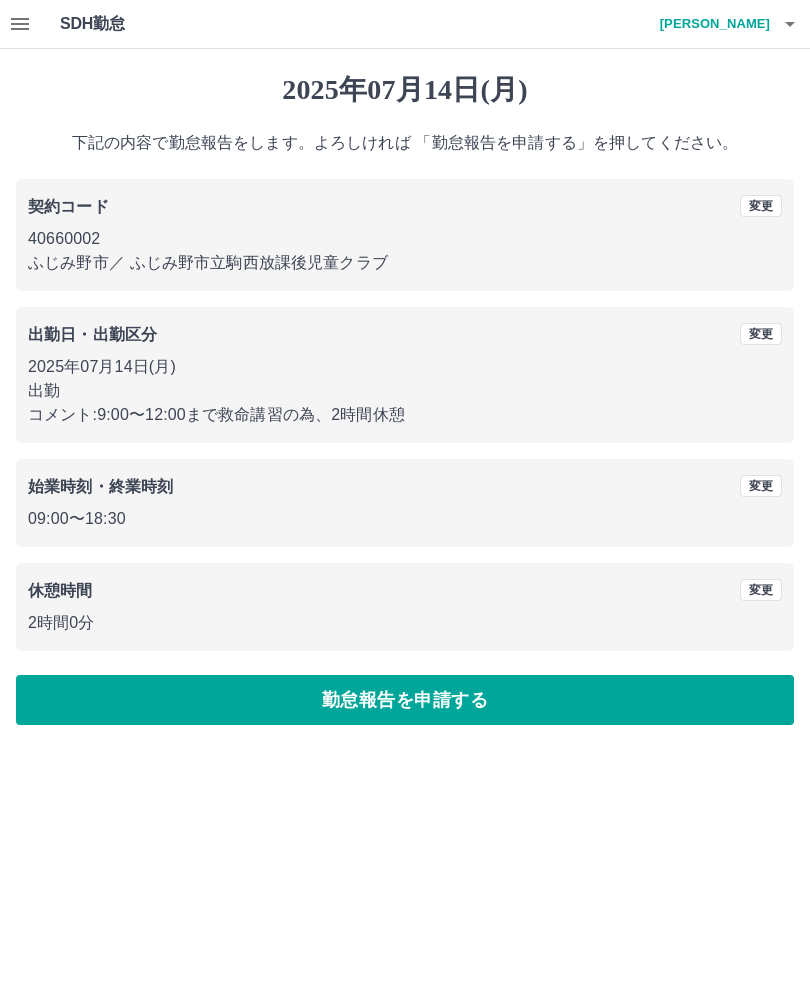 click on "勤怠報告を申請する" at bounding box center (405, 700) 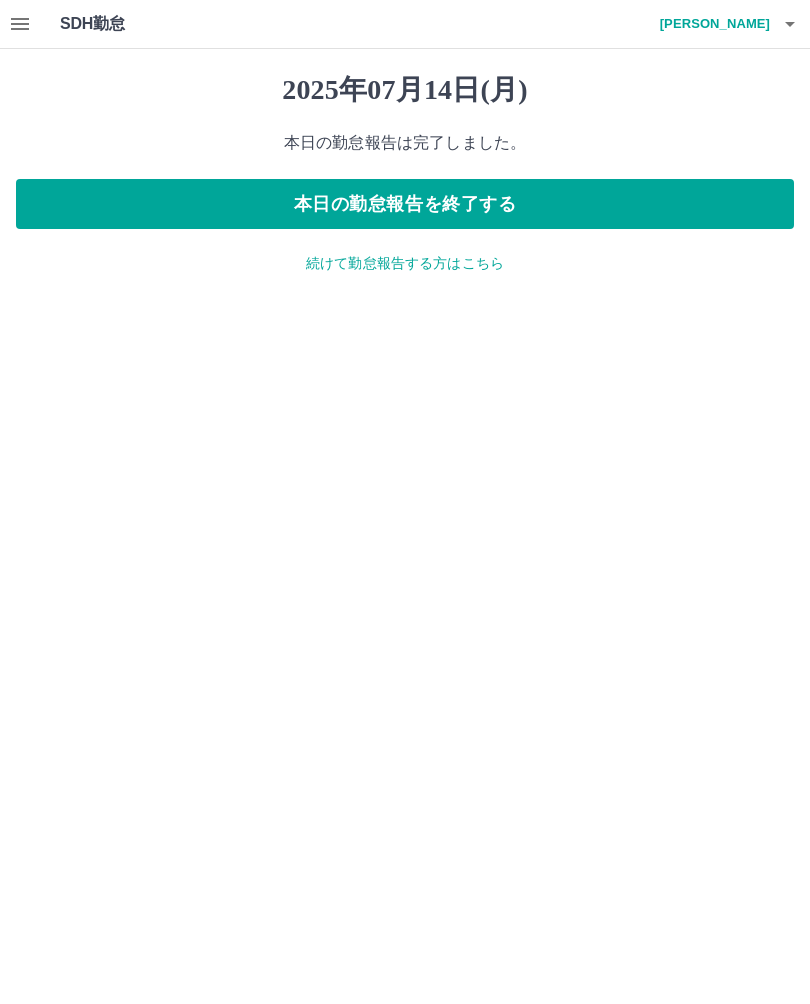 click on "[PERSON_NAME]" at bounding box center (710, 24) 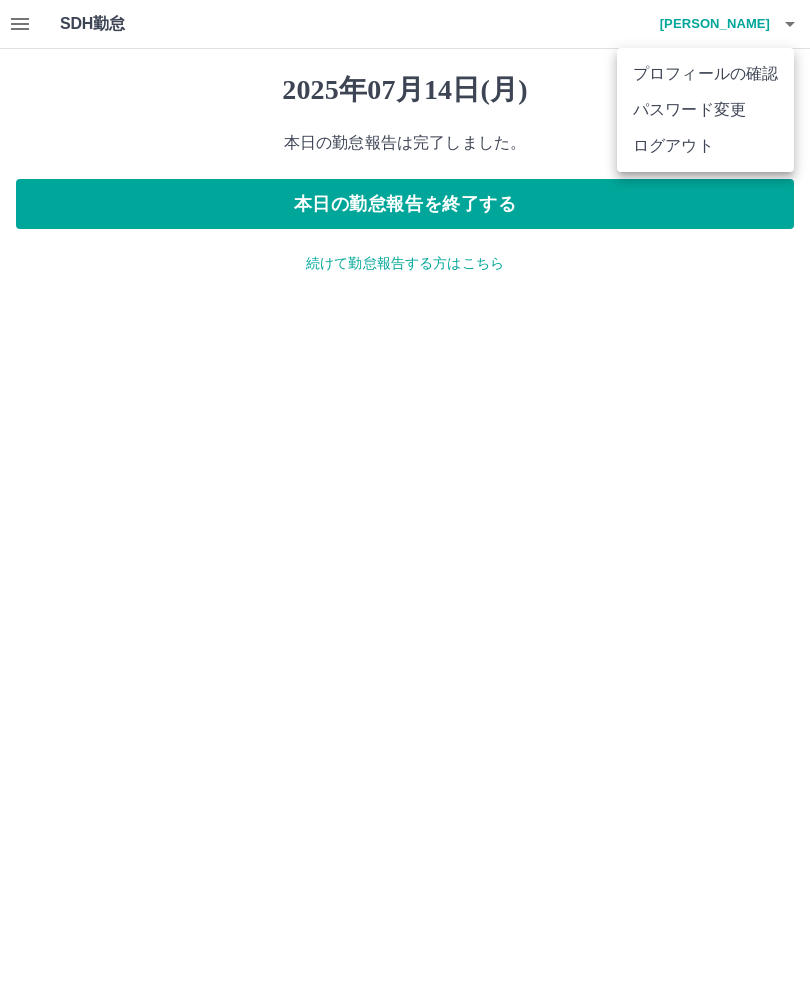 click on "ログアウト" at bounding box center [705, 146] 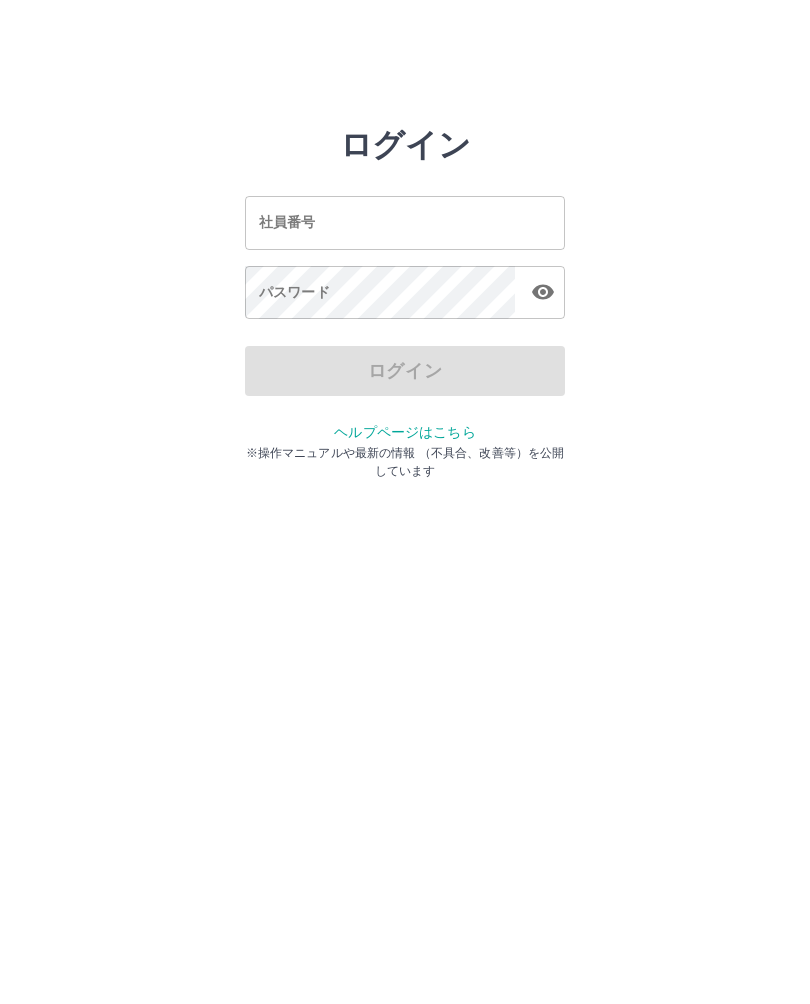 scroll, scrollTop: 0, scrollLeft: 0, axis: both 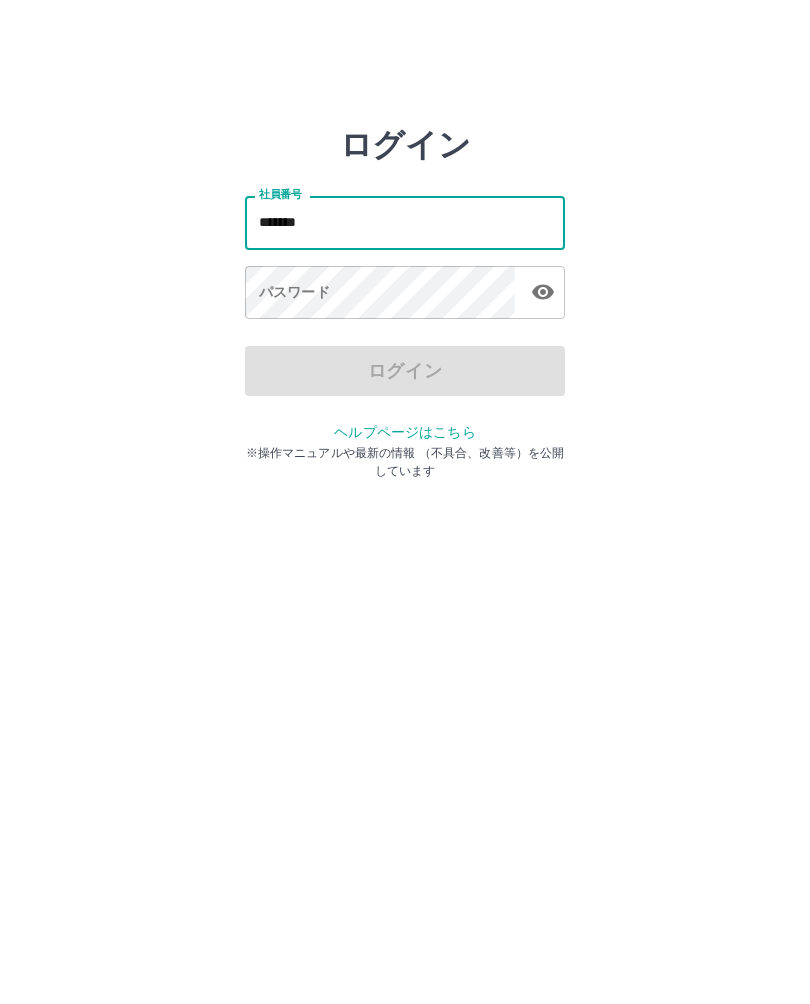 type on "*******" 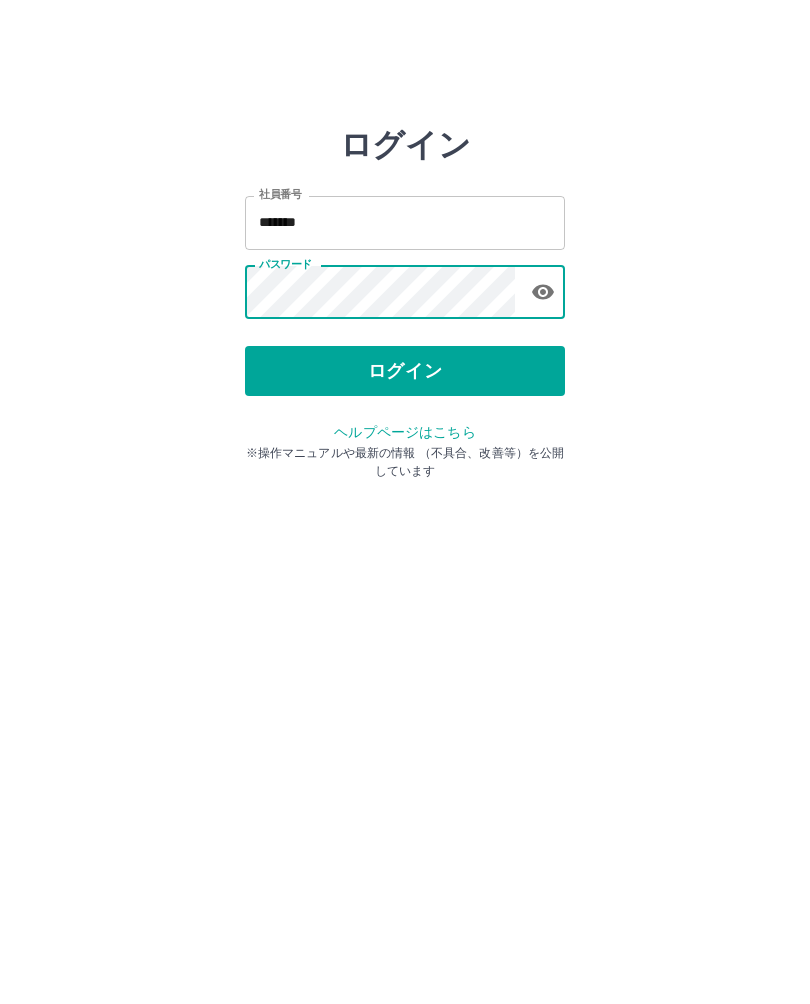 click on "ログイン" at bounding box center (405, 371) 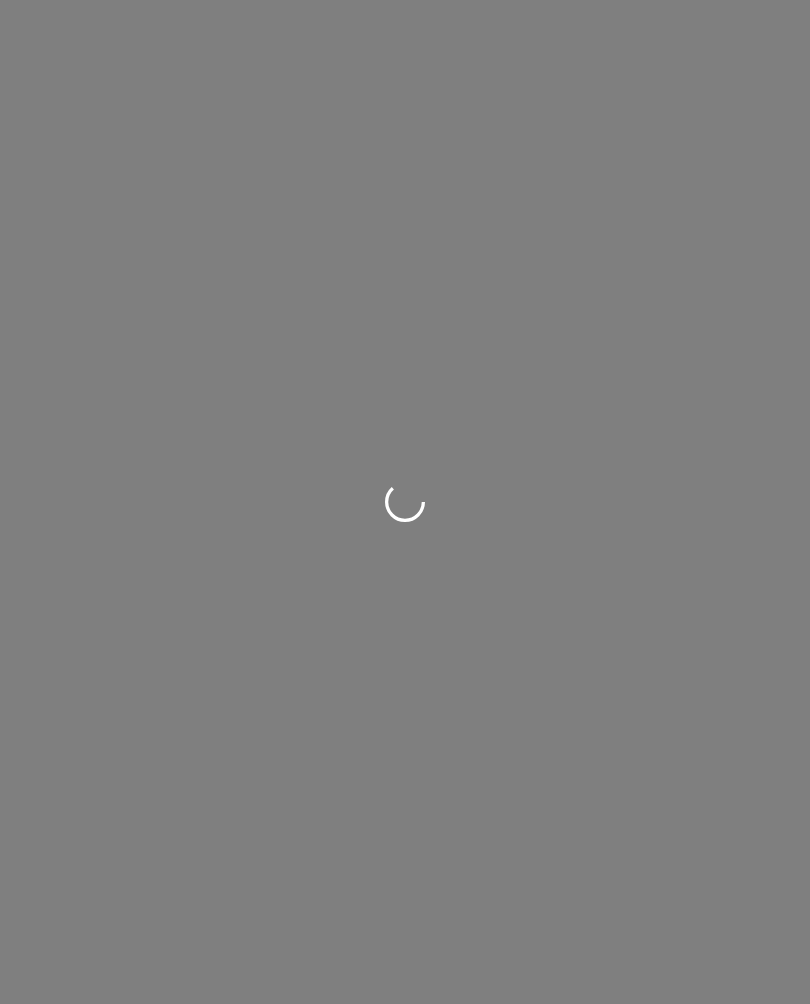 scroll, scrollTop: 0, scrollLeft: 0, axis: both 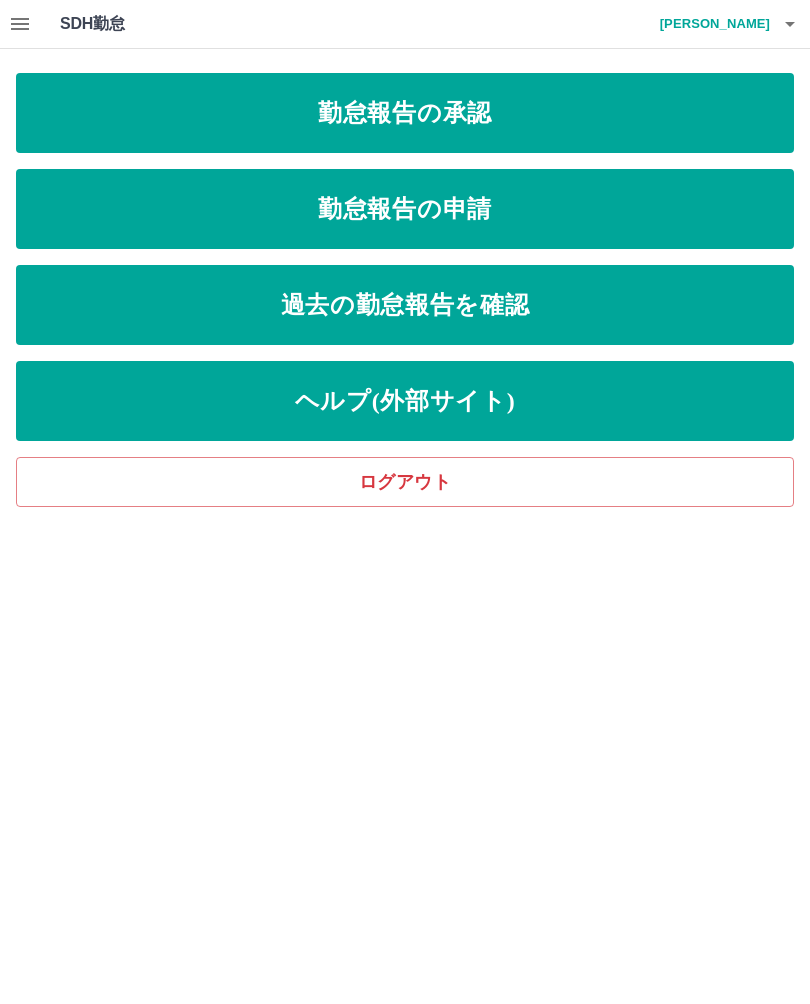 click on "勤怠報告の申請" at bounding box center [405, 209] 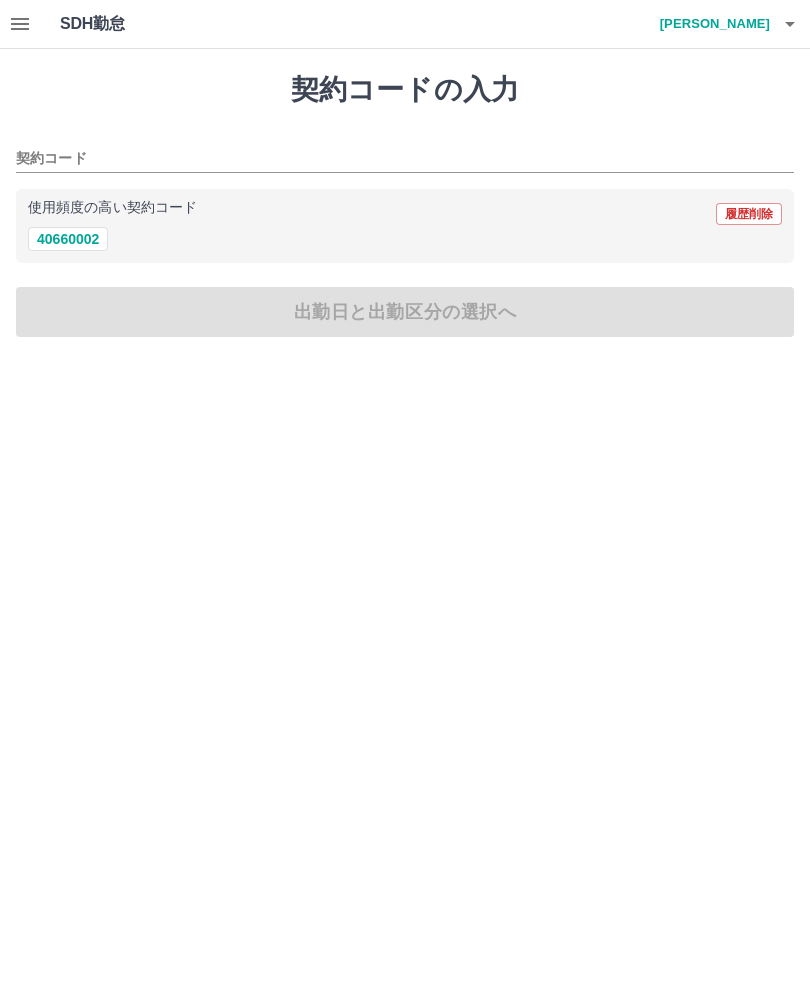click on "40660002" at bounding box center [68, 239] 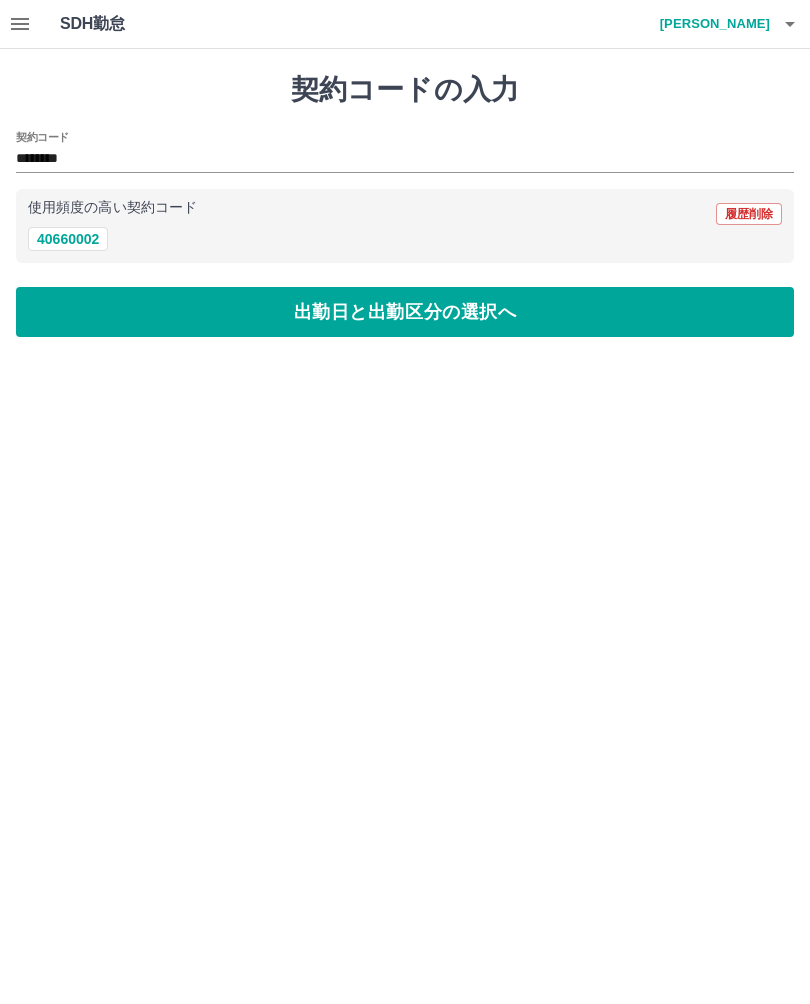 click on "出勤日と出勤区分の選択へ" at bounding box center [405, 312] 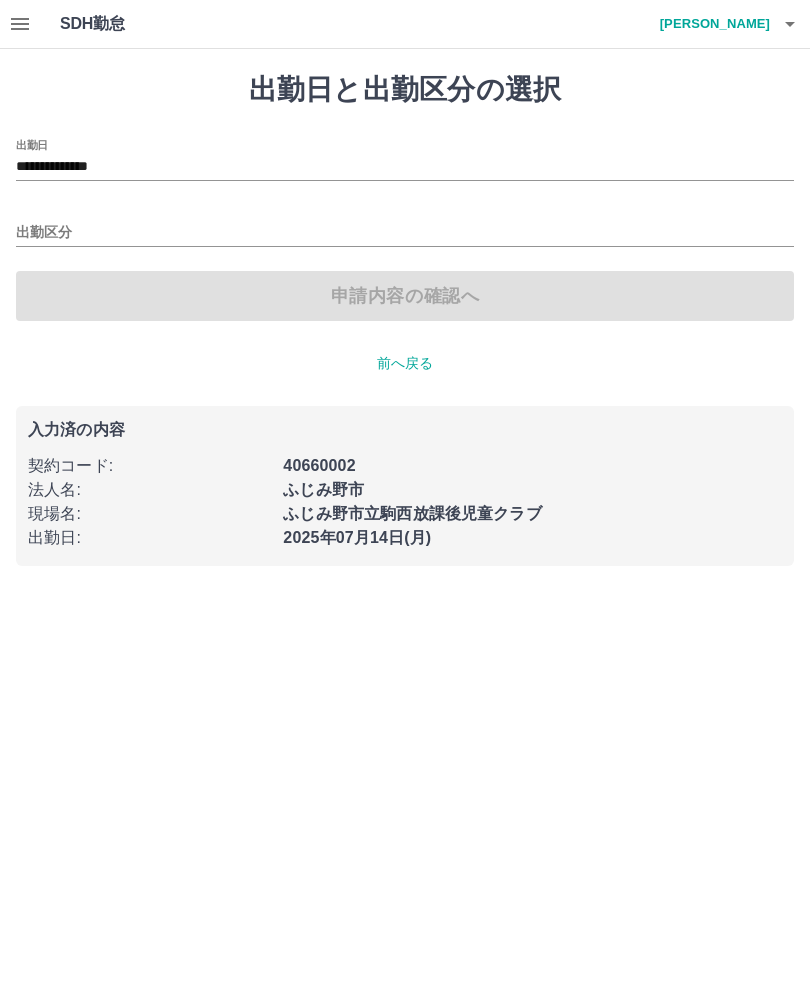 click on "出勤区分" at bounding box center (405, 233) 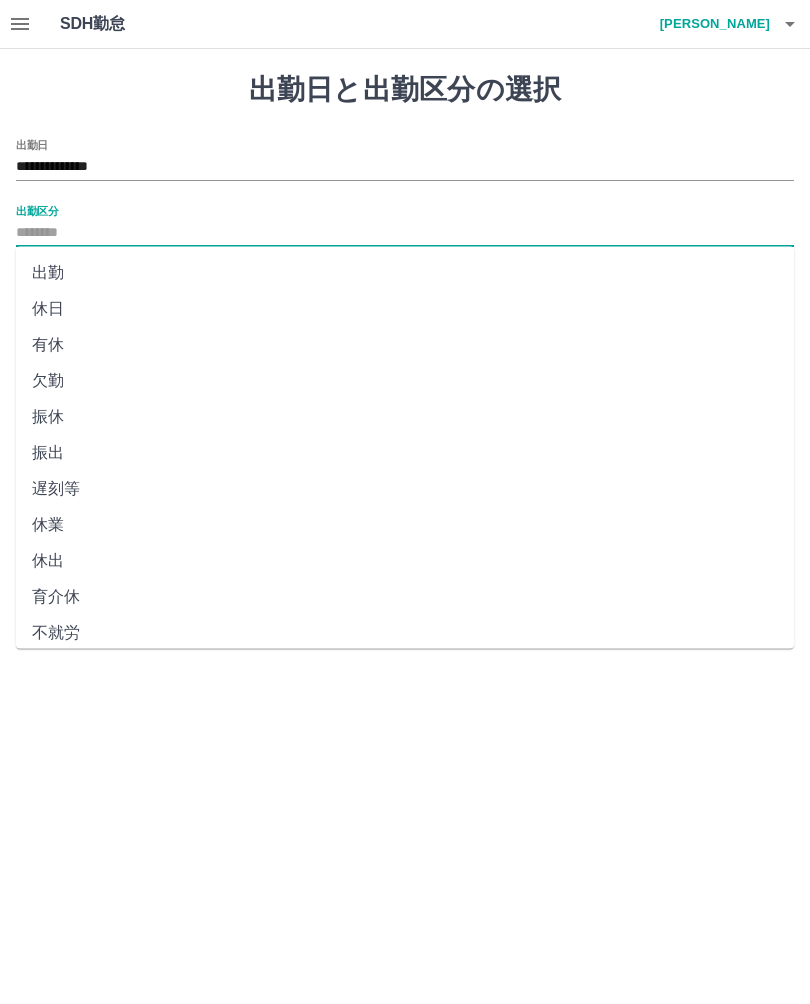 click on "出勤" at bounding box center [405, 273] 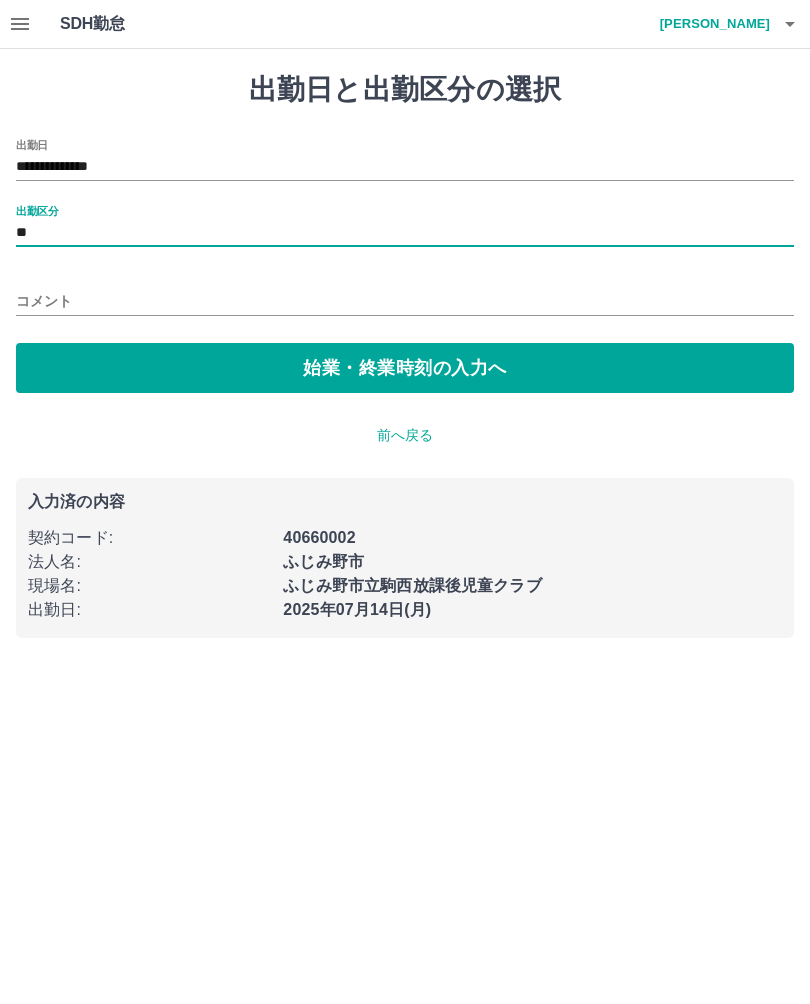 type on "**" 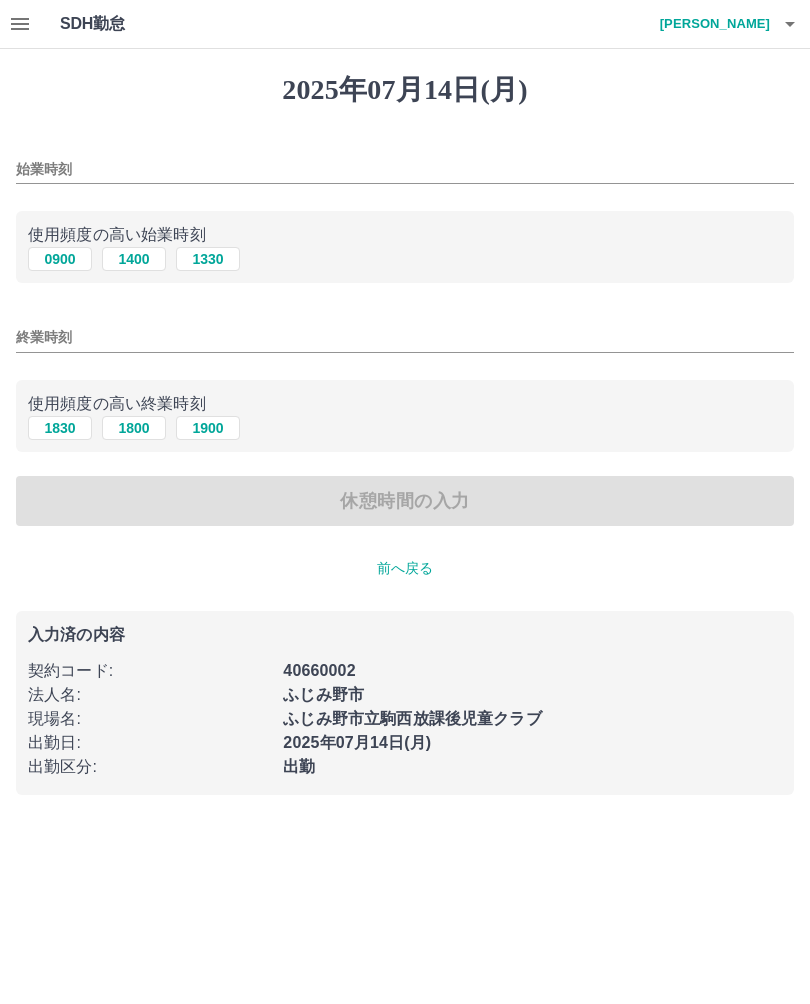 click on "始業時刻" at bounding box center [405, 169] 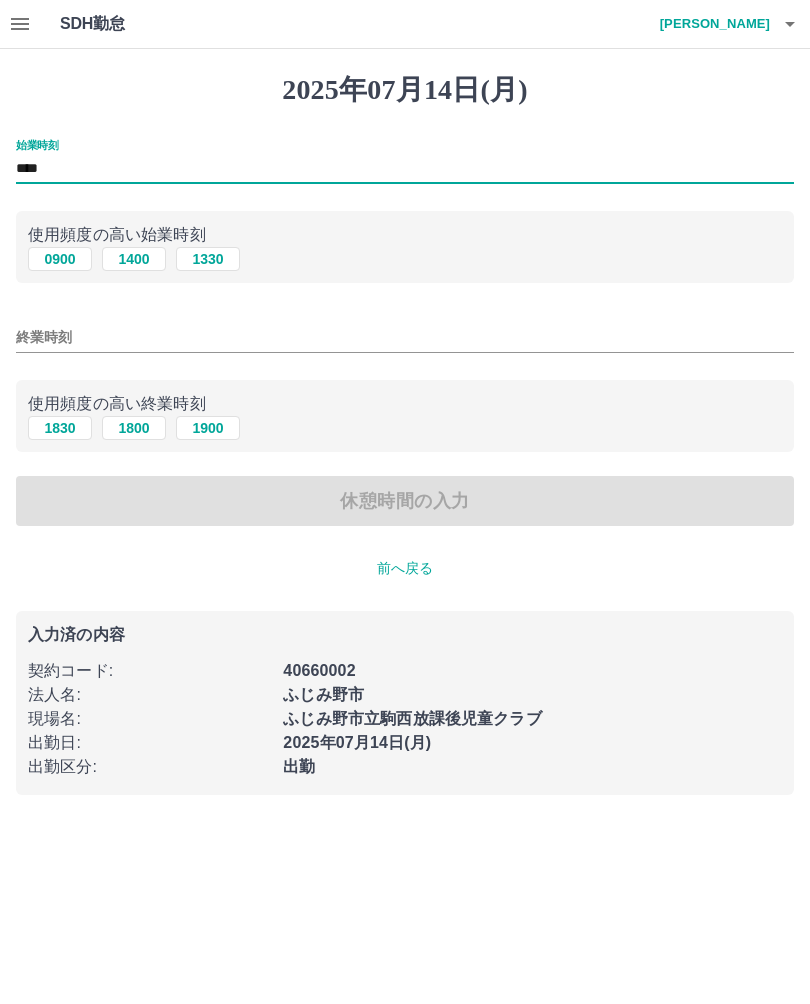 type on "****" 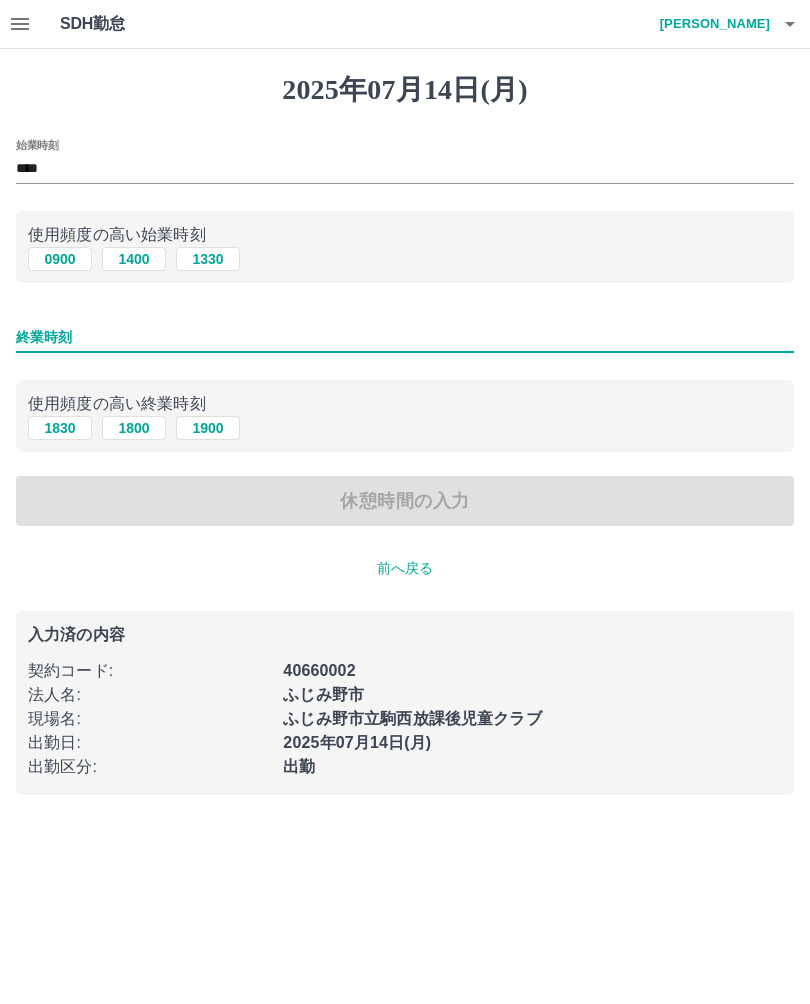 click on "1900" at bounding box center (208, 428) 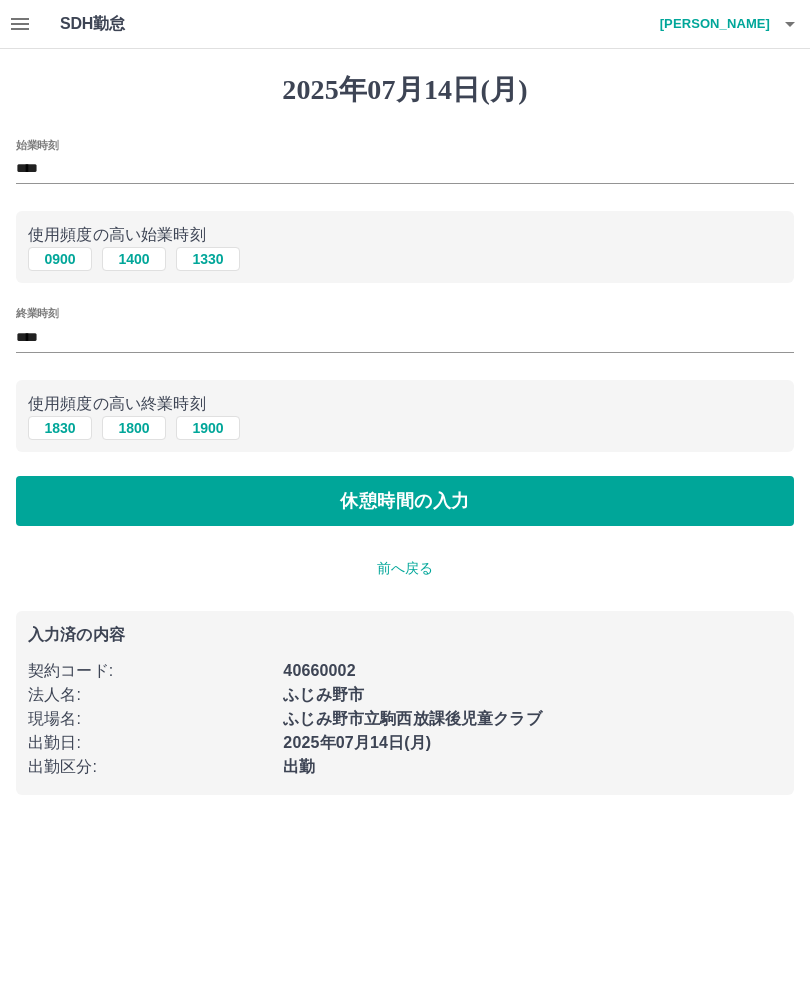 click on "休憩時間の入力" at bounding box center (405, 501) 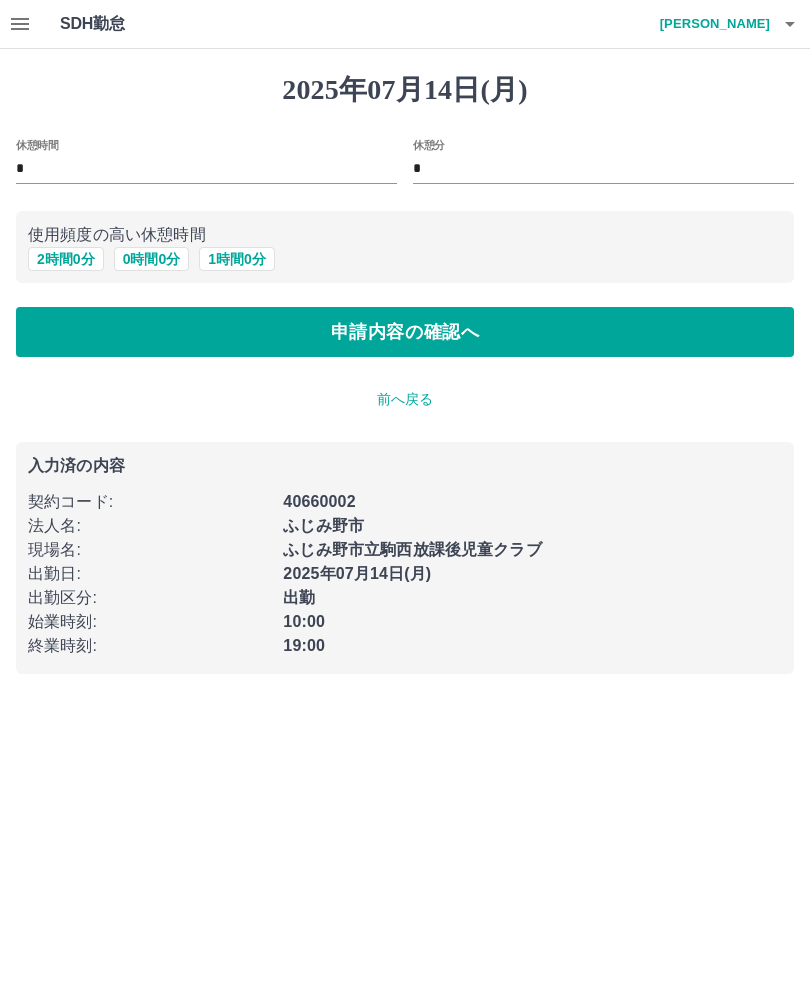 click on "1 時間 0 分" at bounding box center (237, 259) 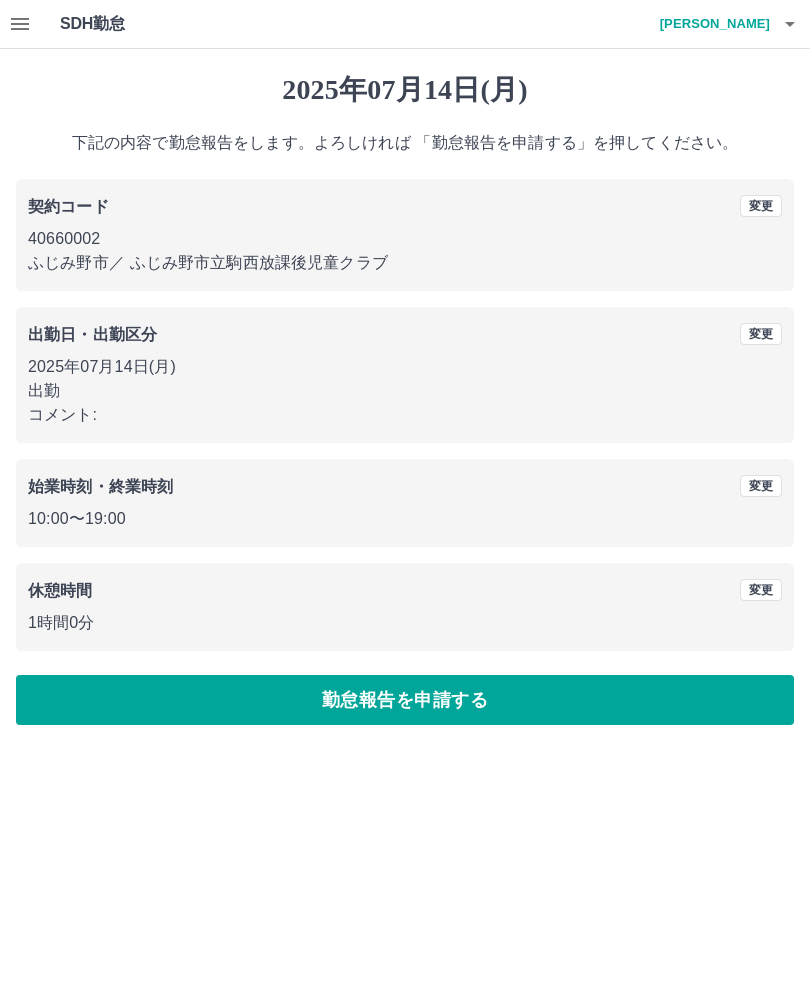 click on "勤怠報告を申請する" at bounding box center [405, 700] 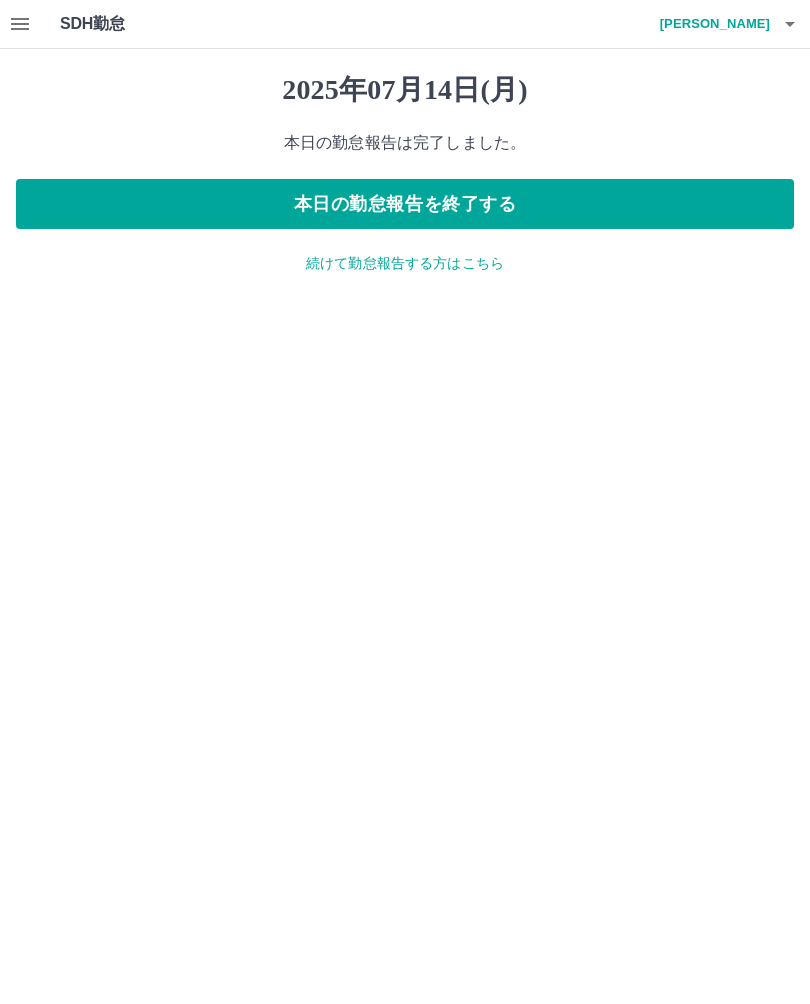 click 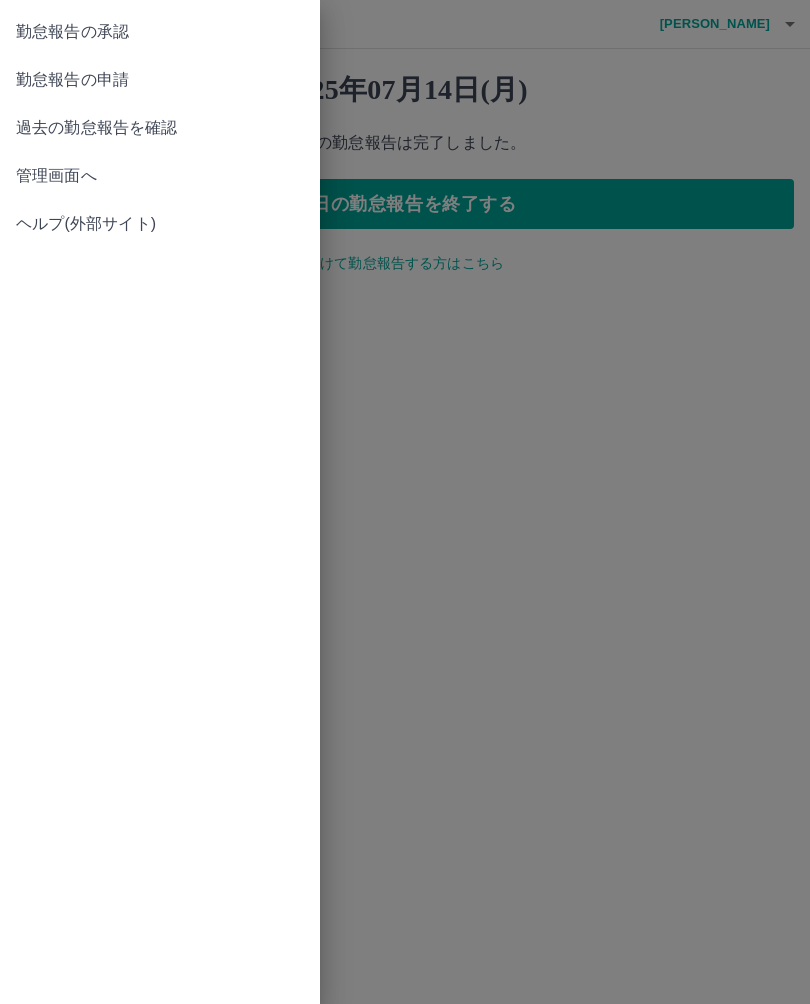 click on "勤怠報告の承認" at bounding box center (160, 32) 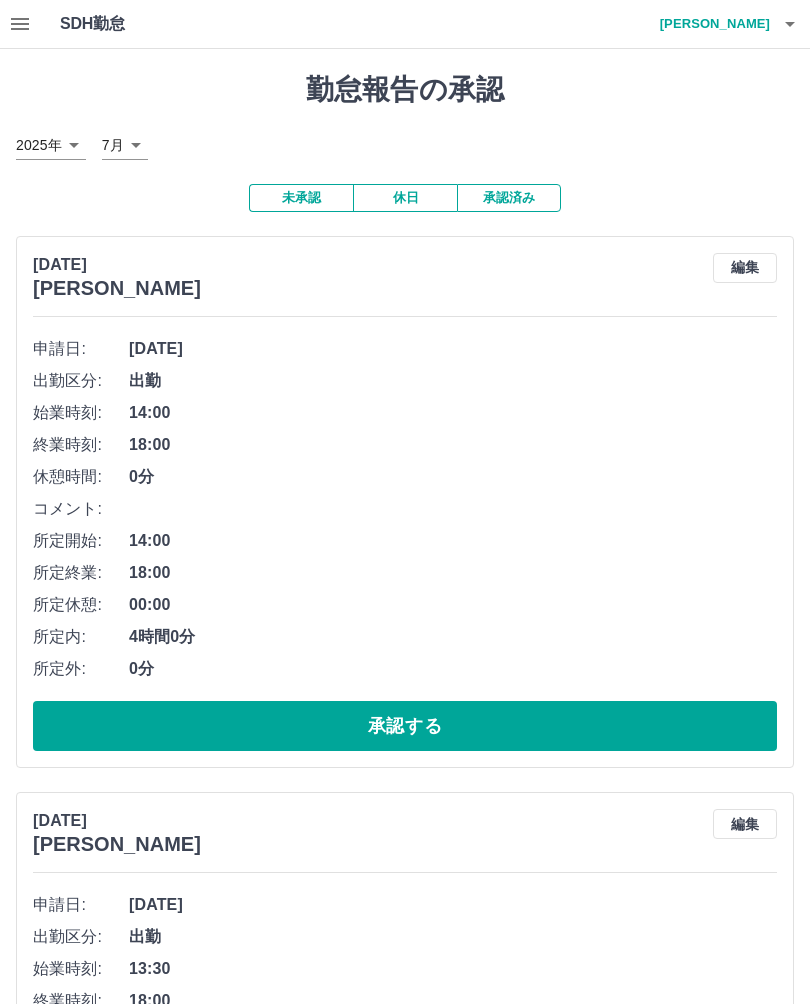 click on "承認する" at bounding box center (405, 726) 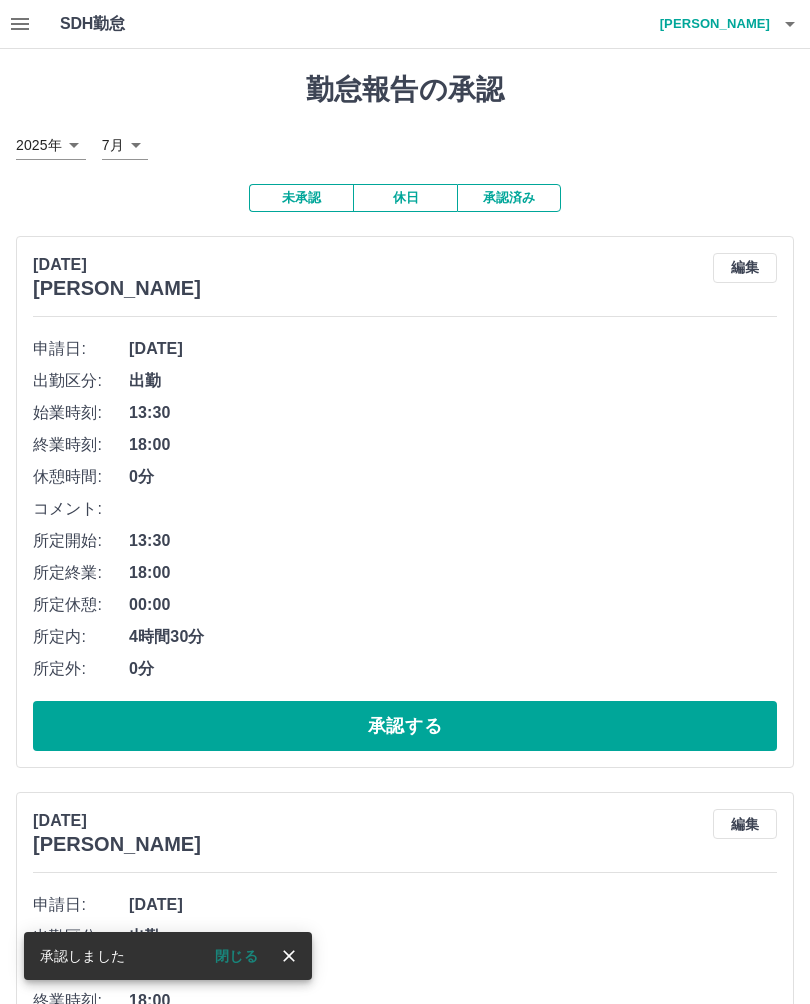 click on "編集" at bounding box center (745, 268) 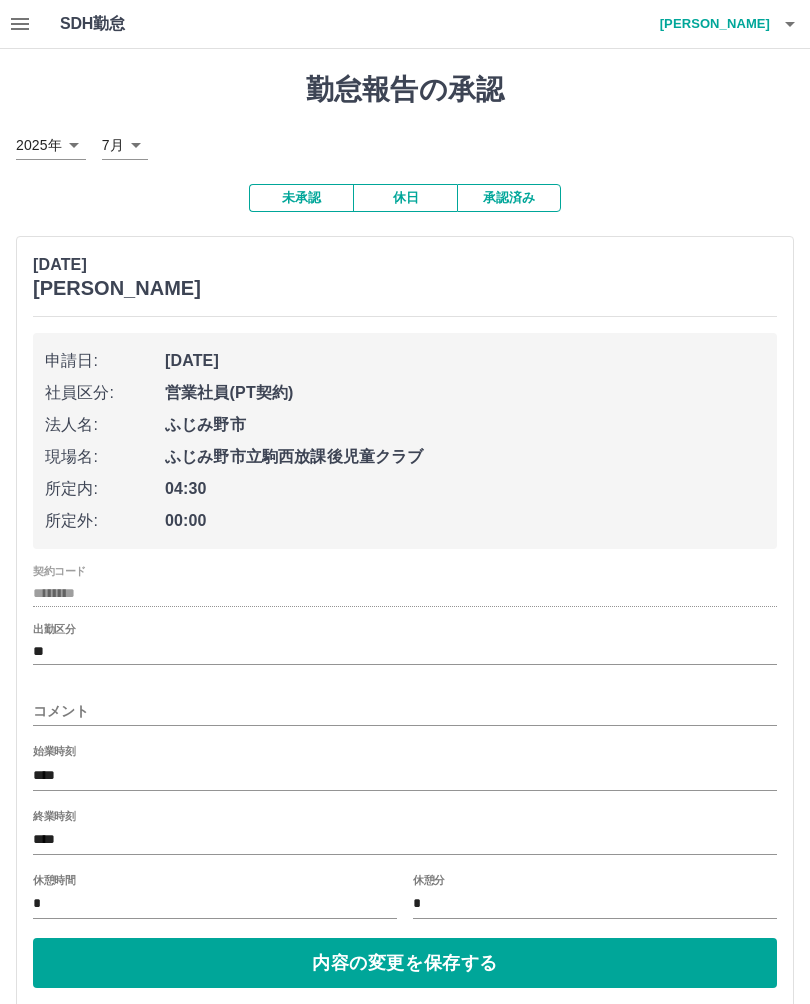 click on "コメント" at bounding box center (405, 711) 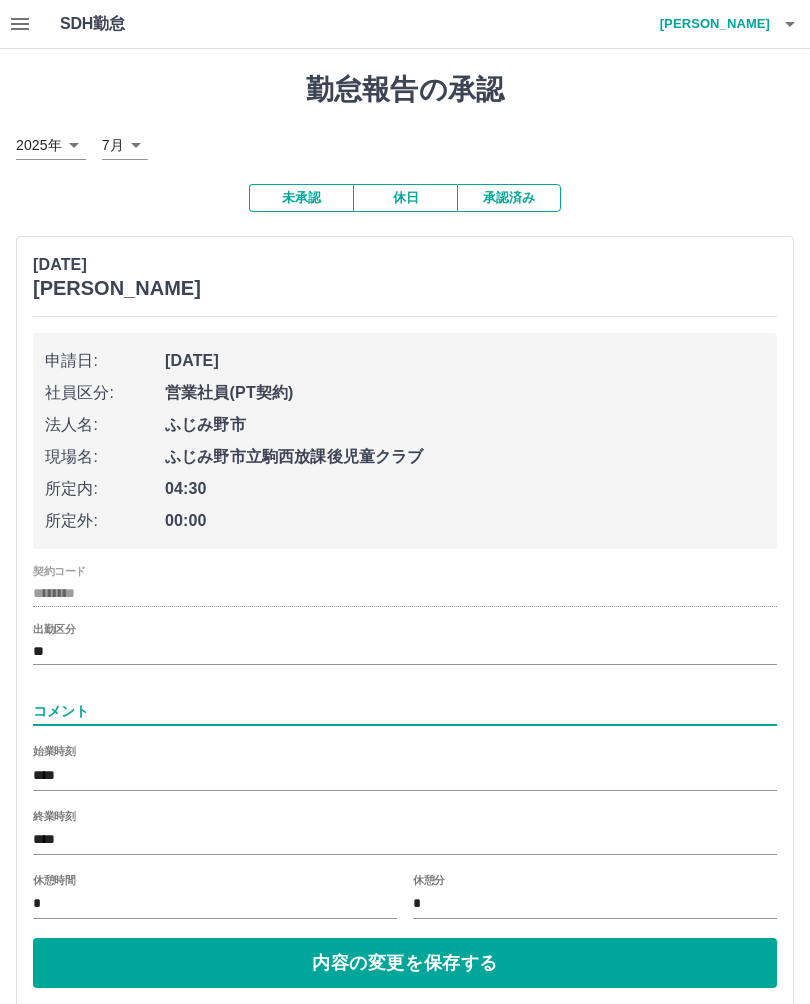 scroll, scrollTop: 47, scrollLeft: 0, axis: vertical 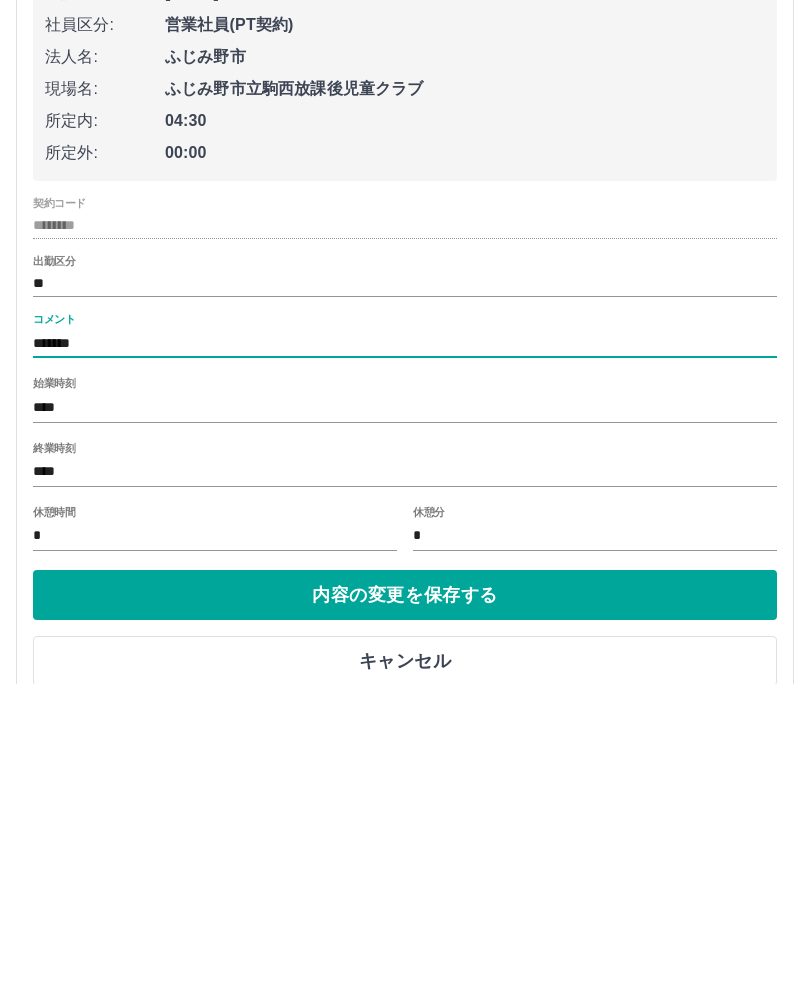 type on "******" 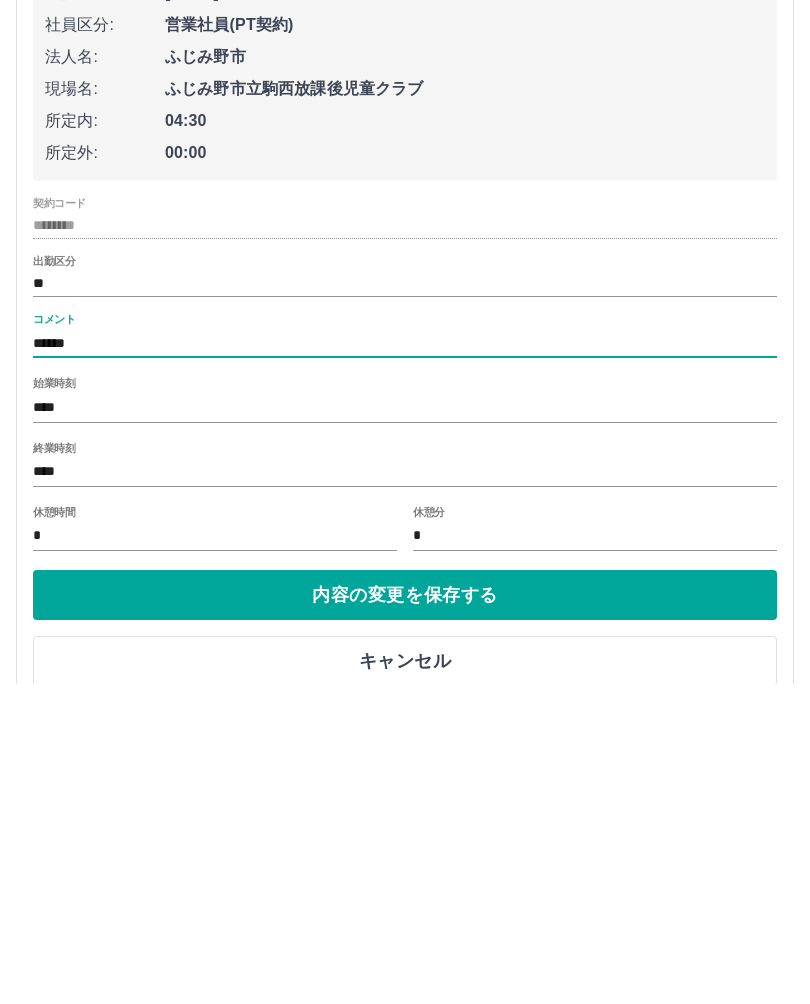 click on "内容の変更を保存する" at bounding box center [405, 916] 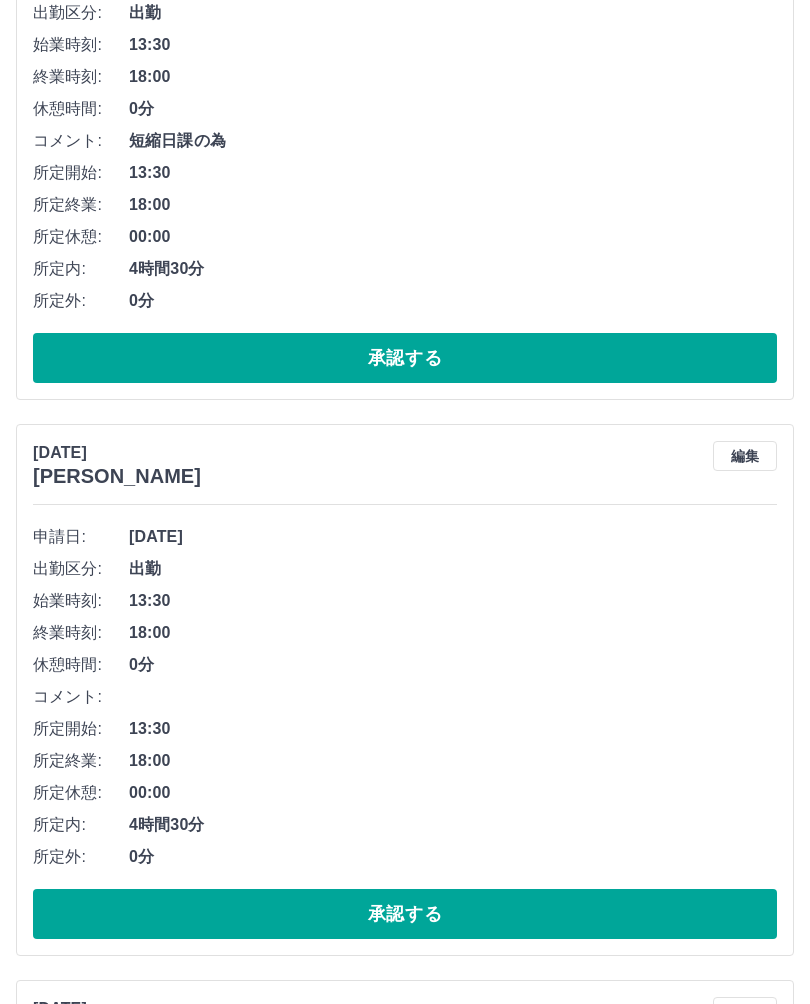 click on "18:00" at bounding box center [453, 633] 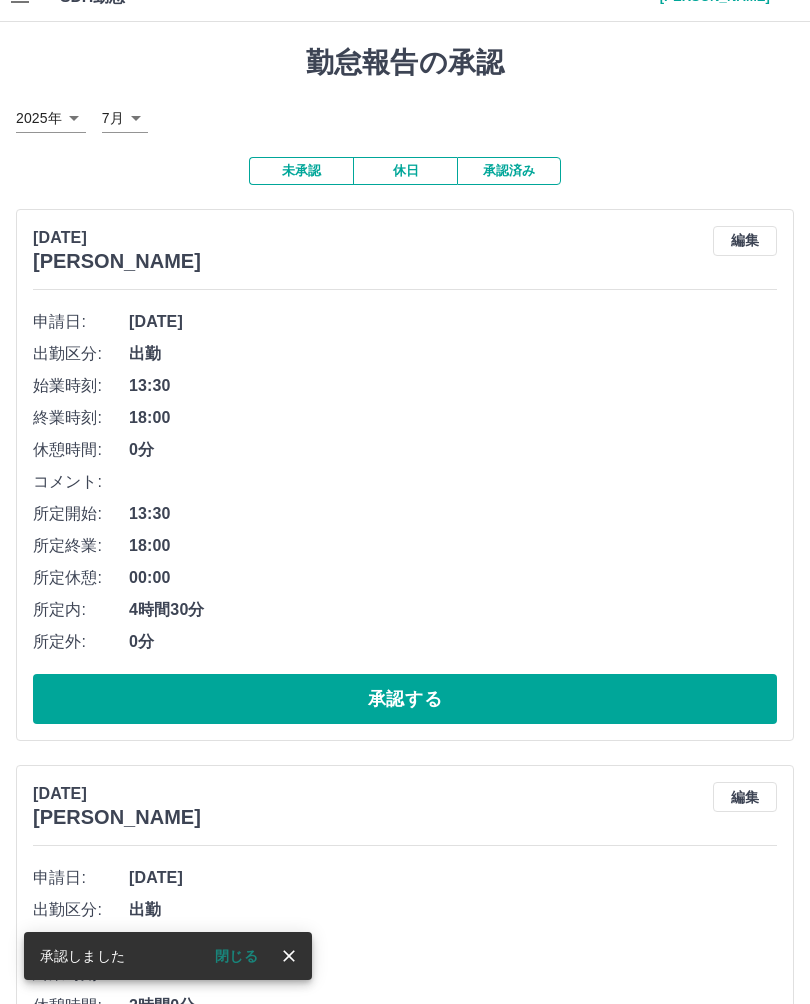 scroll, scrollTop: 0, scrollLeft: 0, axis: both 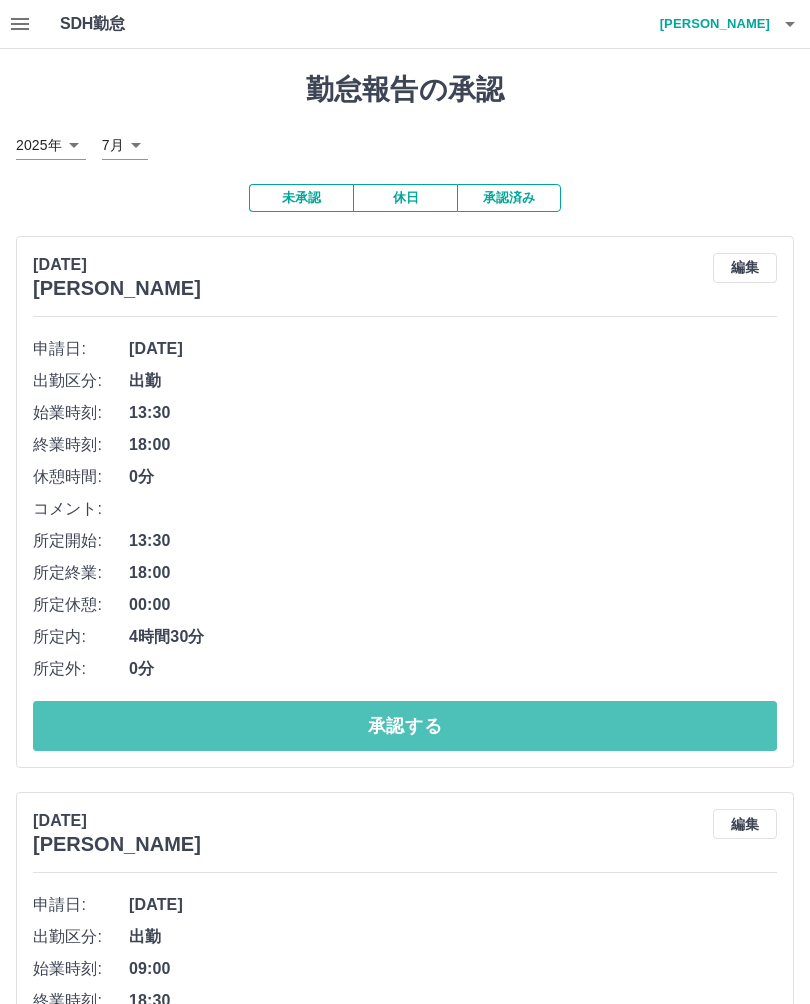 click on "承認する" at bounding box center (405, 726) 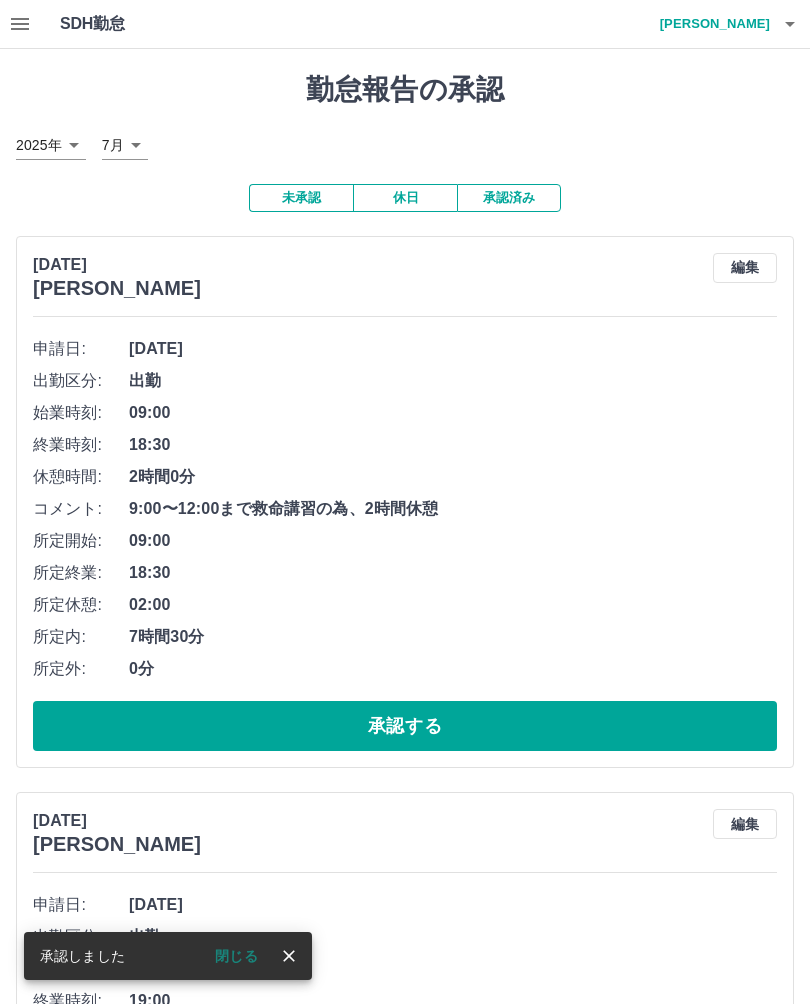 click on "編集" at bounding box center (745, 268) 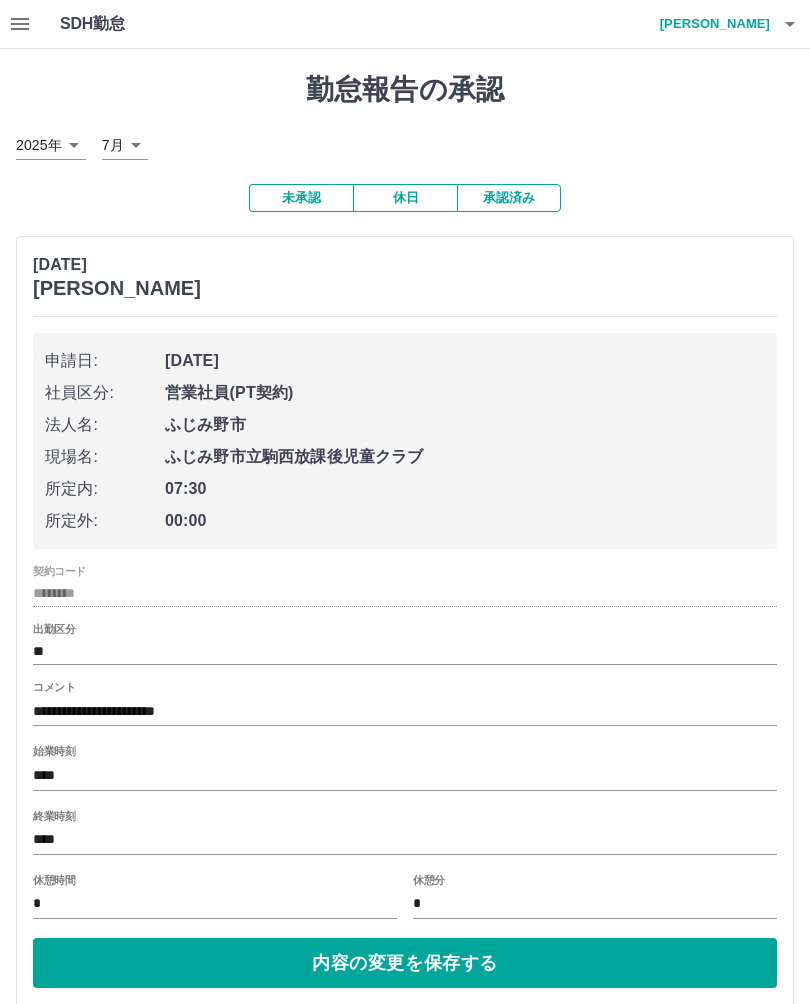 click on "2025年7月14日(月) 荒井　大輔" at bounding box center [405, 276] 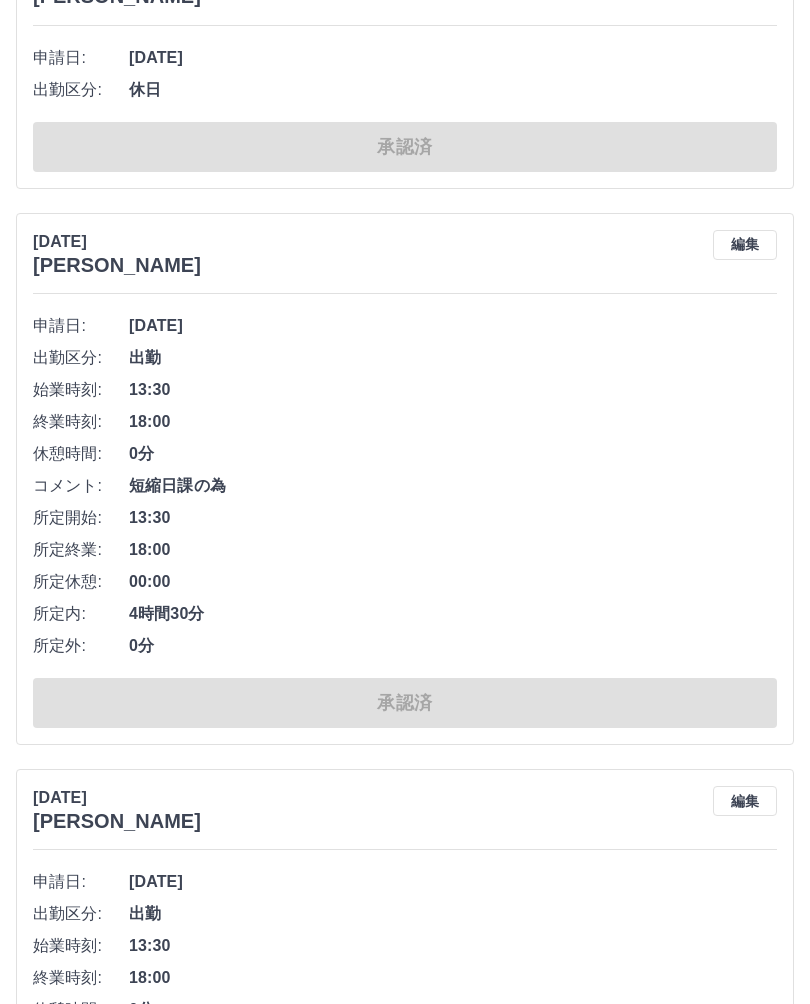 scroll, scrollTop: 1229, scrollLeft: 0, axis: vertical 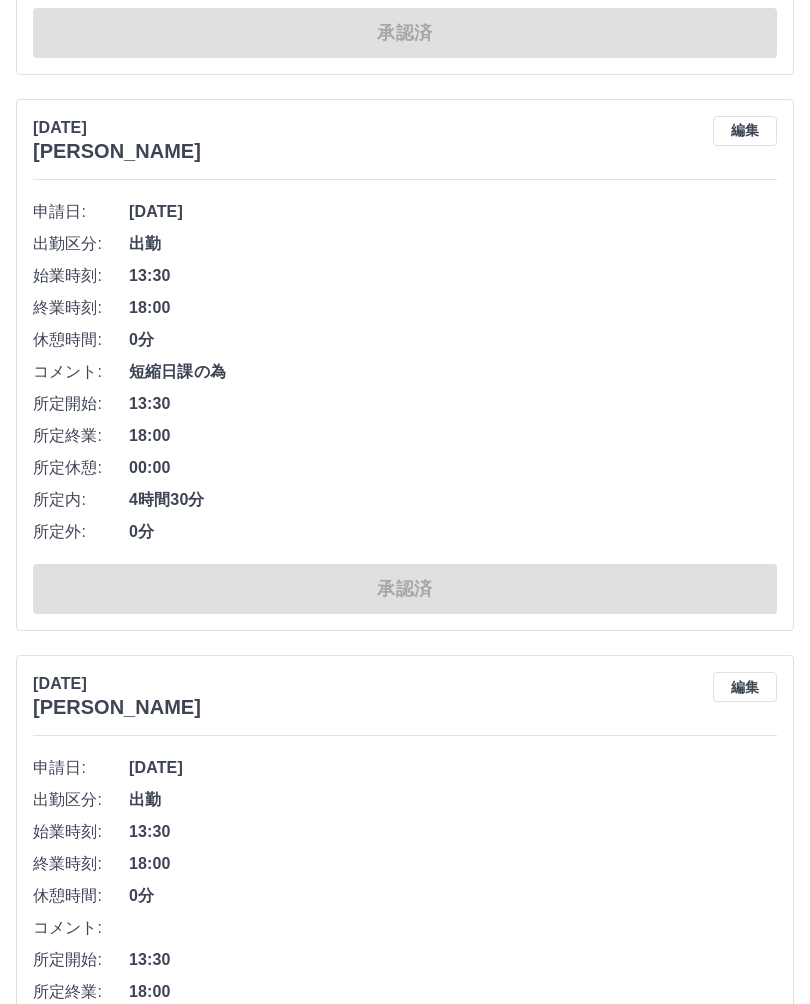 click on "編集" at bounding box center (745, 688) 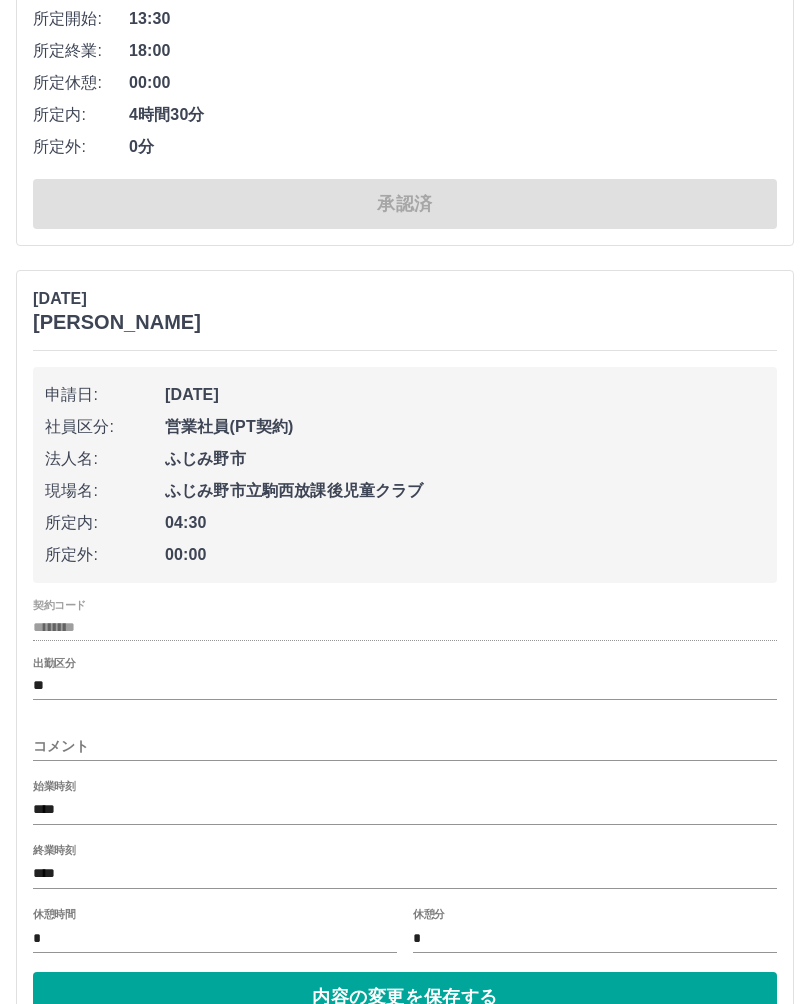 click on "コメント" at bounding box center (405, 746) 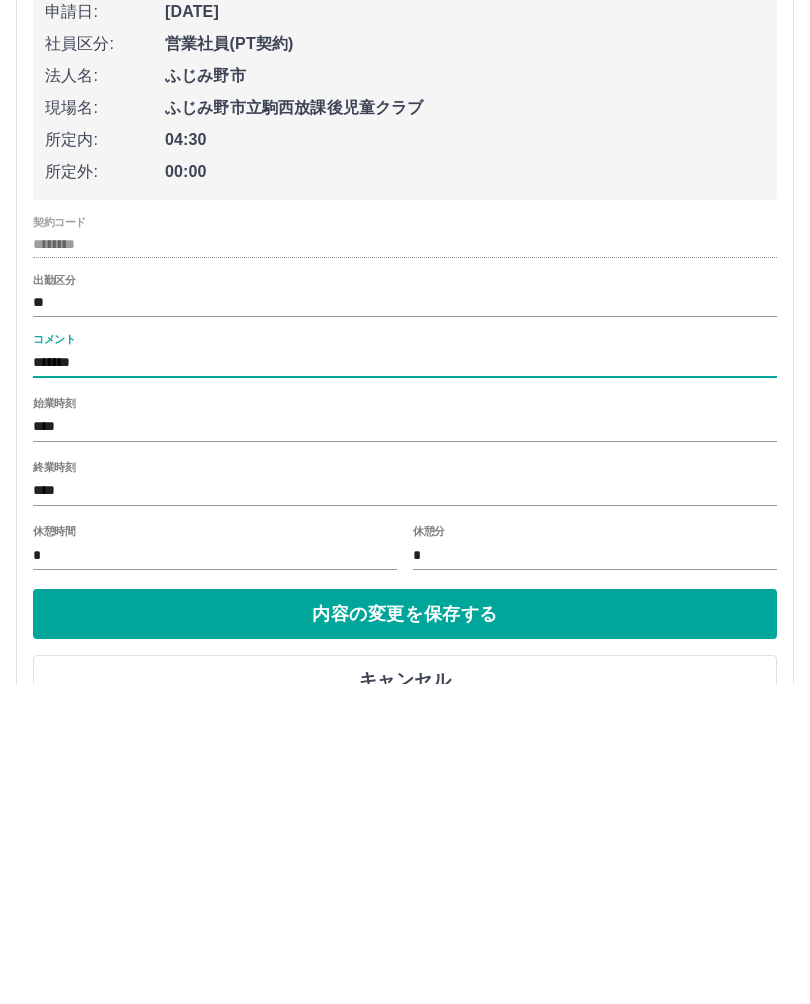 type on "******" 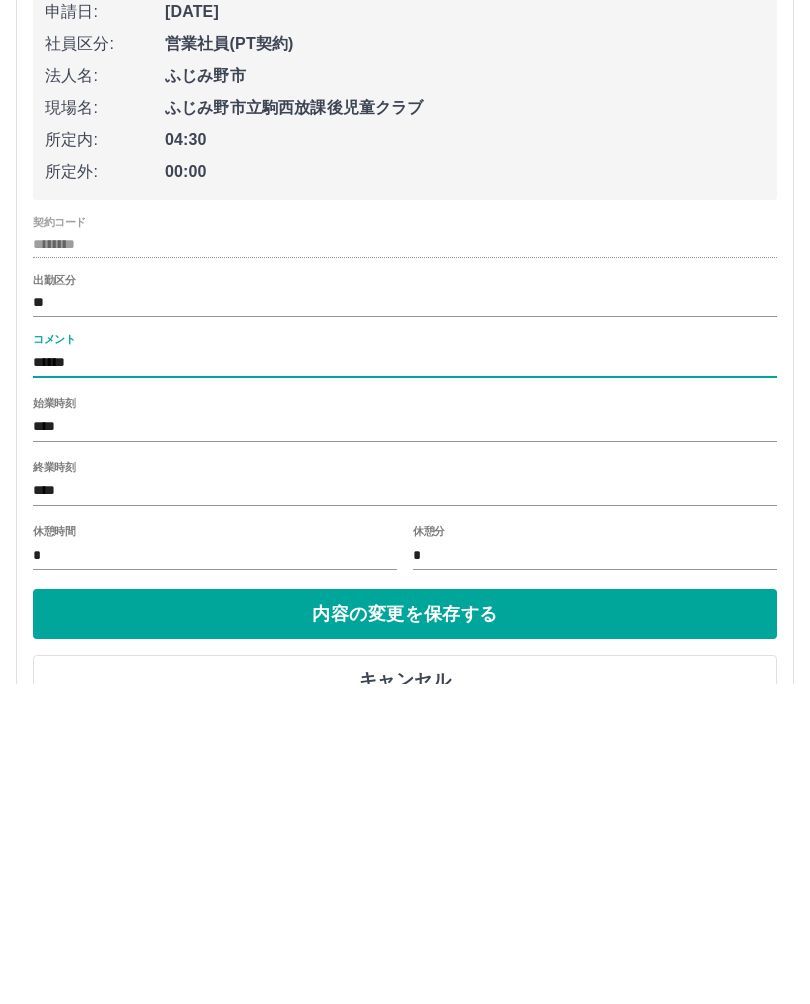 click on "内容の変更を保存する" at bounding box center (405, 934) 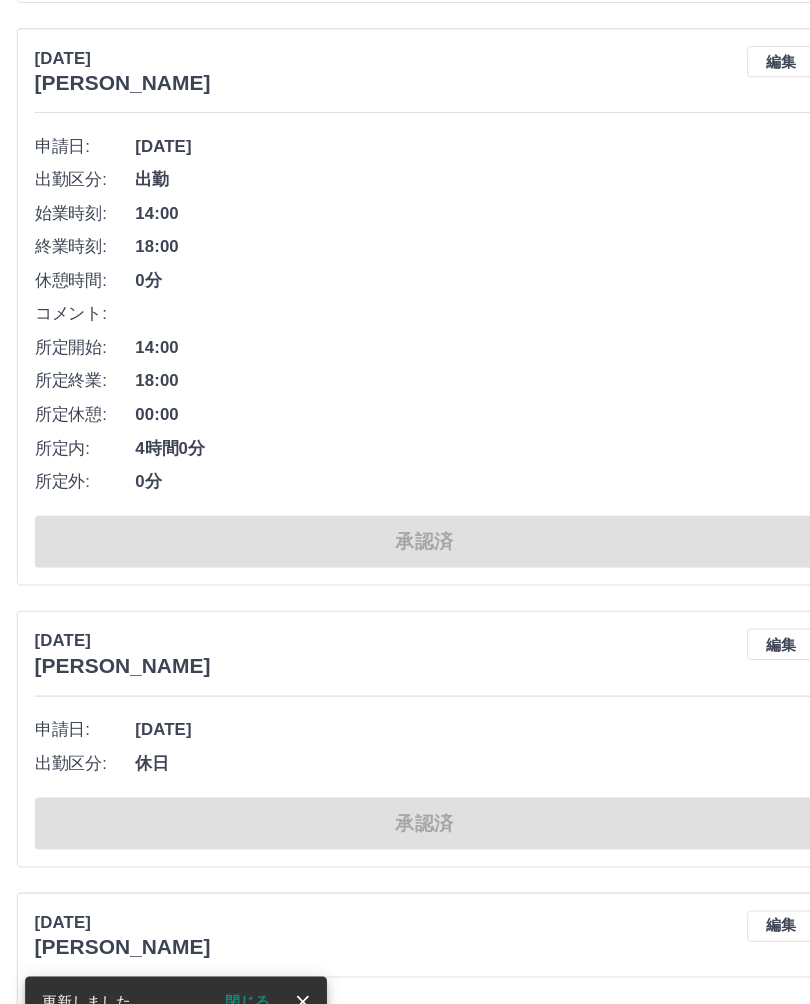 scroll, scrollTop: 0, scrollLeft: 0, axis: both 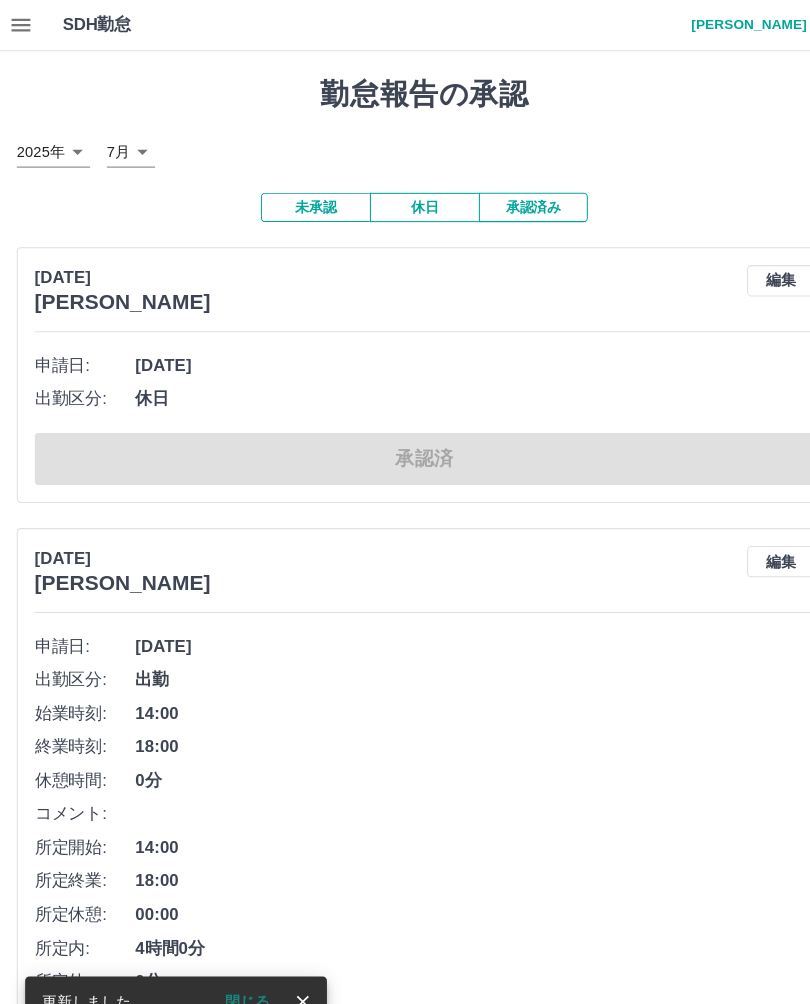 click on "未承認" at bounding box center (301, 198) 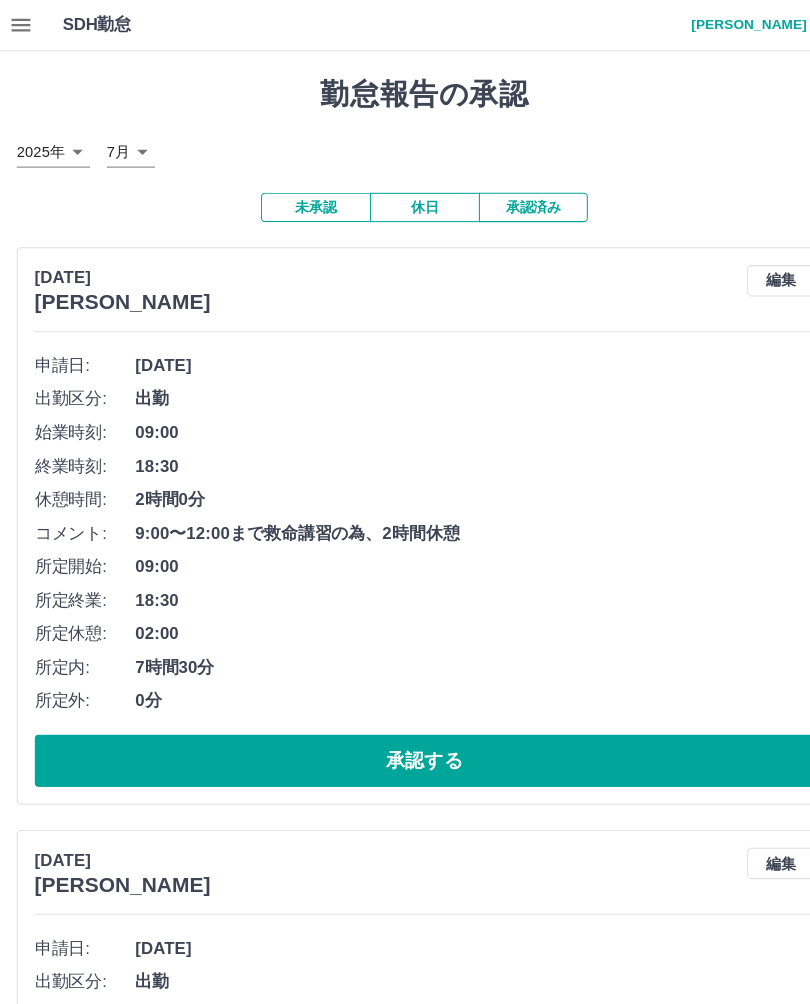 click on "承認する" at bounding box center (405, 726) 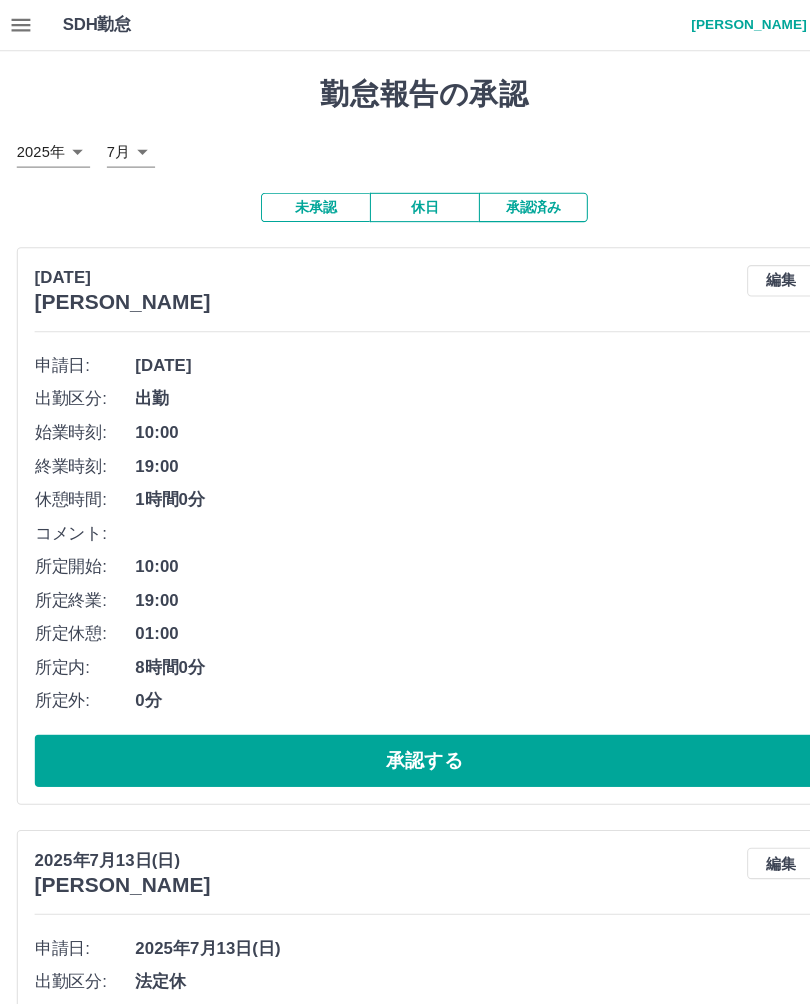 click on "申請日: 2025年7月14日(月) 出勤区分: 出勤 始業時刻: 10:00 終業時刻: 19:00 休憩時間: 1時間0分 コメント: 所定開始: 10:00 所定終業: 19:00 所定休憩: 01:00 所定内: 8時間0分 所定外: 0分 承認する" at bounding box center [405, 542] 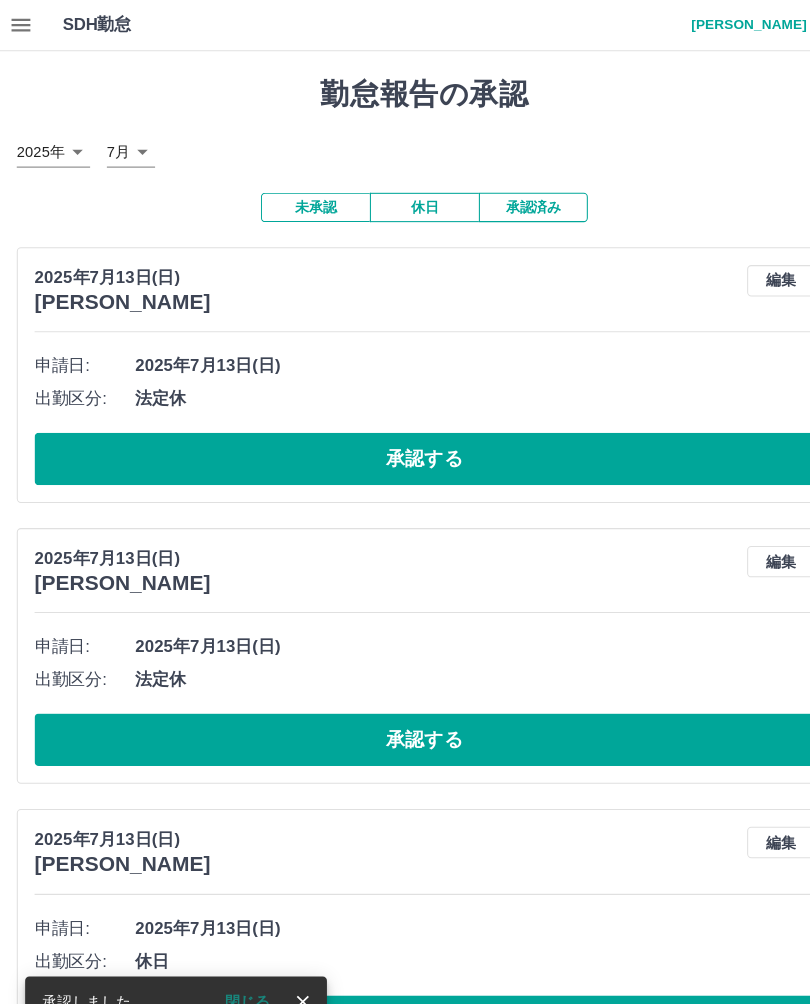 click on "承認する" at bounding box center [405, 438] 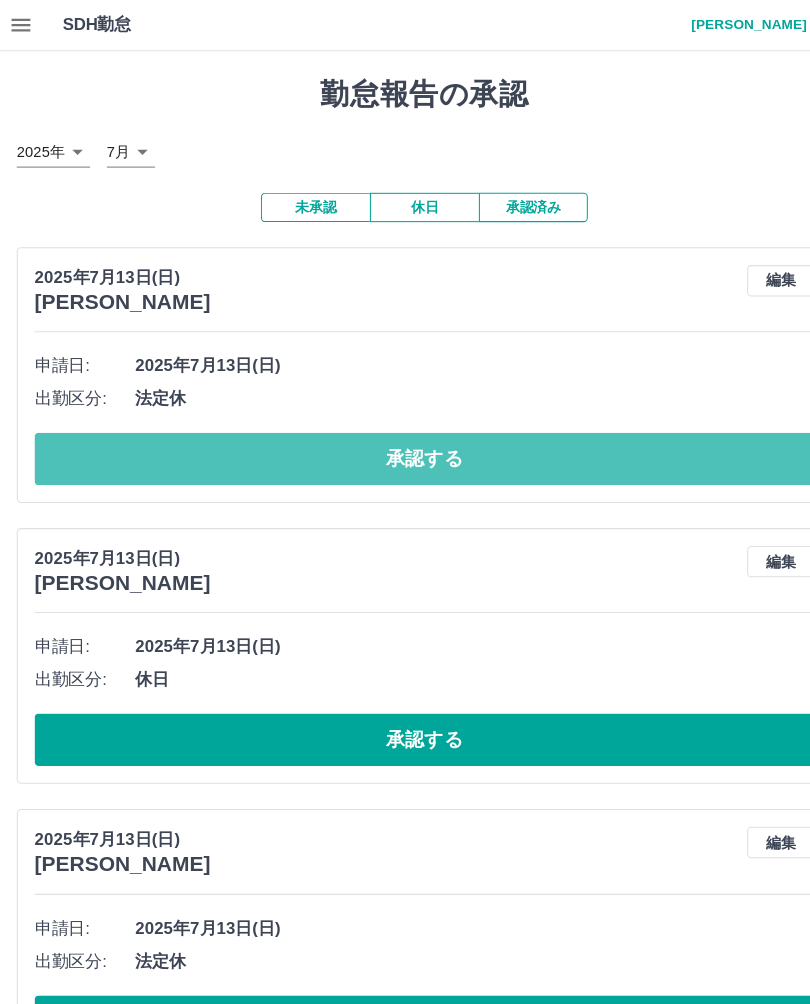 click on "承認する" at bounding box center [405, 438] 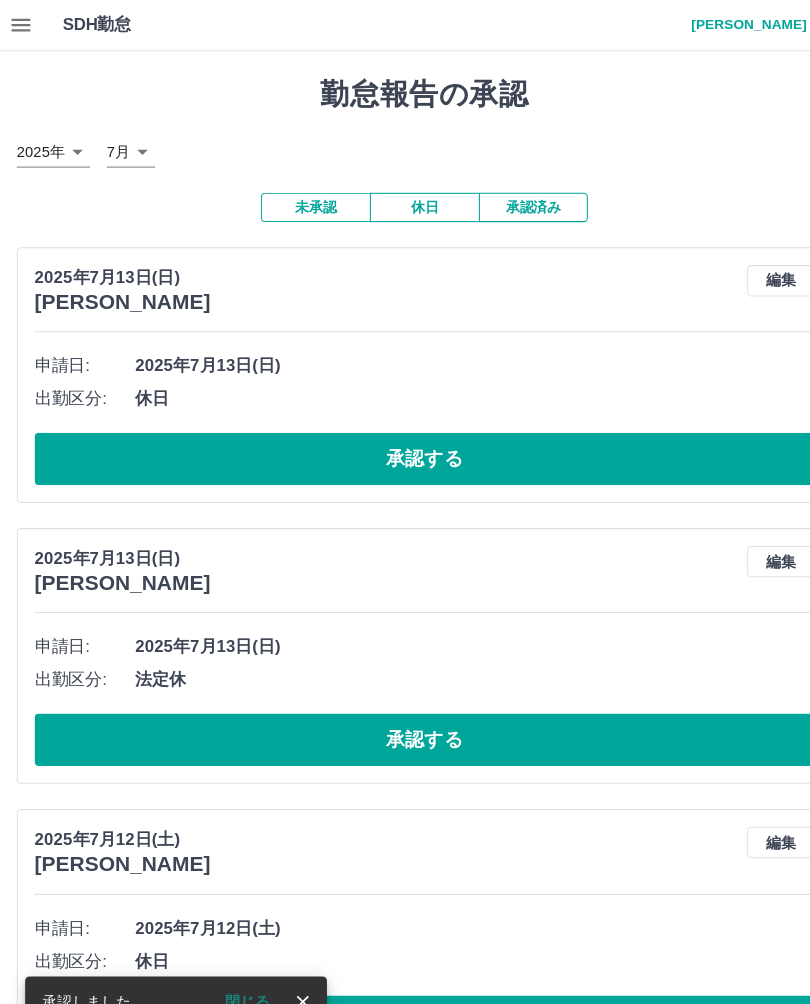 click on "承認する" at bounding box center [405, 438] 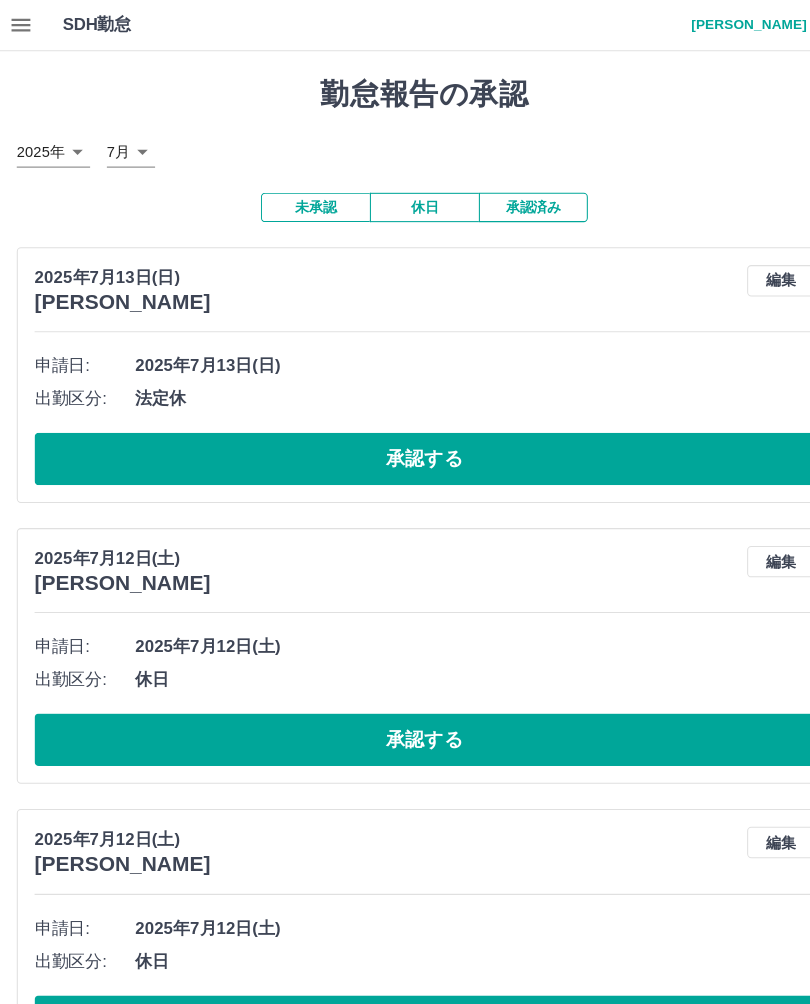 click on "承認済み" at bounding box center (509, 198) 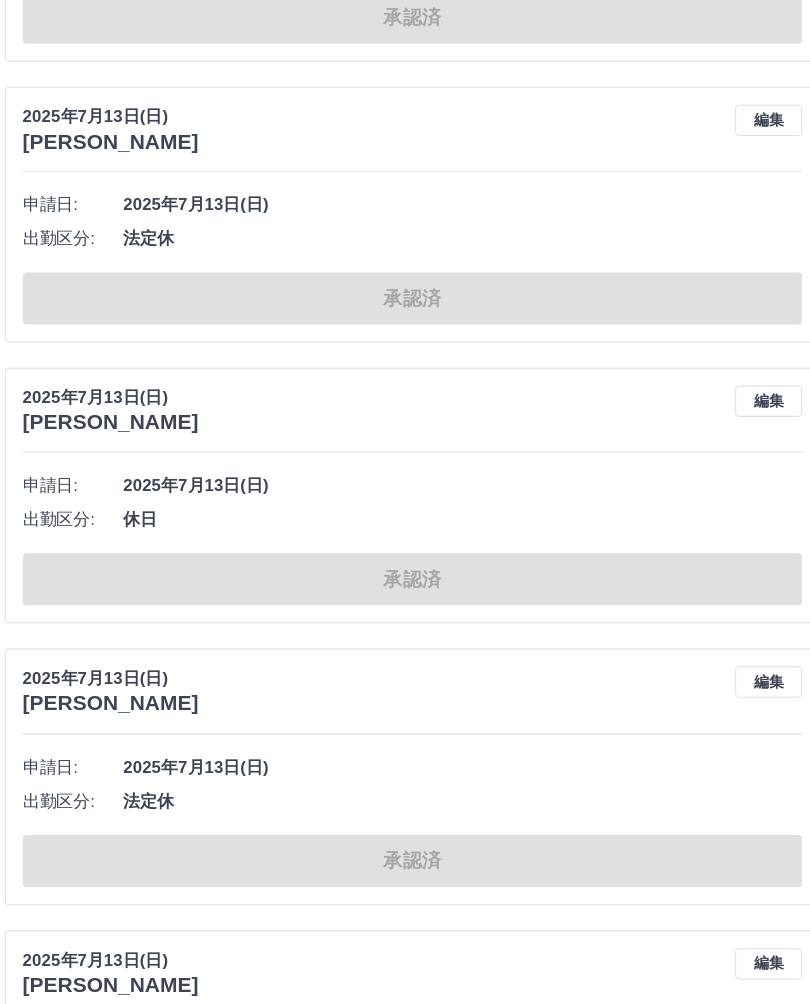click on "編集" at bounding box center (745, 397) 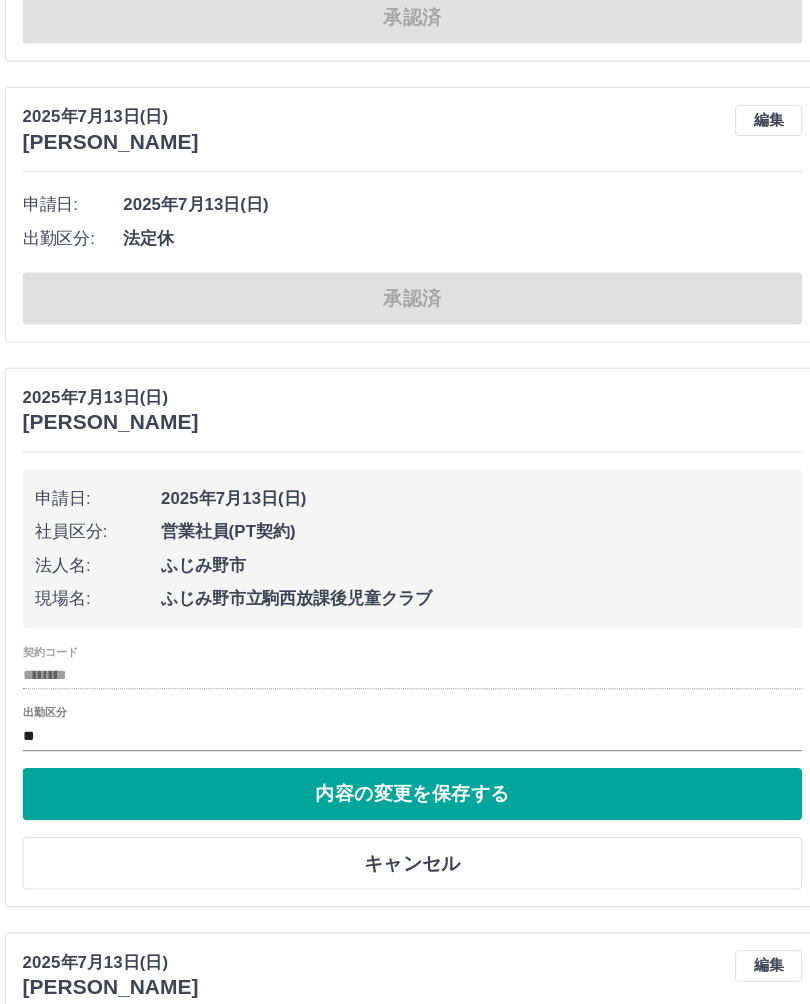 scroll, scrollTop: 3995, scrollLeft: 0, axis: vertical 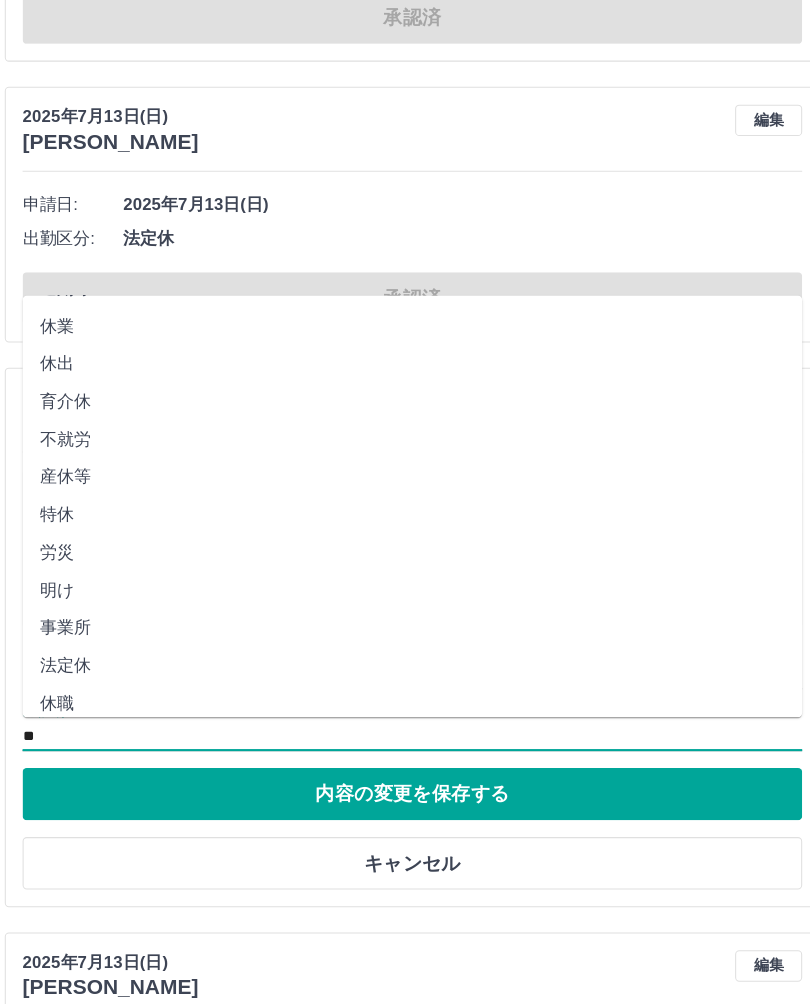 click on "法定休" at bounding box center [405, 649] 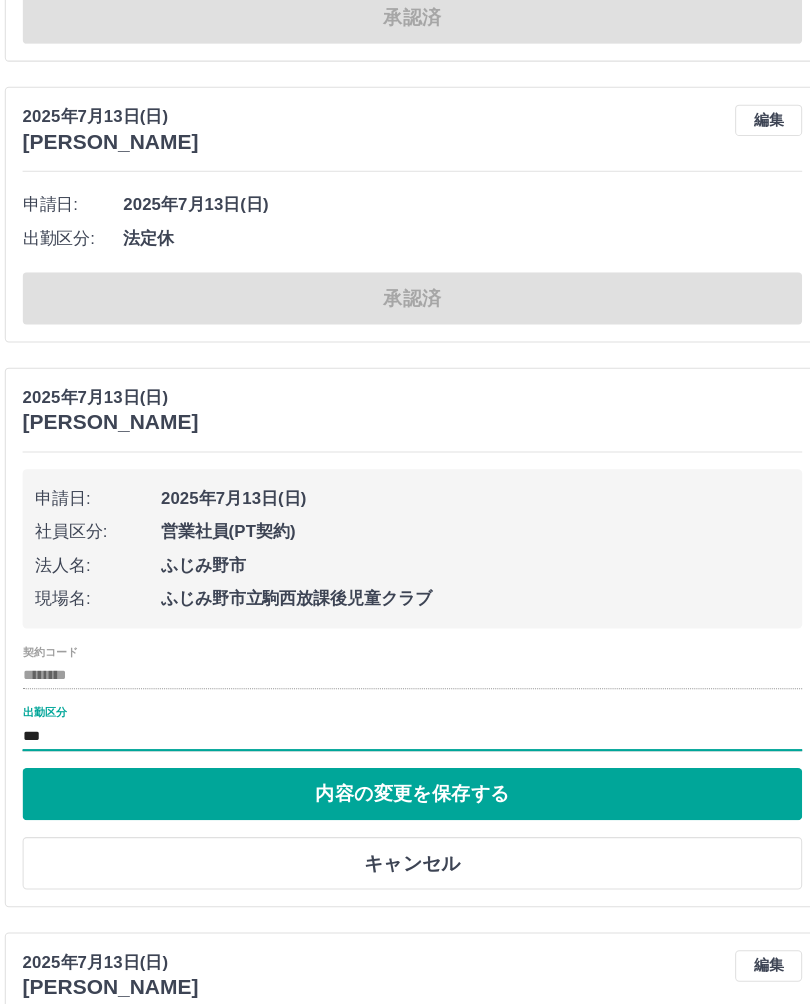 click on "内容の変更を保存する" at bounding box center [405, 771] 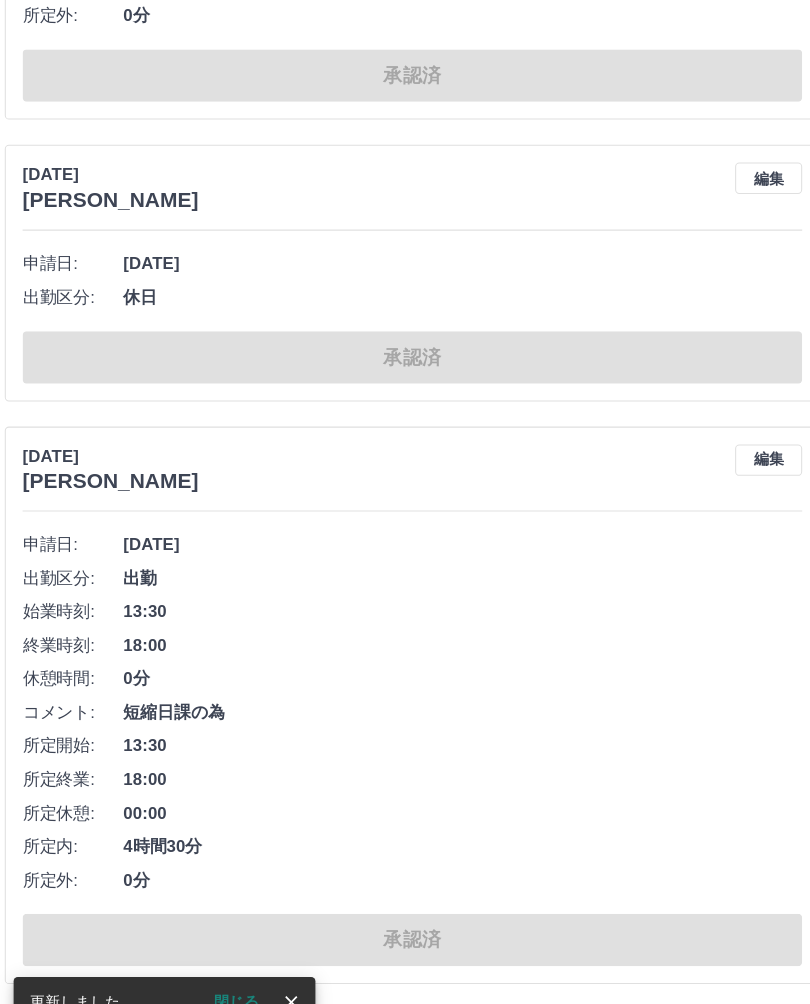 scroll, scrollTop: 607, scrollLeft: 0, axis: vertical 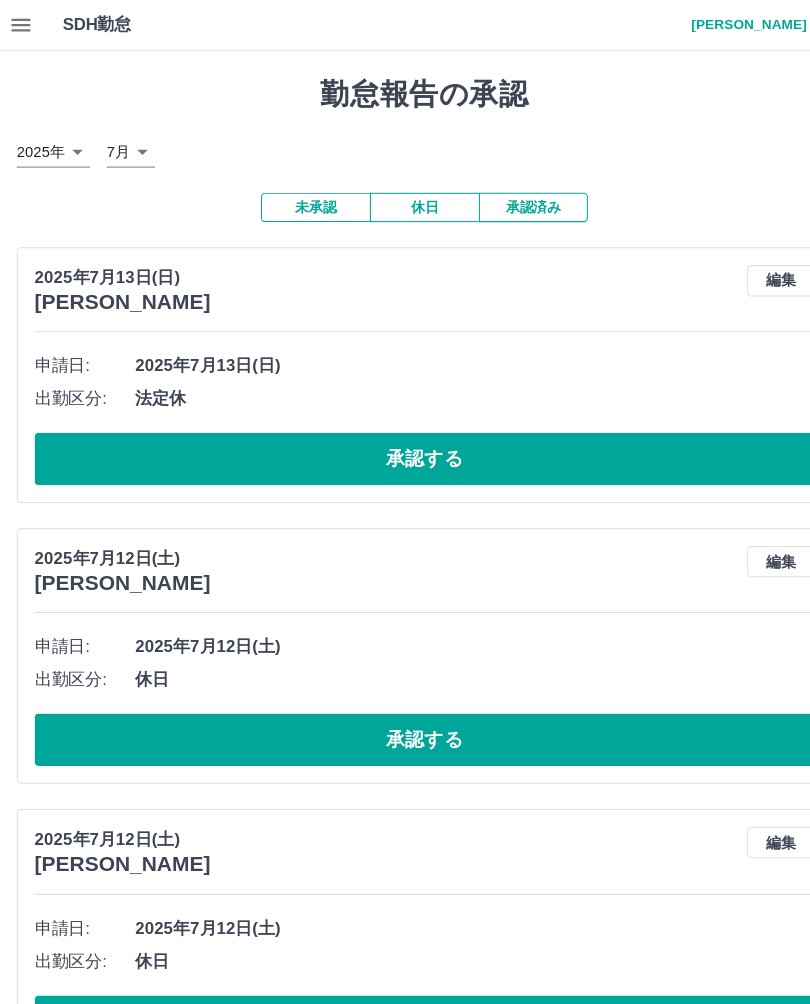 click on "承認する" at bounding box center (405, 438) 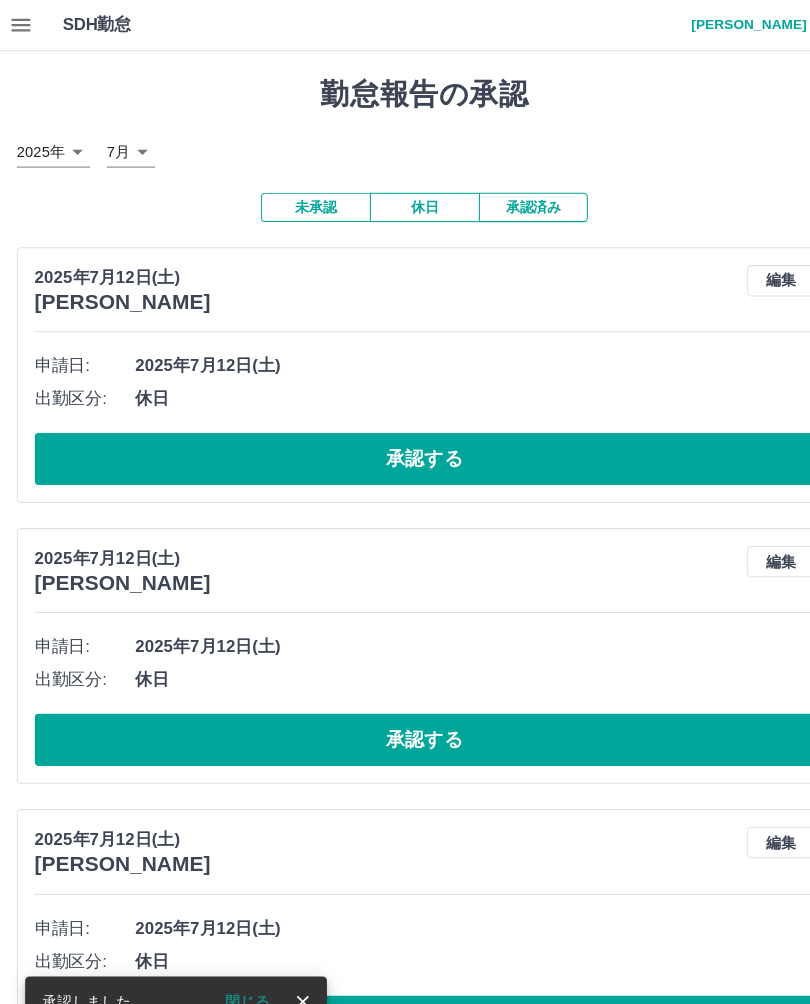 click on "承認する" at bounding box center [405, 438] 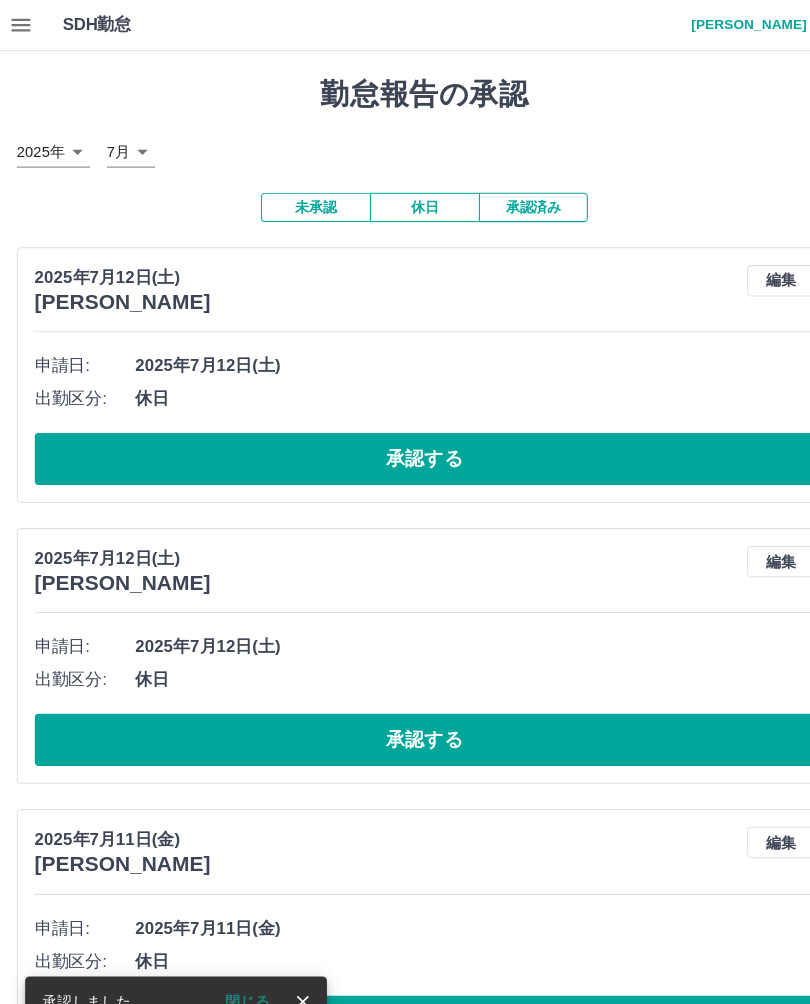 click on "承認する" at bounding box center (405, 438) 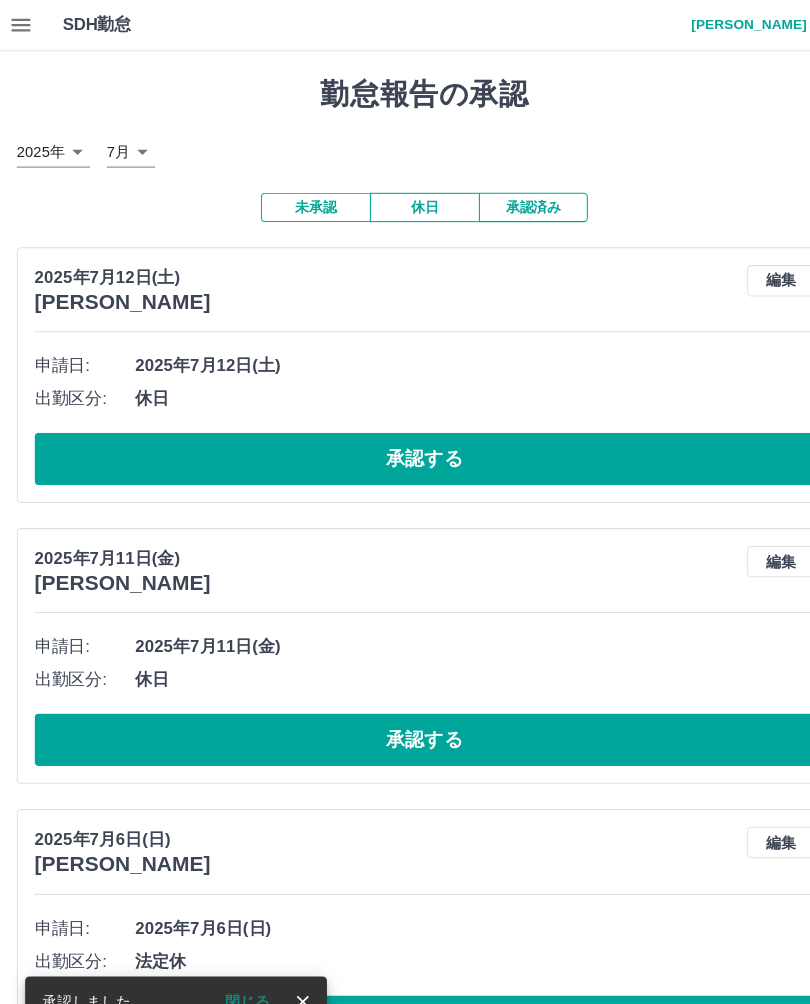 click on "承認する" at bounding box center (405, 438) 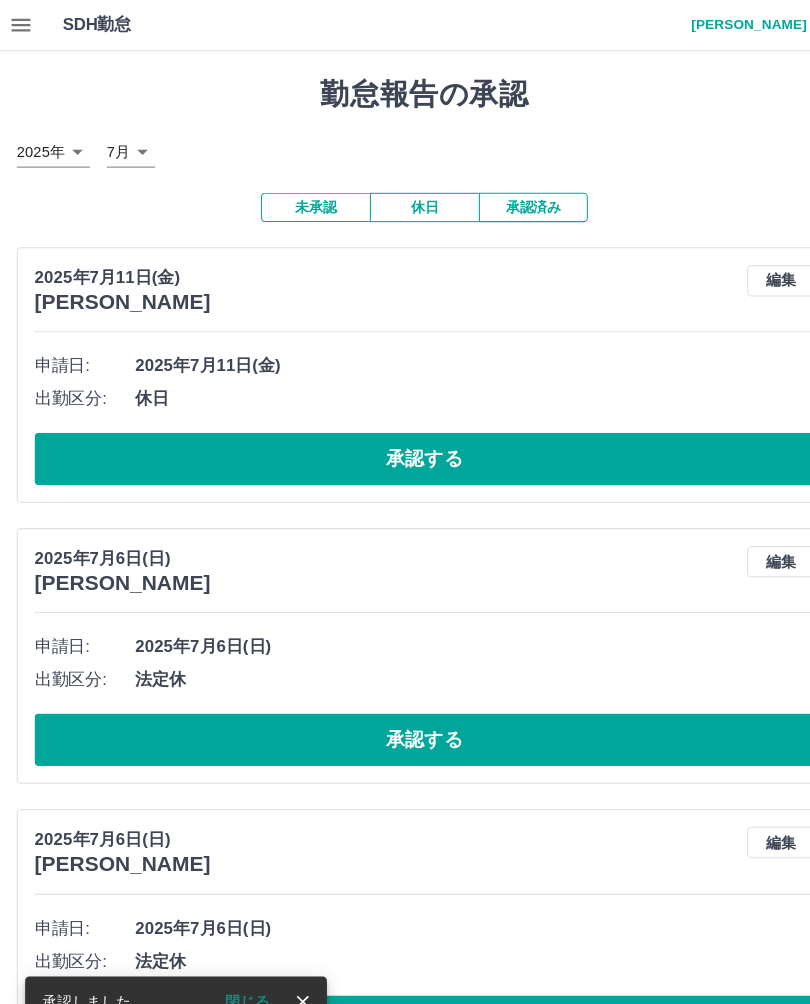 click on "承認する" at bounding box center (405, 438) 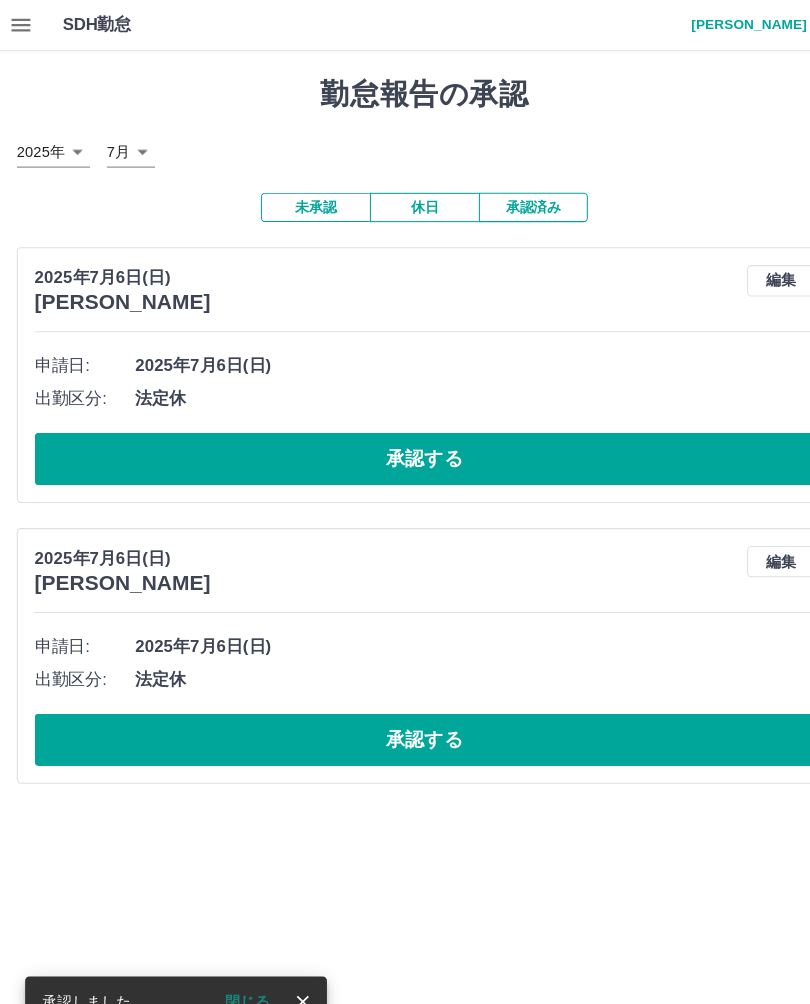 click on "承認する" at bounding box center (405, 438) 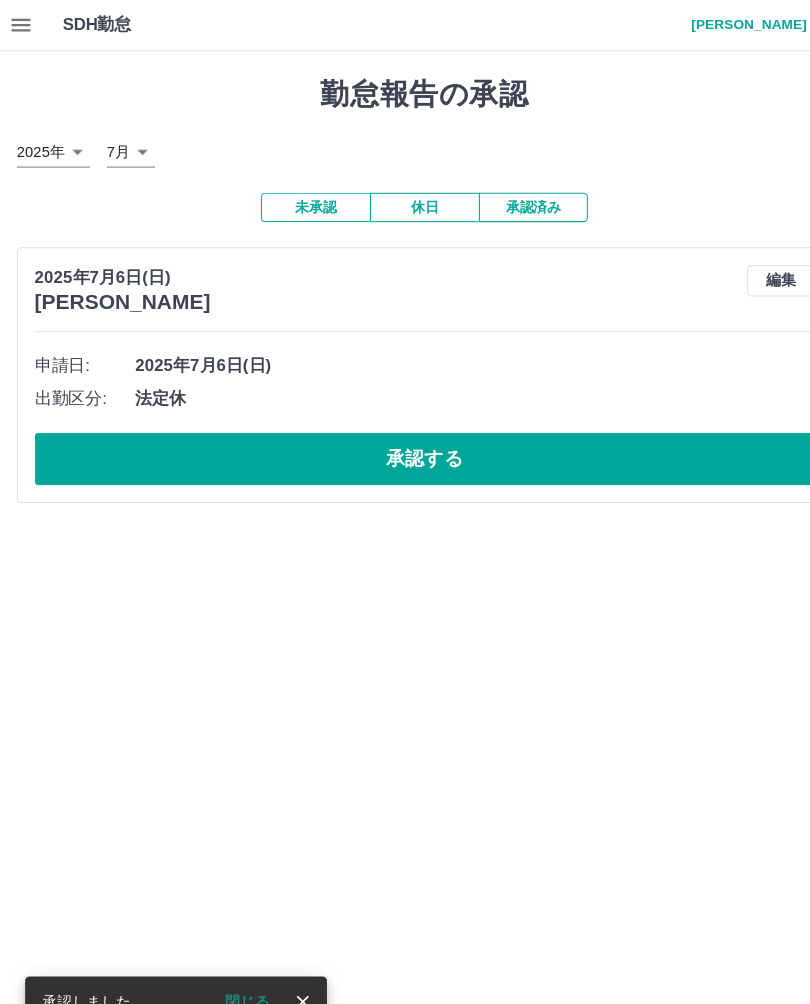 click on "承認する" at bounding box center [405, 438] 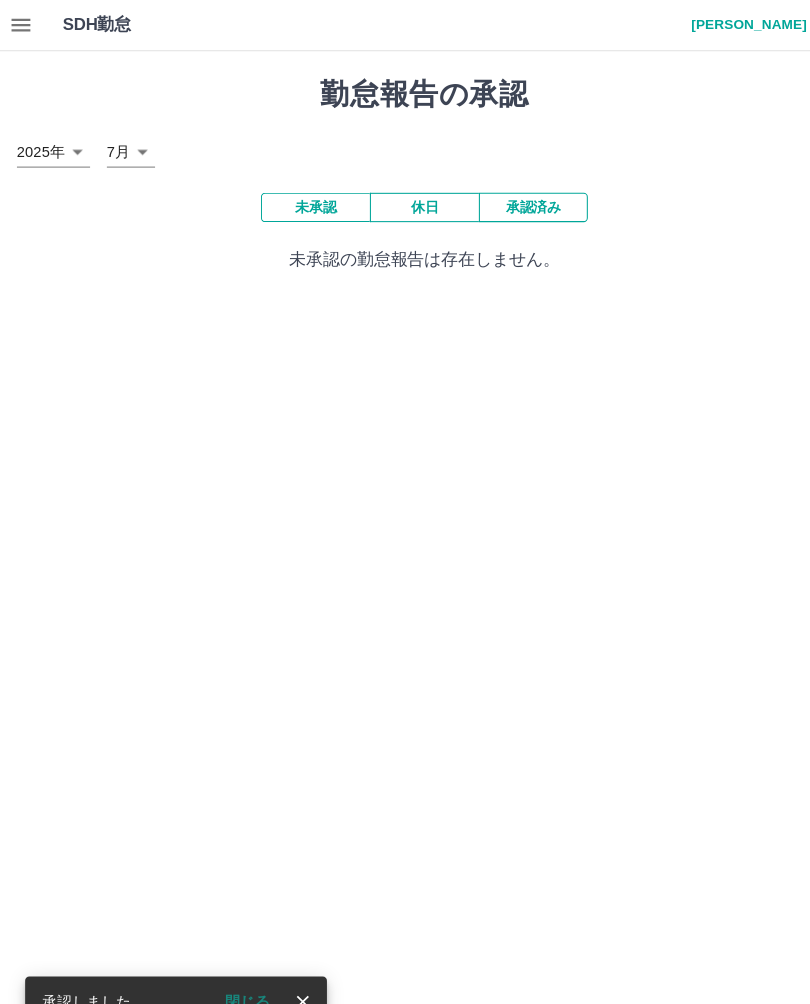 click on "承認済み" at bounding box center [509, 198] 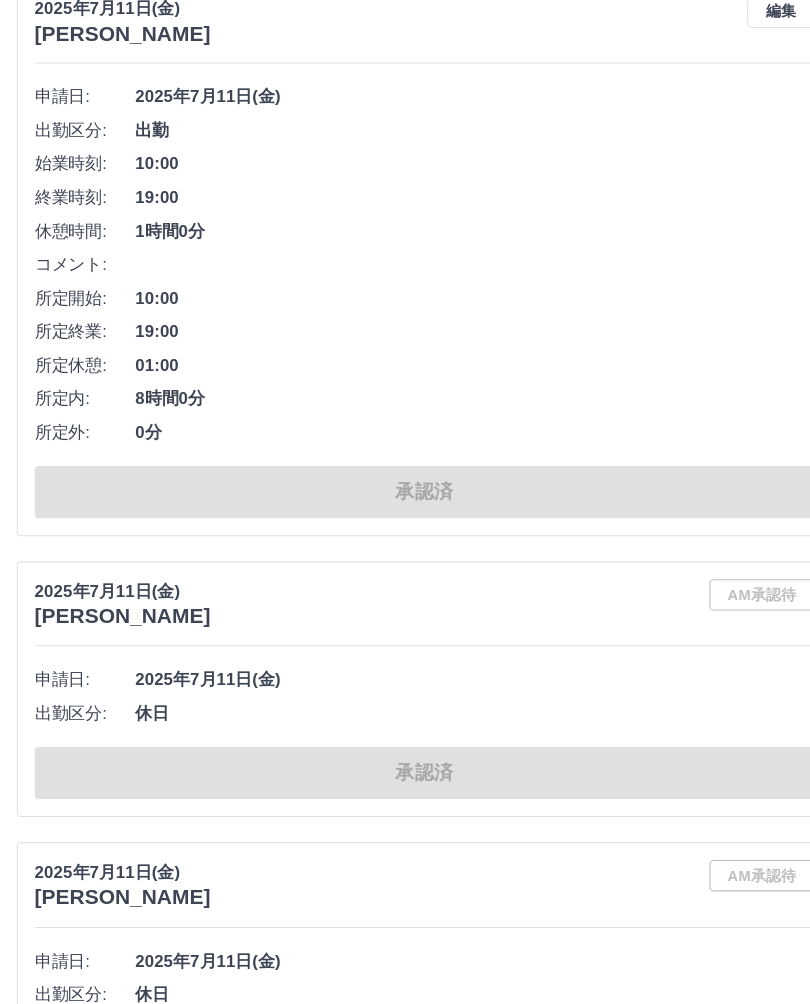 scroll, scrollTop: 8307, scrollLeft: 0, axis: vertical 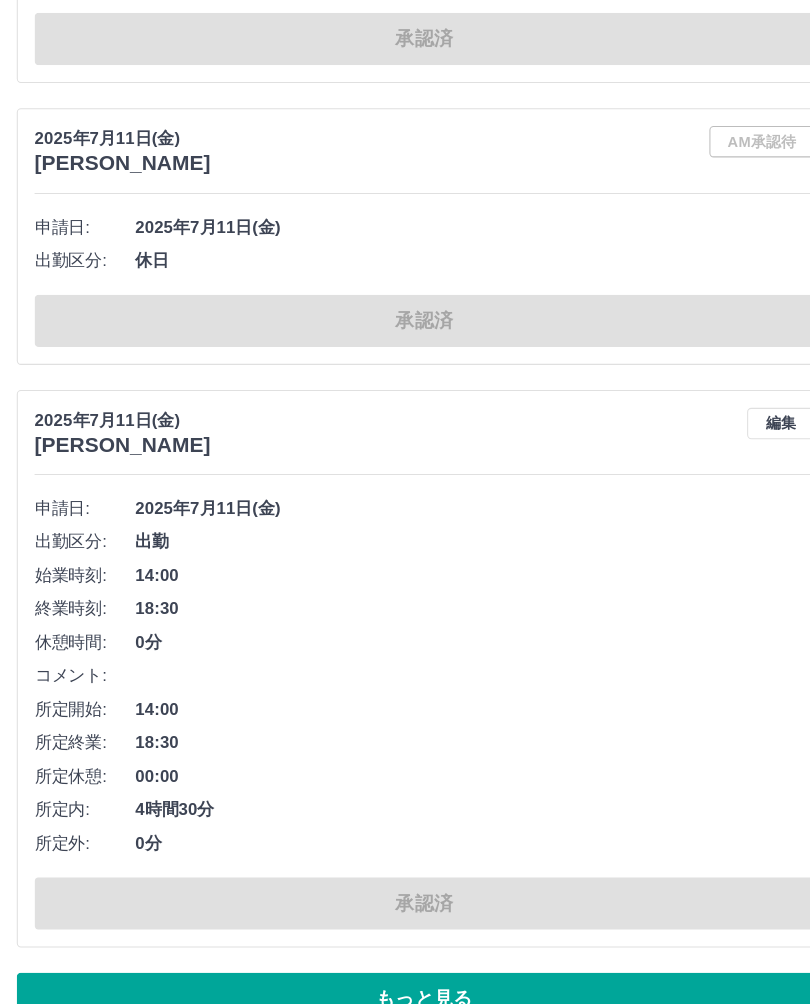 click on "もっと見る" at bounding box center [405, 966] 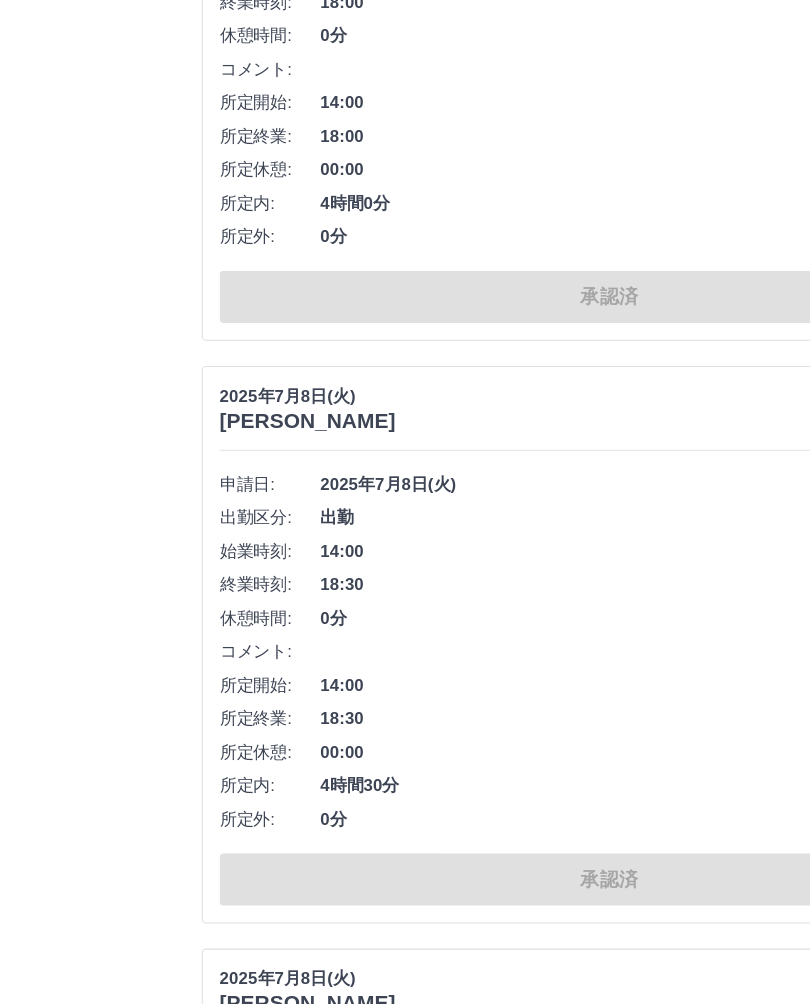 scroll, scrollTop: 19519, scrollLeft: 0, axis: vertical 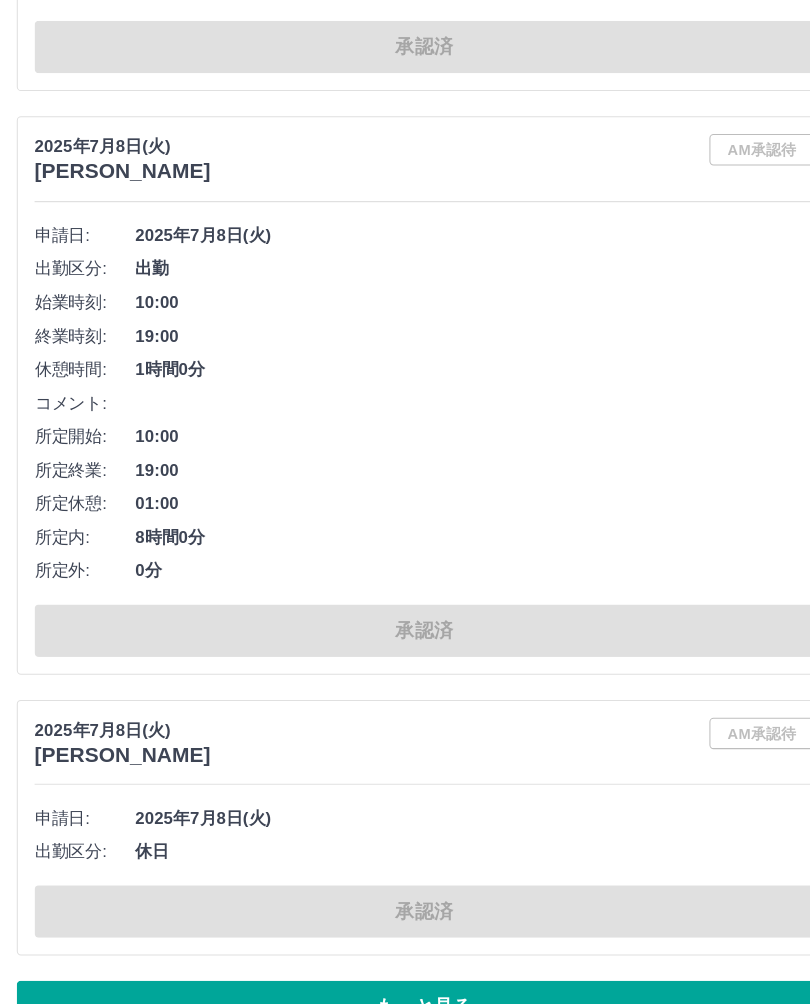click on "もっと見る" at bounding box center (405, 974) 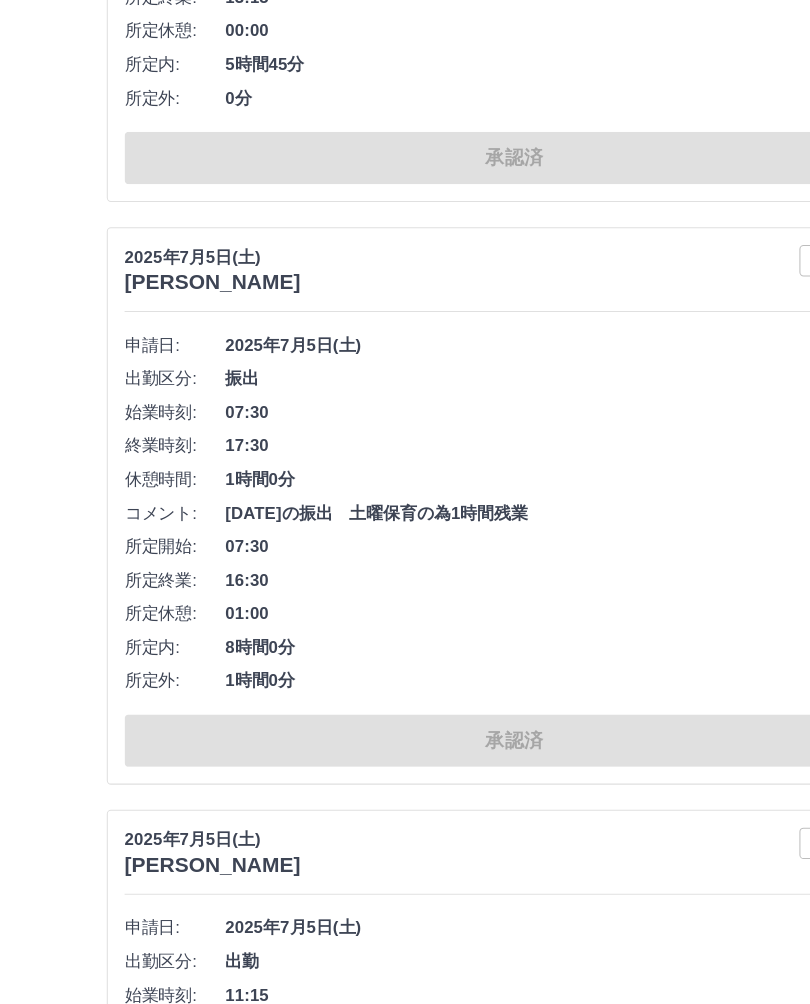 scroll, scrollTop: 29387, scrollLeft: 0, axis: vertical 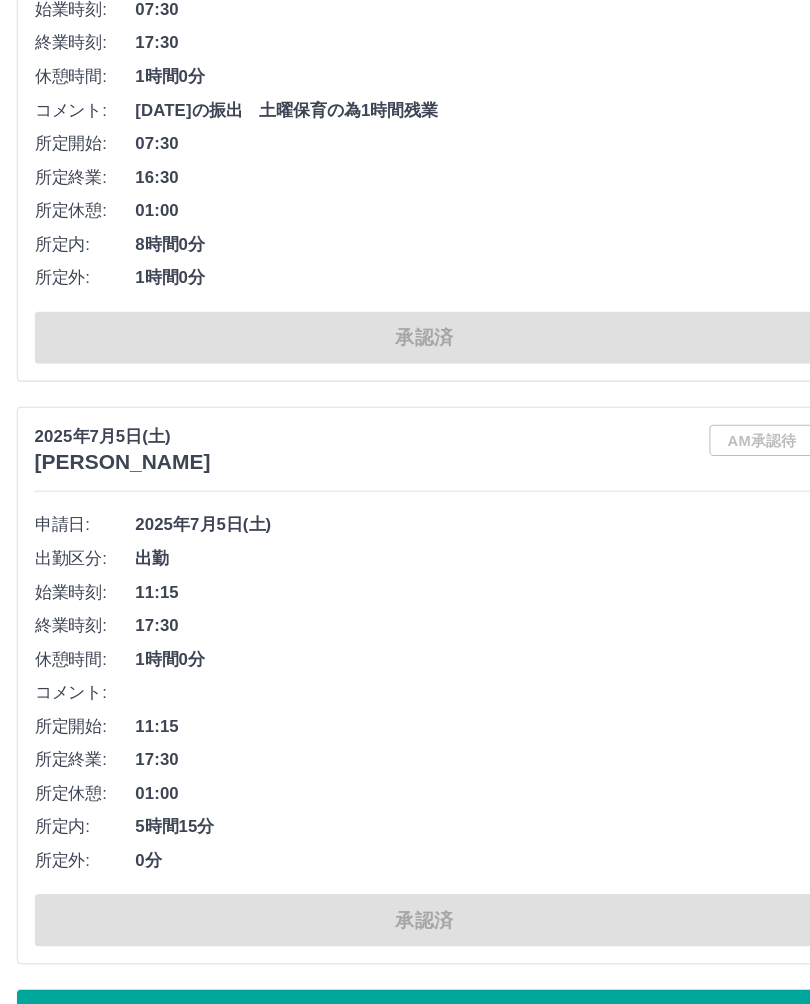 click on "もっと見る" at bounding box center [405, 982] 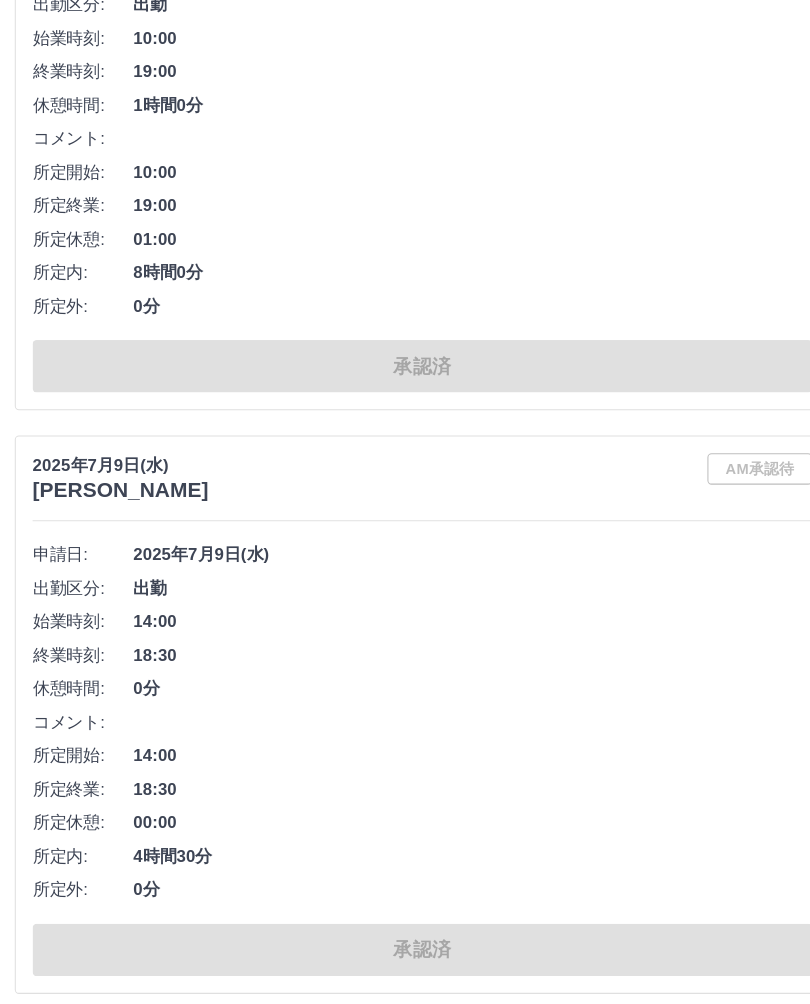scroll, scrollTop: 15727, scrollLeft: 0, axis: vertical 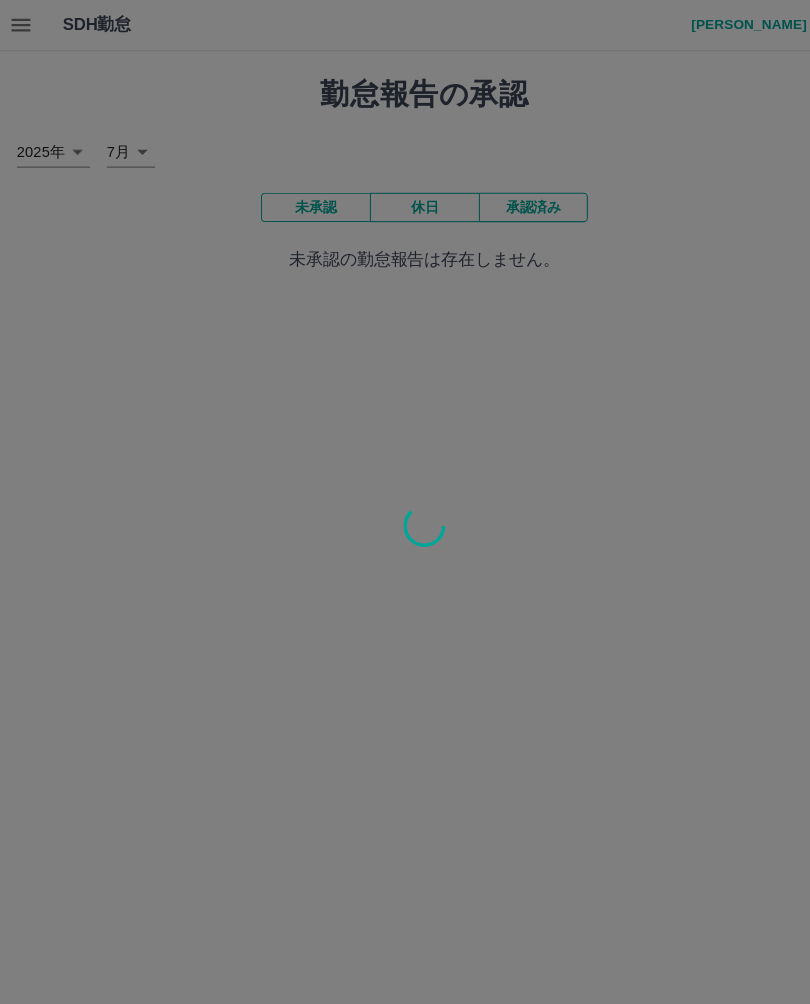 click at bounding box center (405, 502) 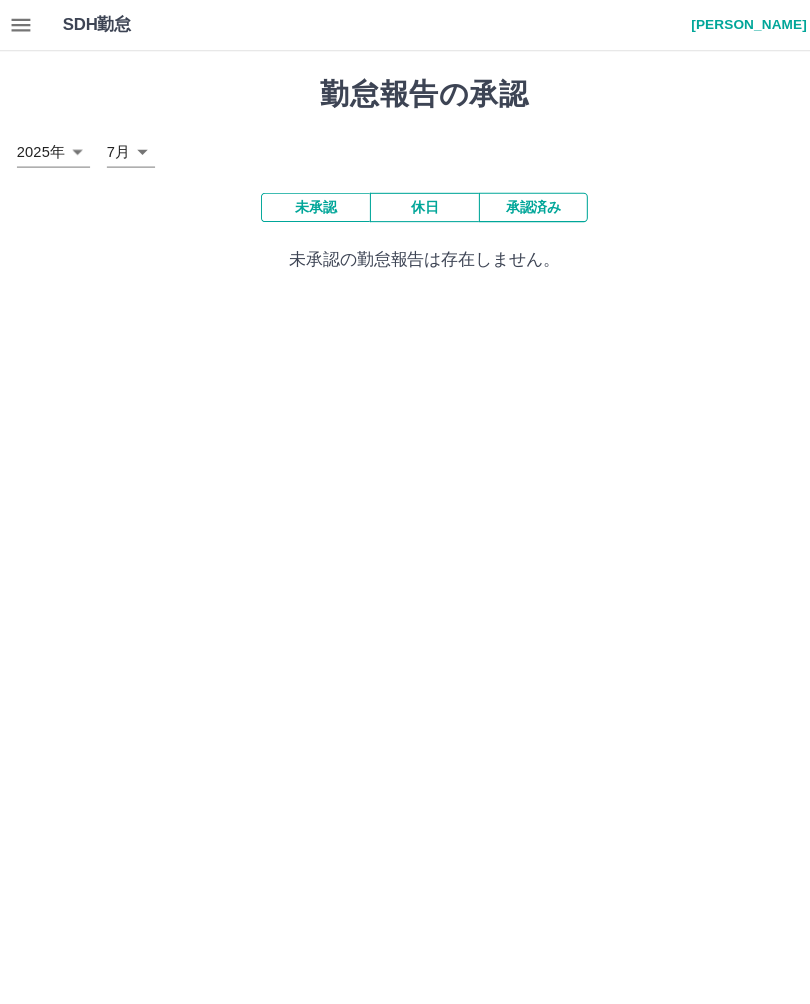 click on "[PERSON_NAME]" at bounding box center [710, 24] 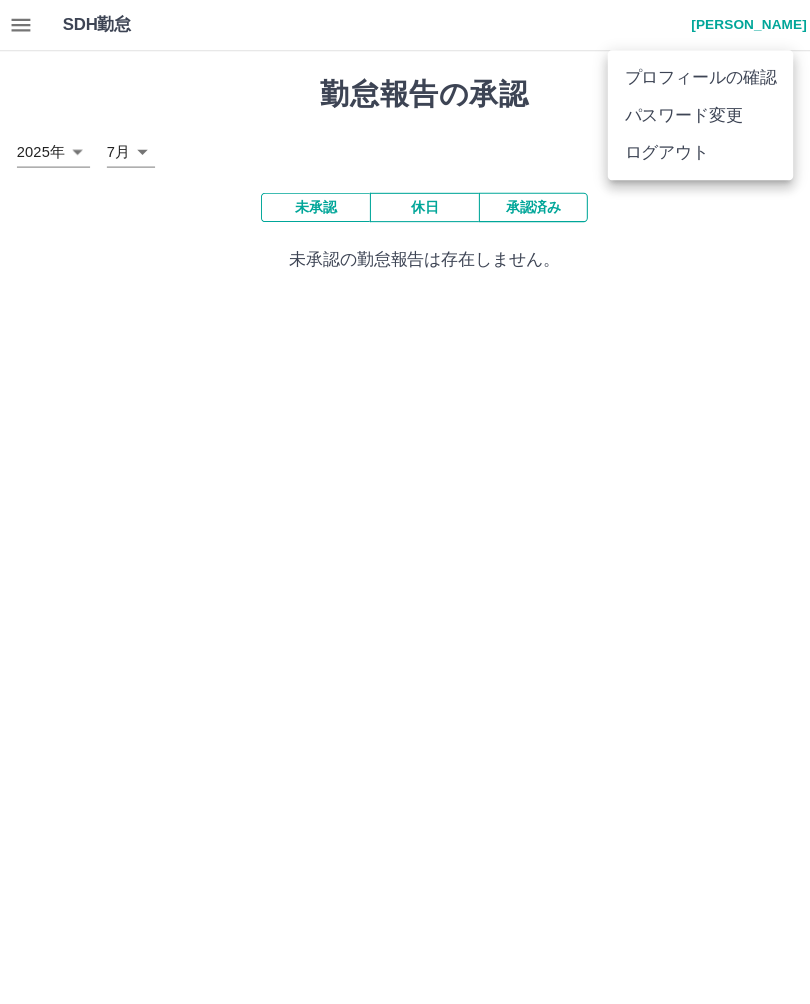 click on "ログアウト" at bounding box center (668, 146) 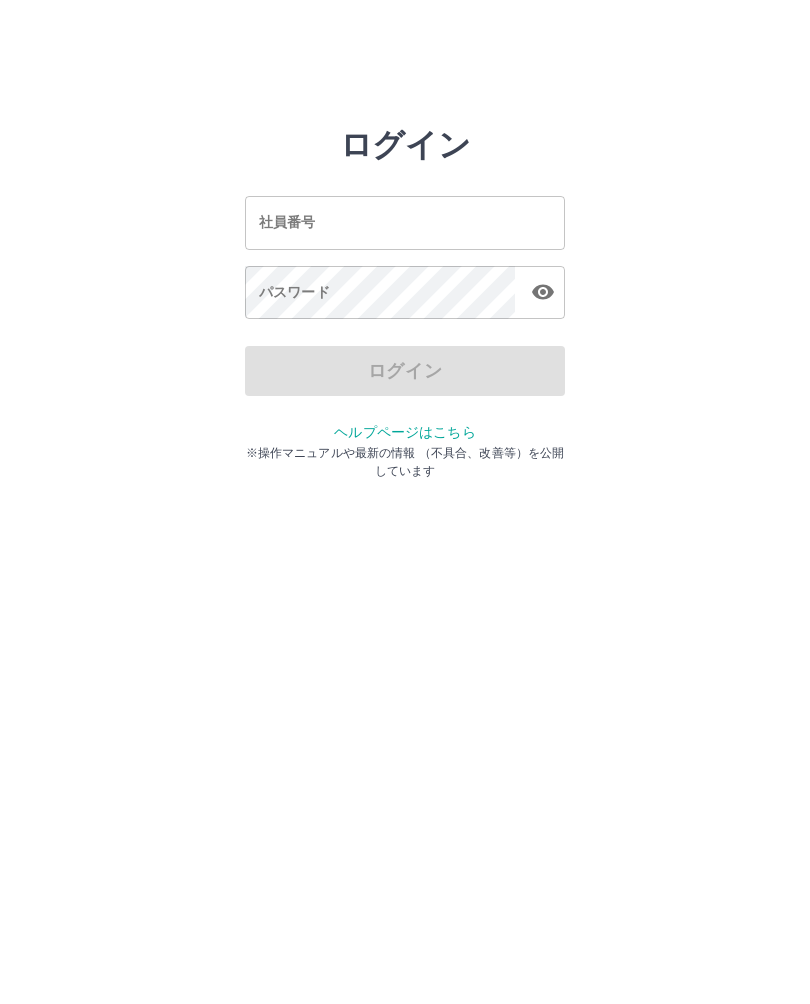 scroll, scrollTop: 0, scrollLeft: 0, axis: both 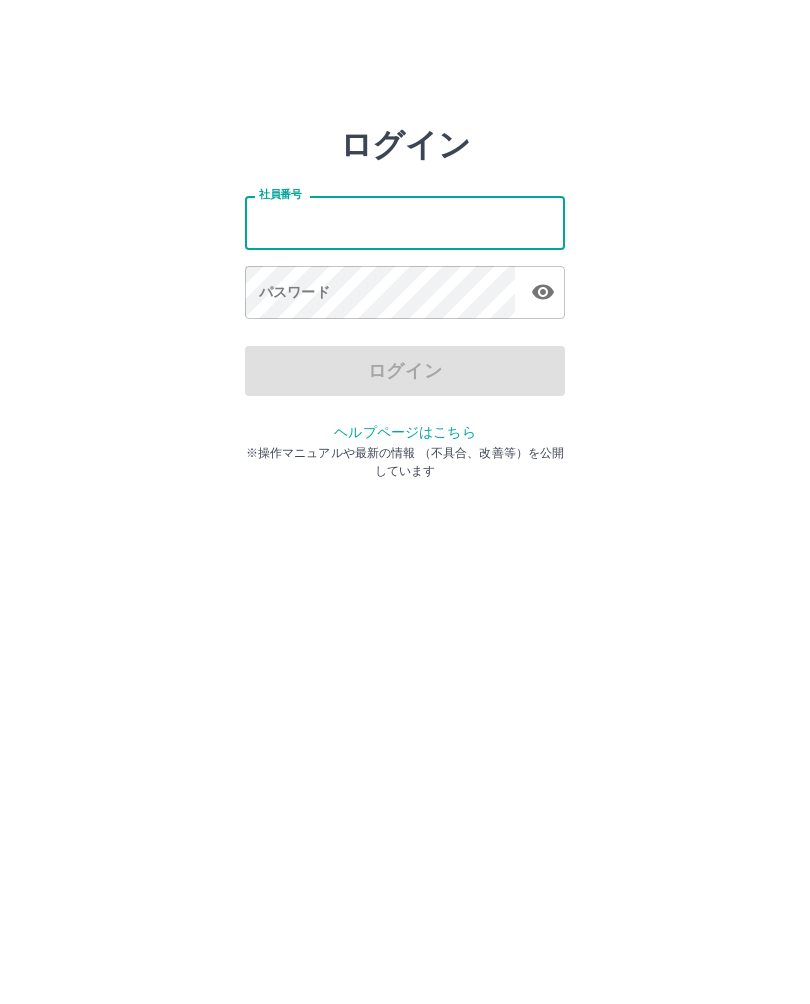 click on "社員番号" at bounding box center (405, 222) 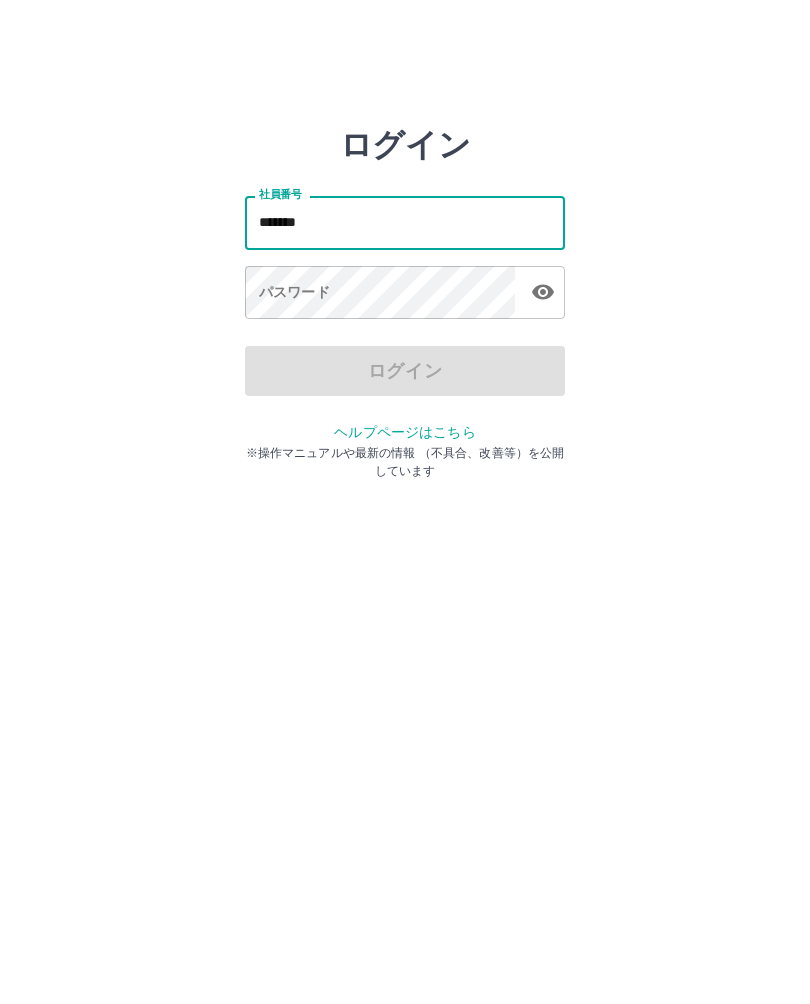 type on "*******" 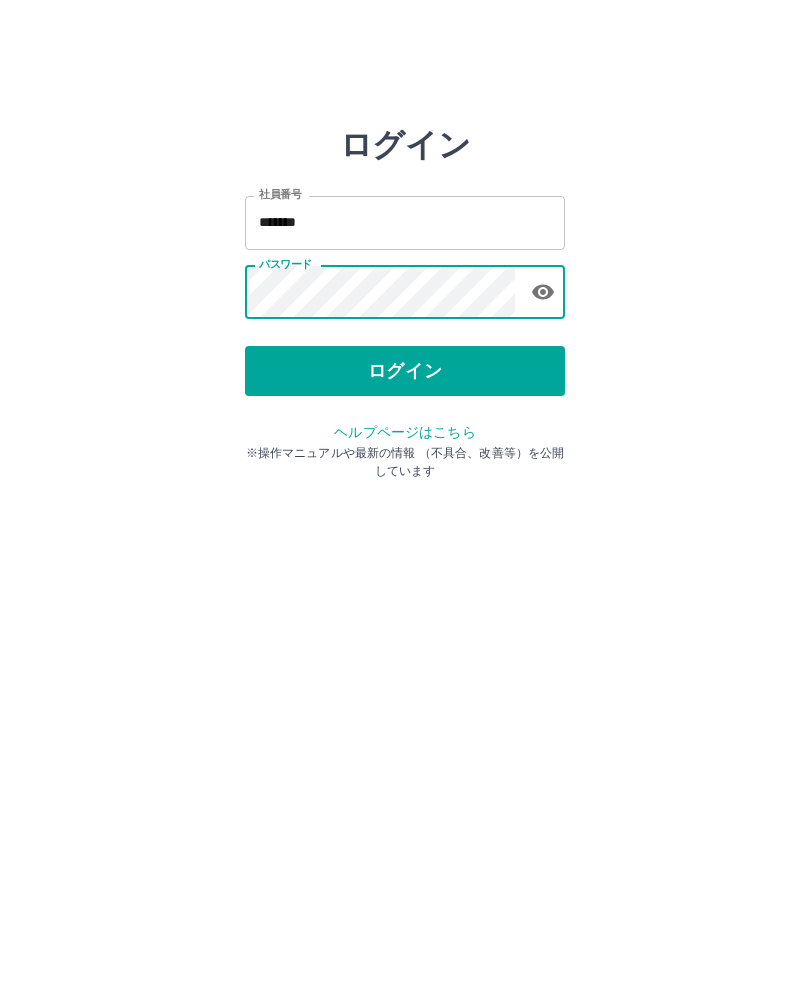 click on "ログイン" at bounding box center [405, 371] 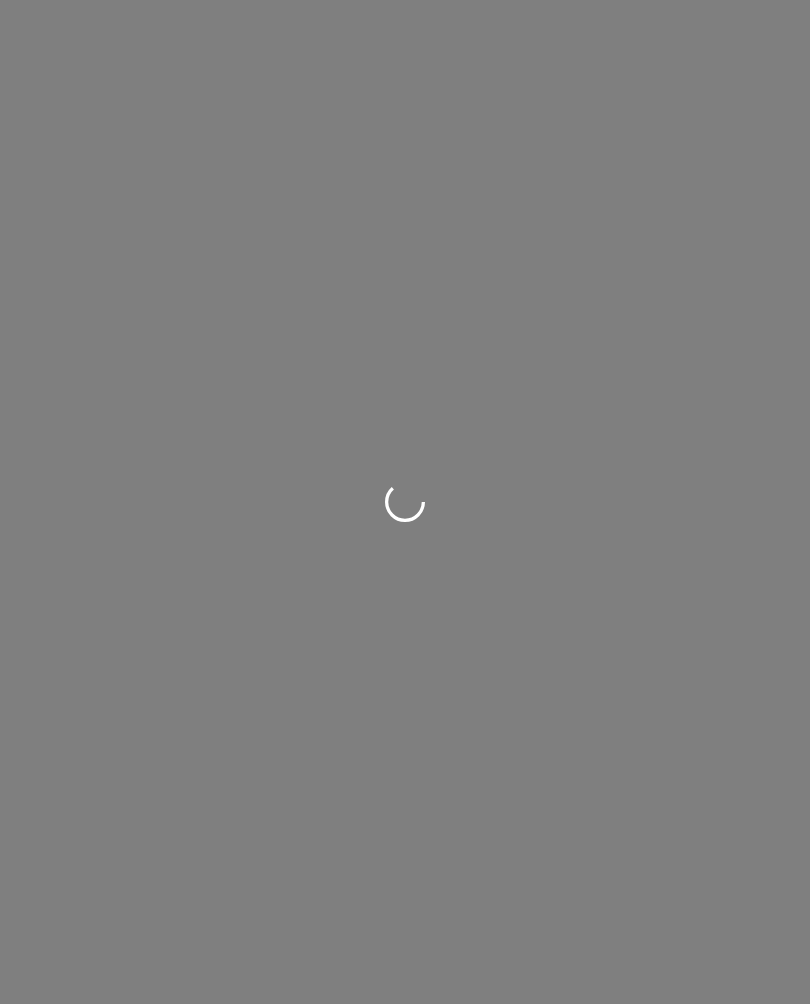 scroll, scrollTop: 0, scrollLeft: 0, axis: both 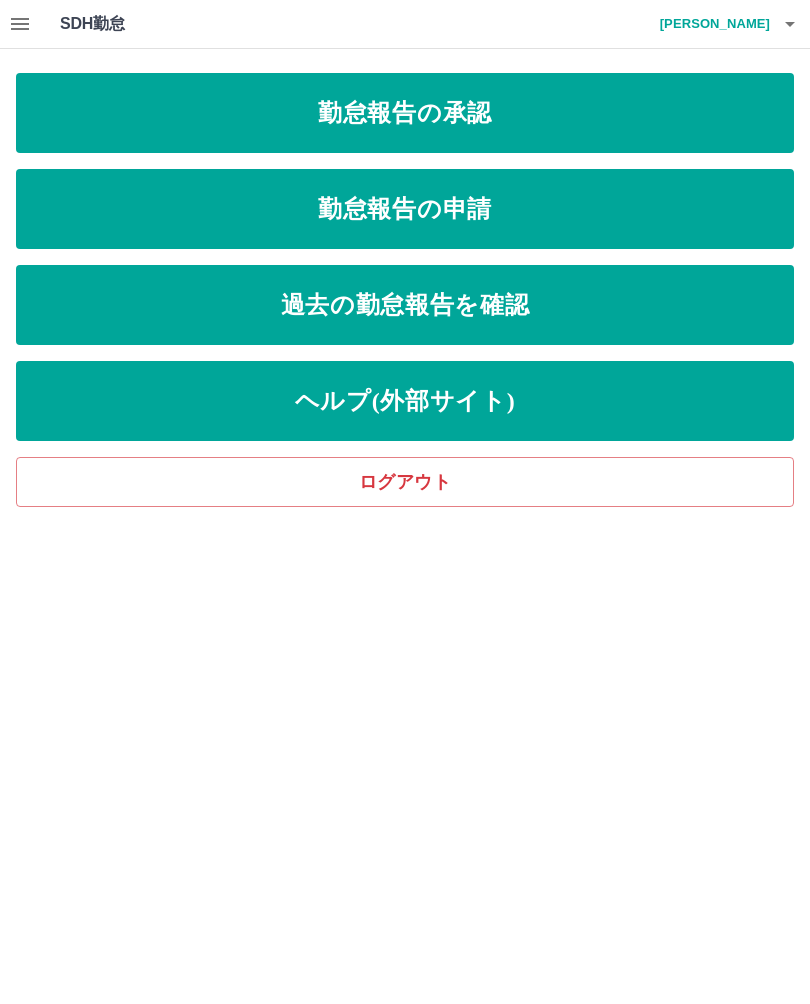 click on "勤怠報告の承認" at bounding box center [405, 113] 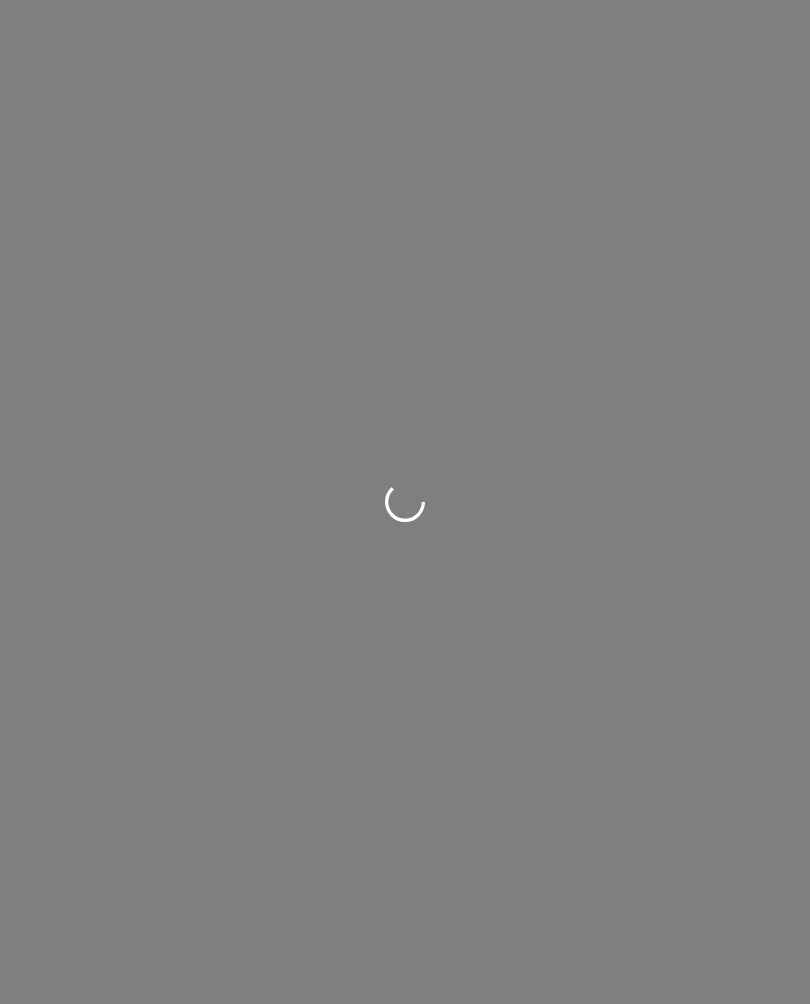 scroll, scrollTop: 0, scrollLeft: 0, axis: both 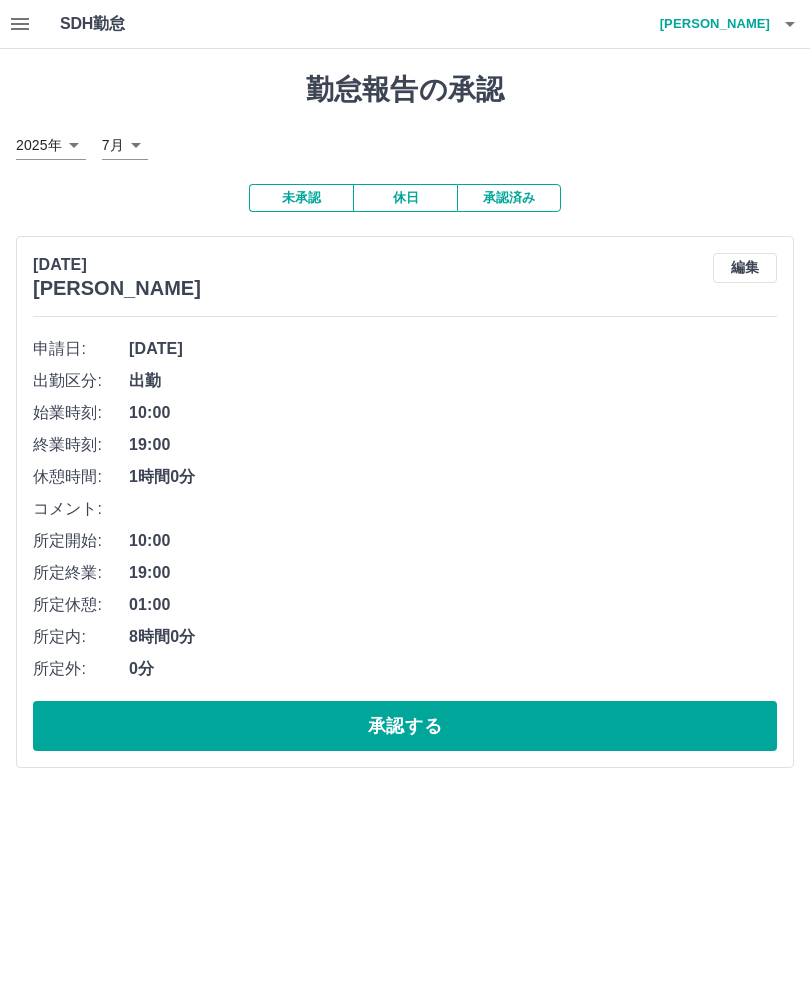 click on "承認する" at bounding box center (405, 726) 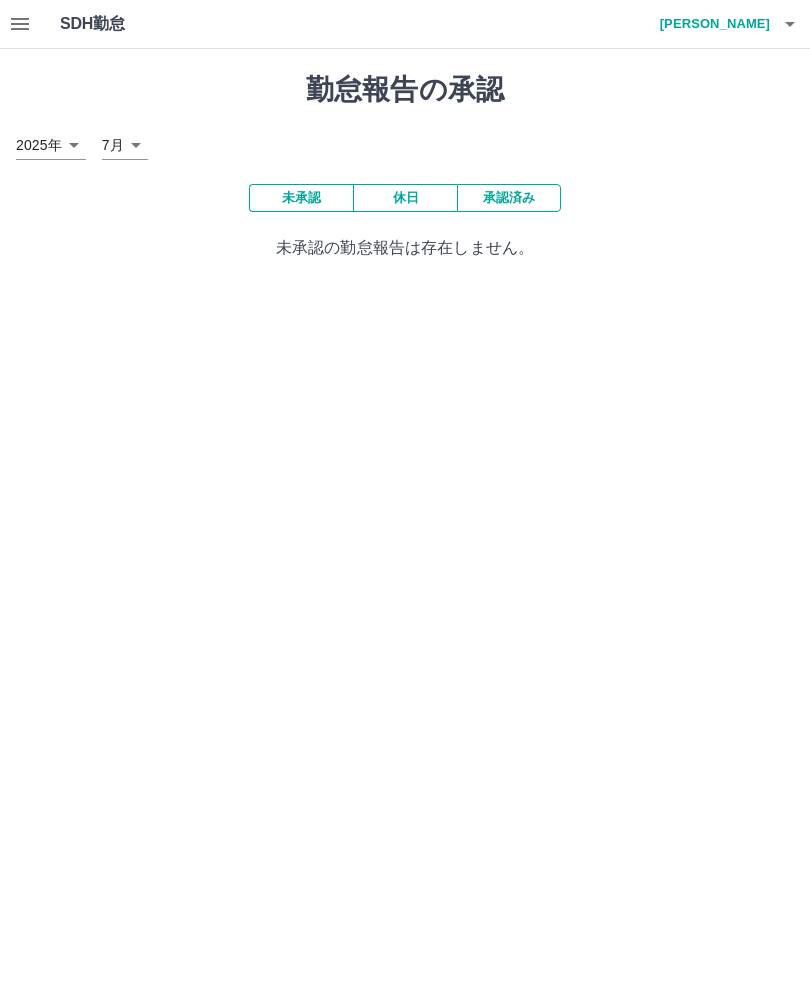 click on "[PERSON_NAME]" at bounding box center [710, 24] 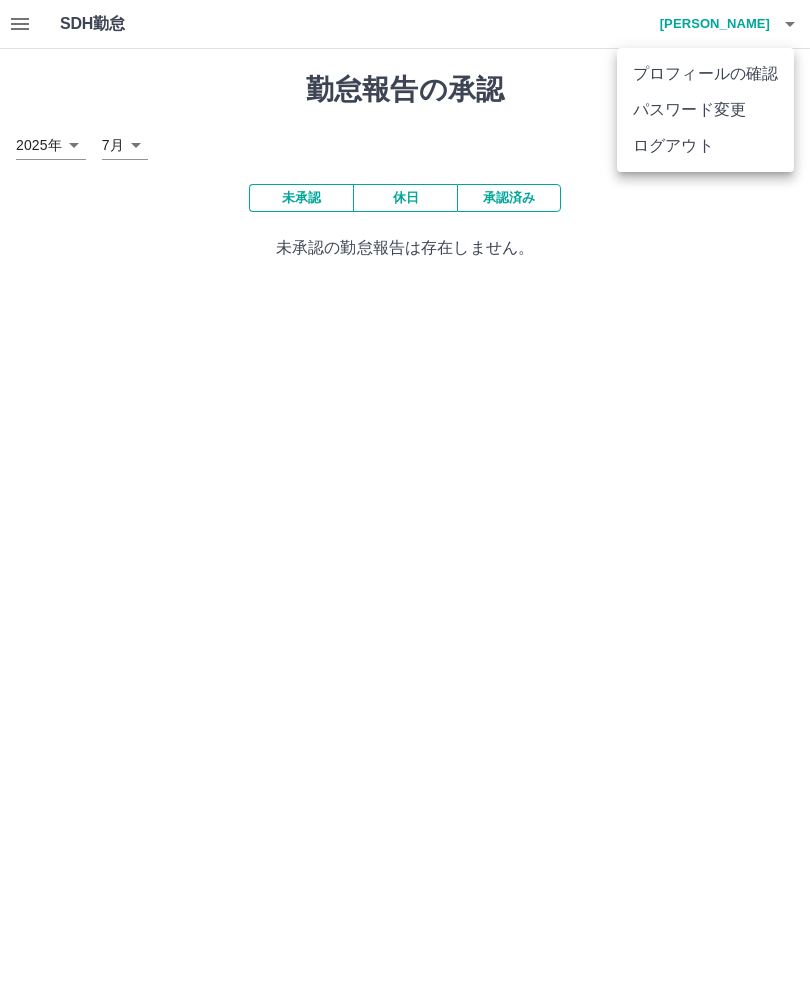 click on "ログアウト" at bounding box center (705, 146) 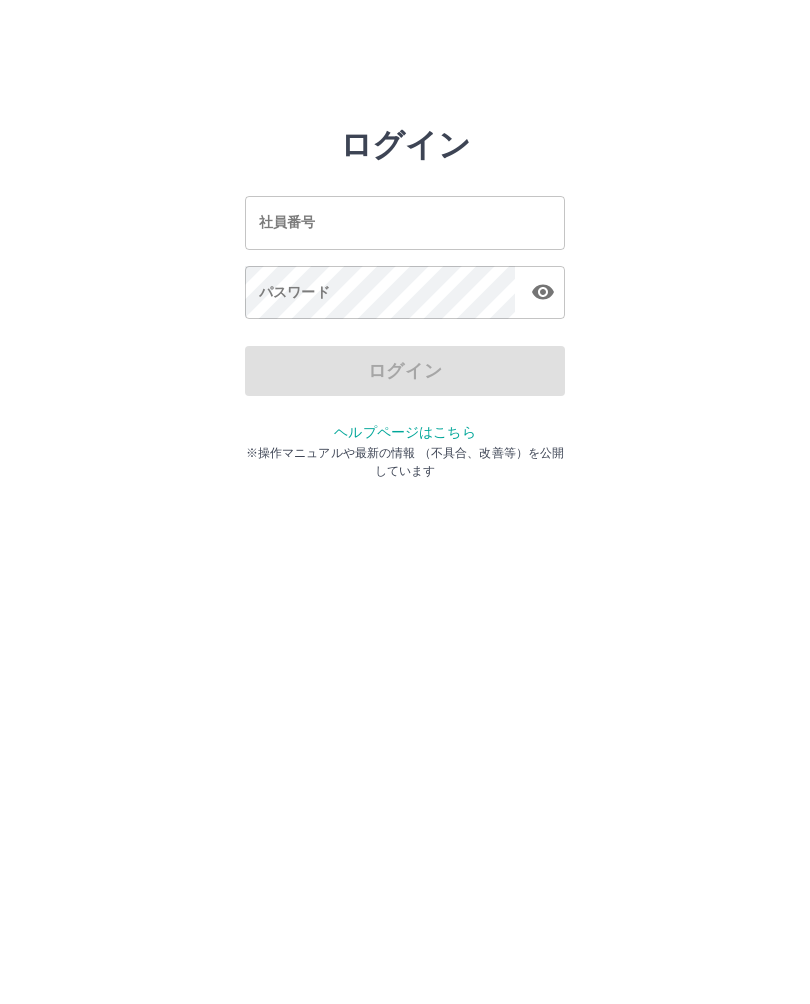 scroll, scrollTop: 0, scrollLeft: 0, axis: both 